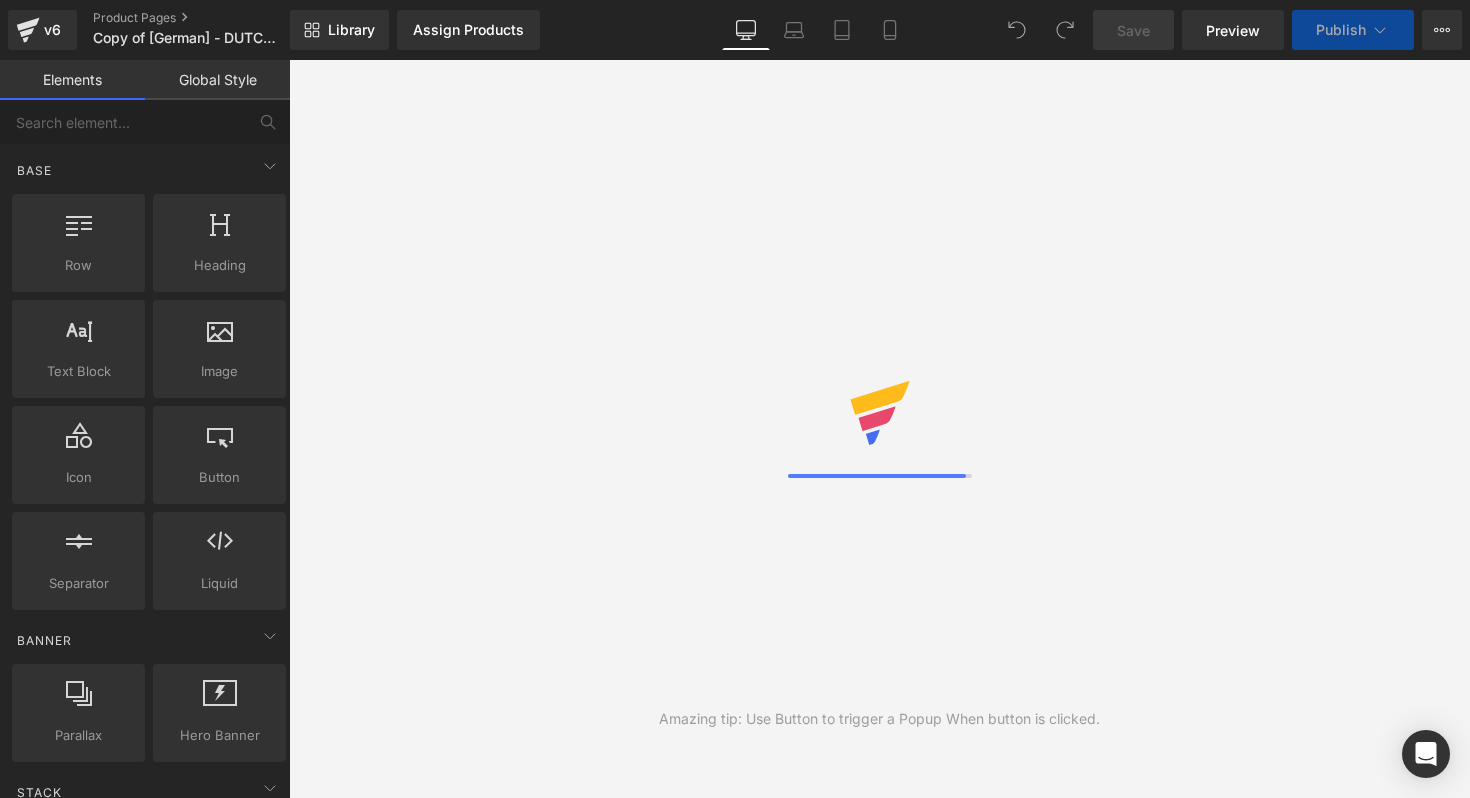 scroll, scrollTop: 0, scrollLeft: 0, axis: both 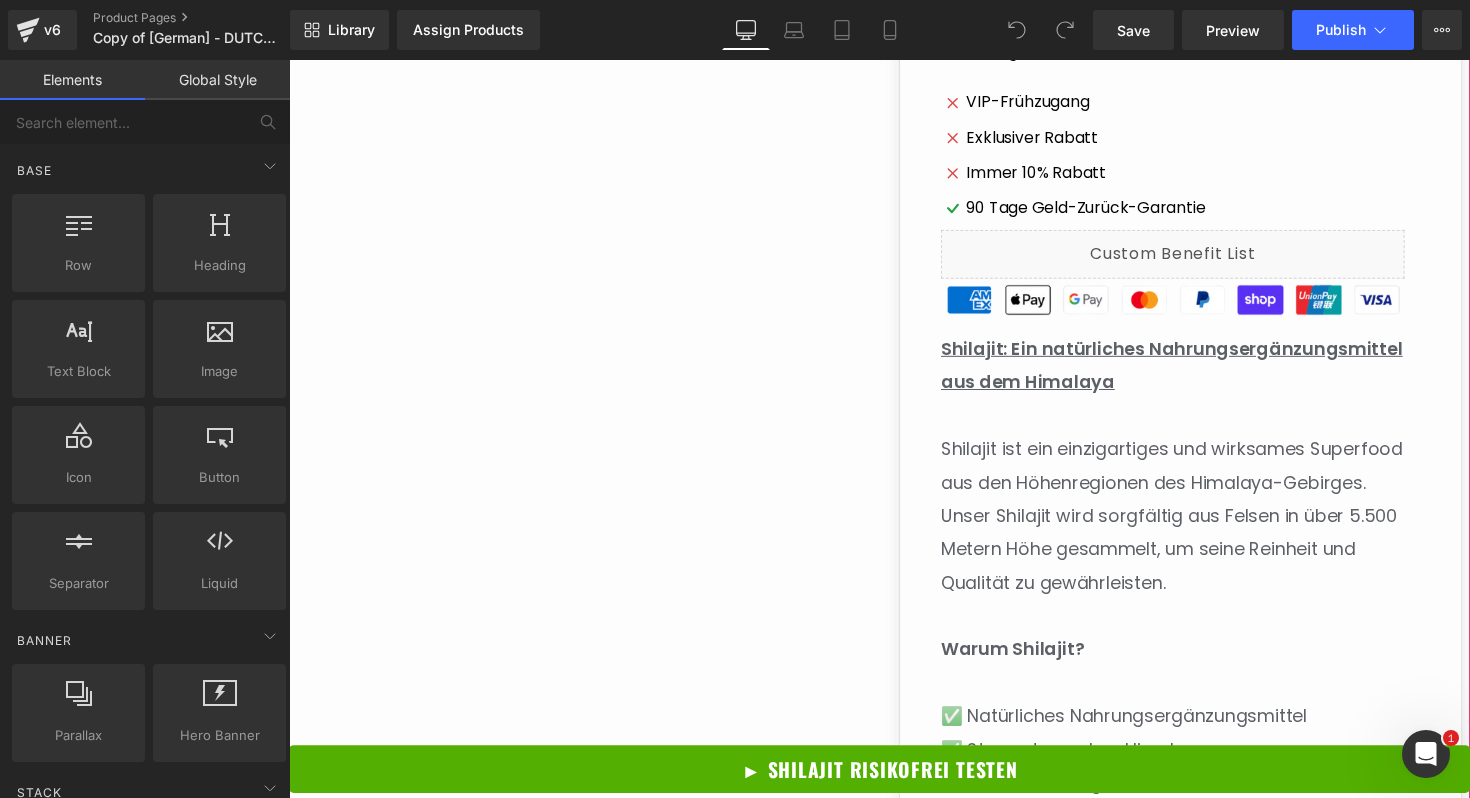 click on "Shilajit ist ein einzigartiges und wirksames Superfood aus den Höhenregionen des Himalaya-Gebirges. Unser Shilajit wird sorgfältig aus Felsen in über 5.500 Metern Höhe gesammelt, um seine Reinheit und Qualität zu gewährleisten." at bounding box center (1193, 527) 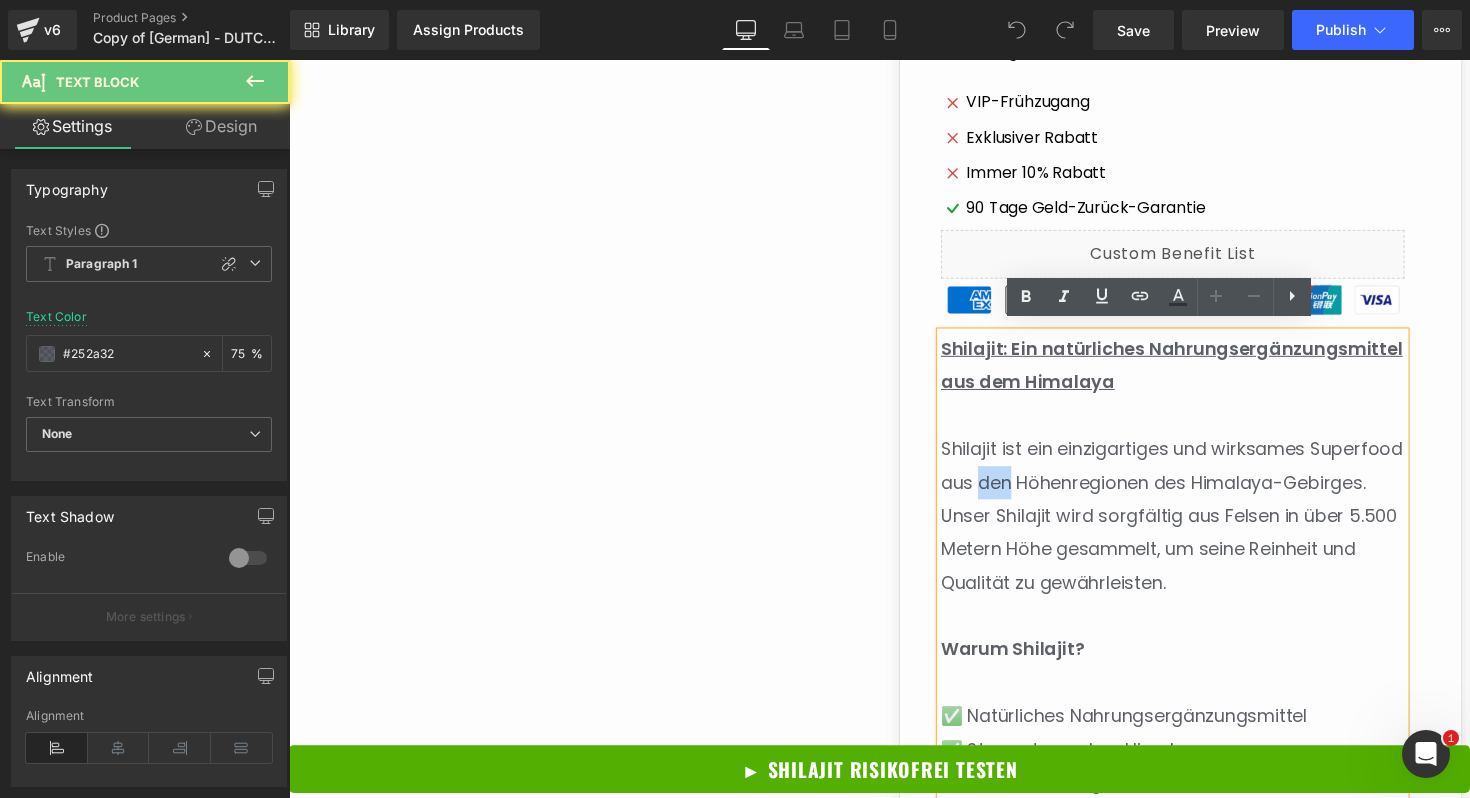 click on "Shilajit ist ein einzigartiges und wirksames Superfood aus den Höhenregionen des Himalaya-Gebirges. Unser Shilajit wird sorgfältig aus Felsen in über 5.500 Metern Höhe gesammelt, um seine Reinheit und Qualität zu gewährleisten." at bounding box center (1193, 527) 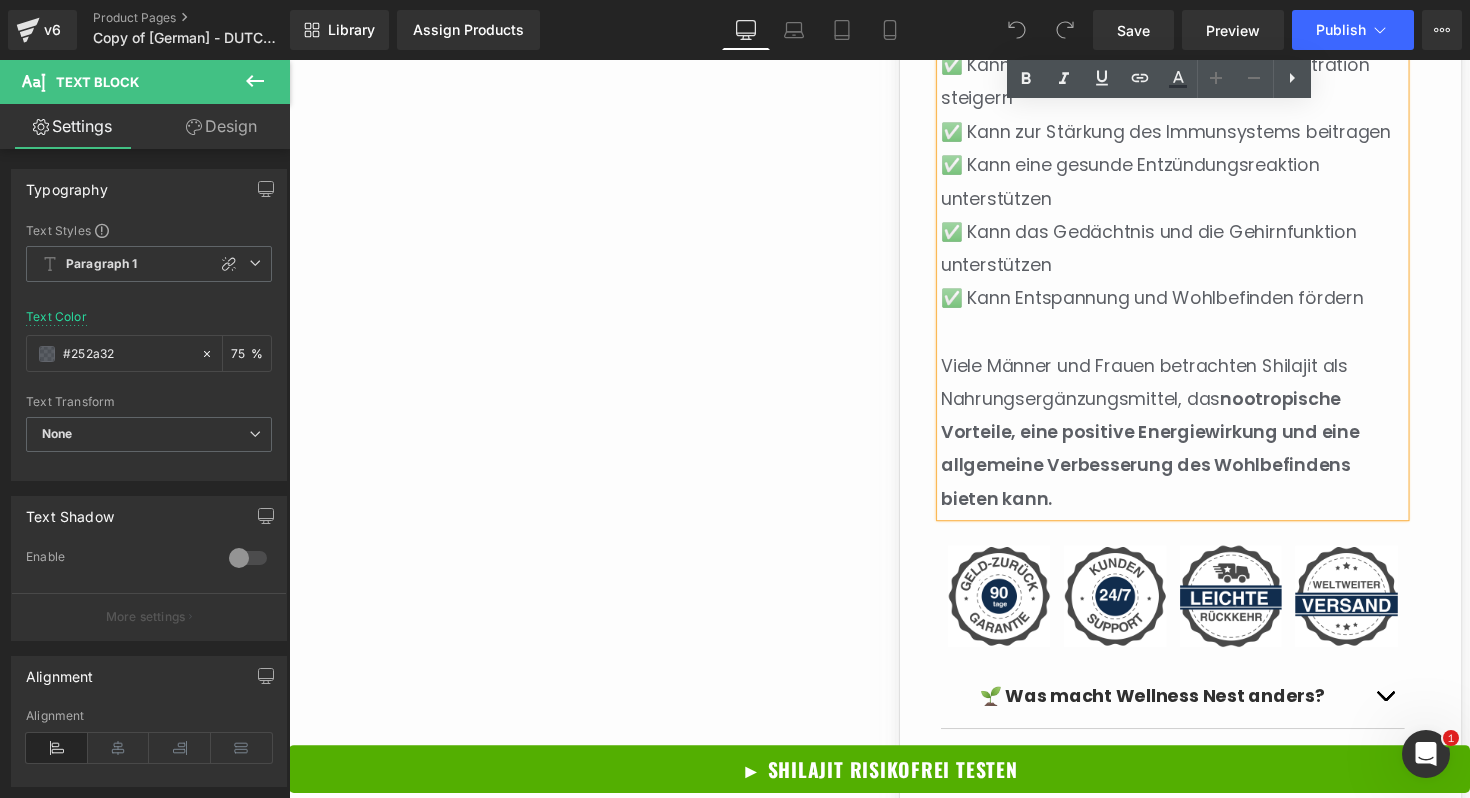 scroll, scrollTop: 1737, scrollLeft: 0, axis: vertical 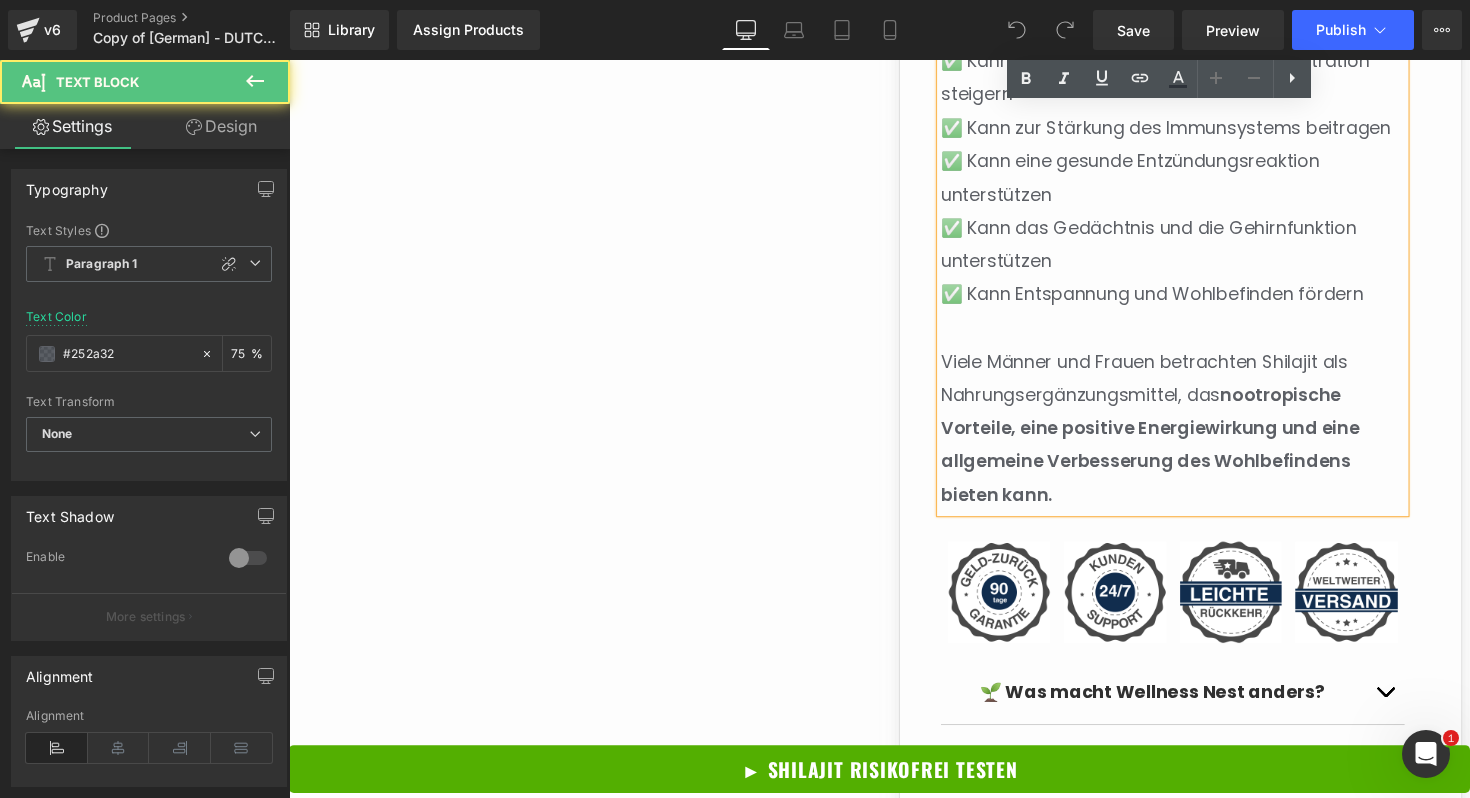 click on "Viele Männer und Frauen betrachten Shilajit als Nahrungsergänzungsmittel, das  nootropische Vorteile, eine positive Energiewirkung und eine allgemeine Verbesserung des Wohlbefindens bieten kann." at bounding box center (1194, 437) 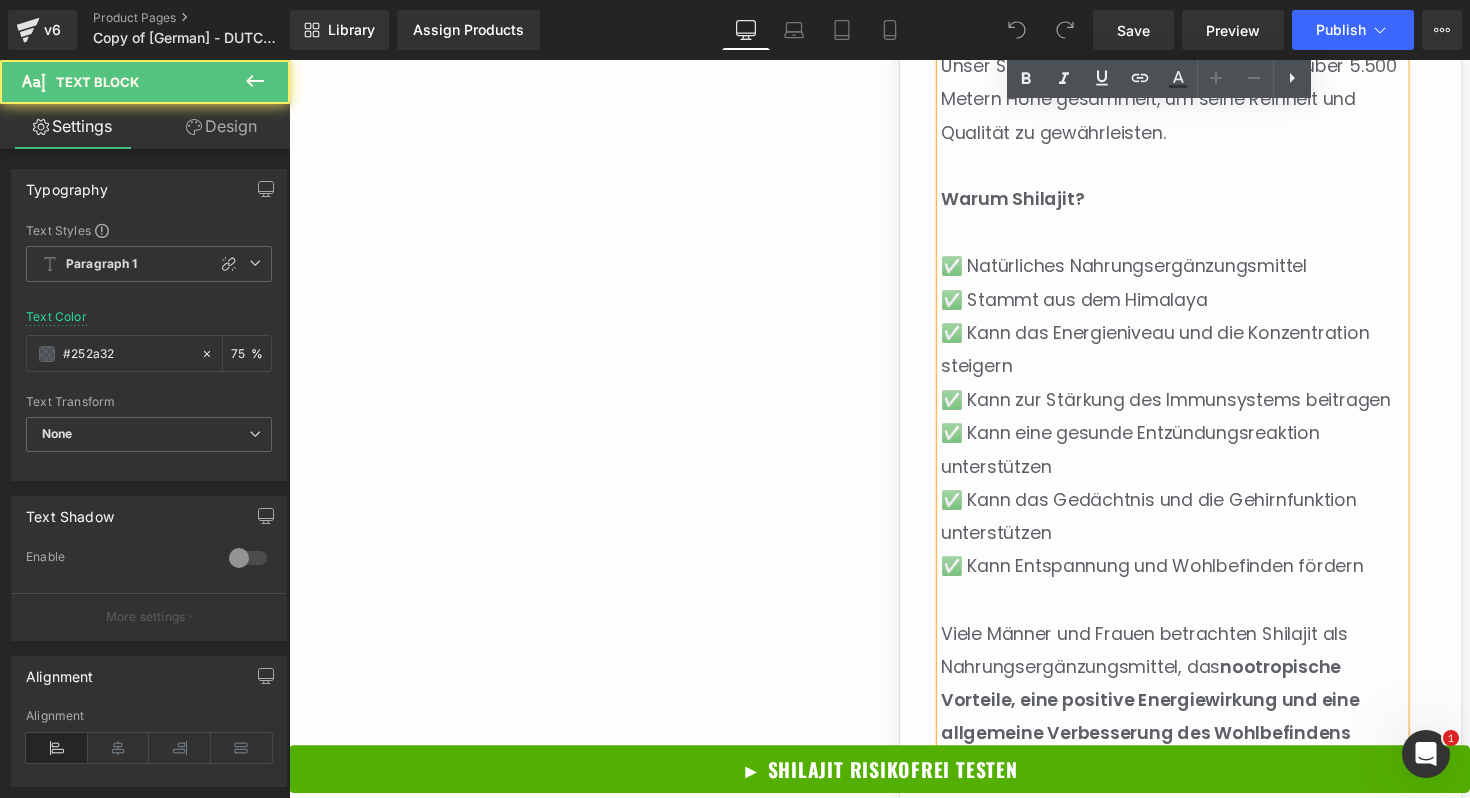 click on "✅ Kann eine gesunde Entzündungsreaktion unterstützen" at bounding box center (1194, 459) 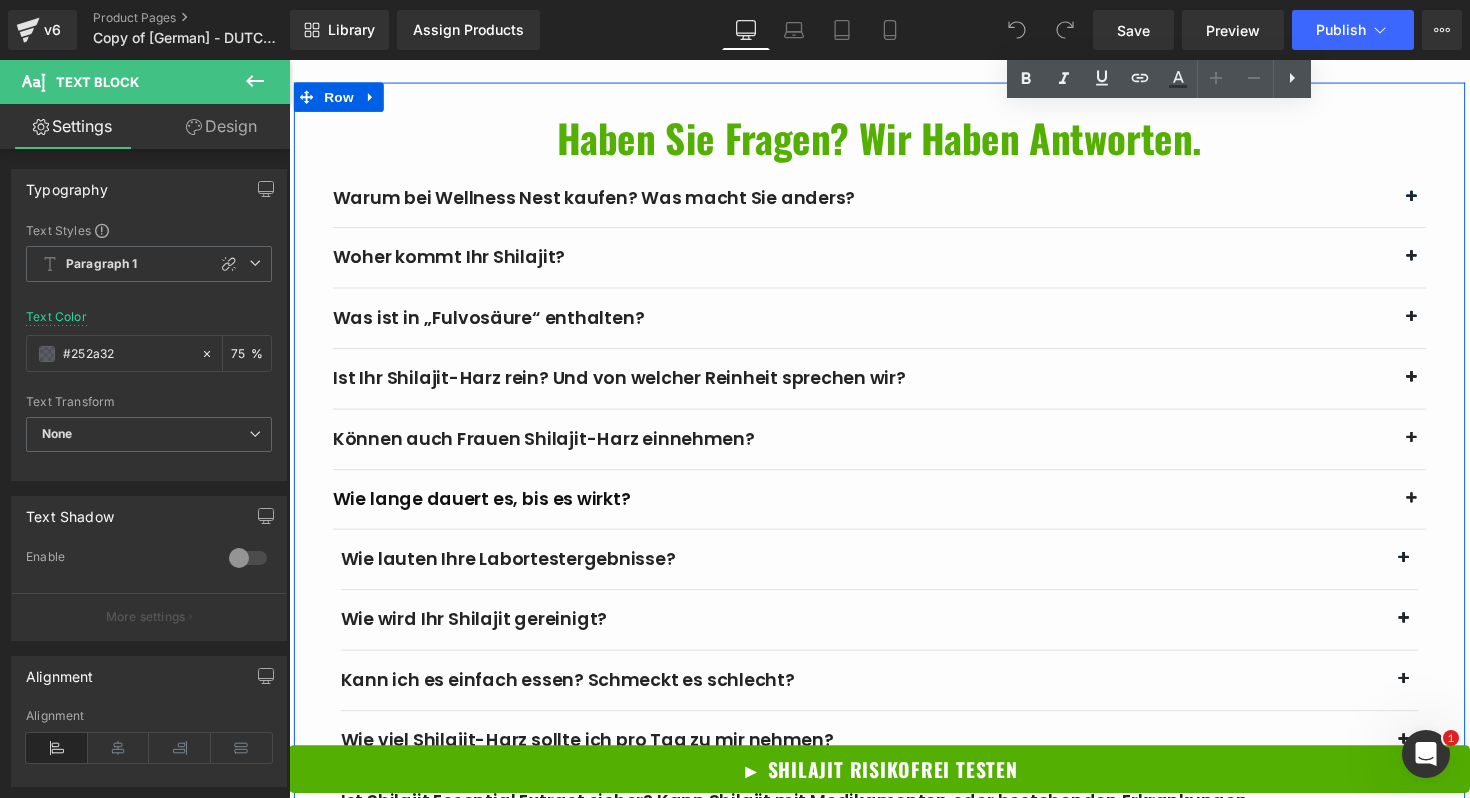 scroll, scrollTop: 6914, scrollLeft: 0, axis: vertical 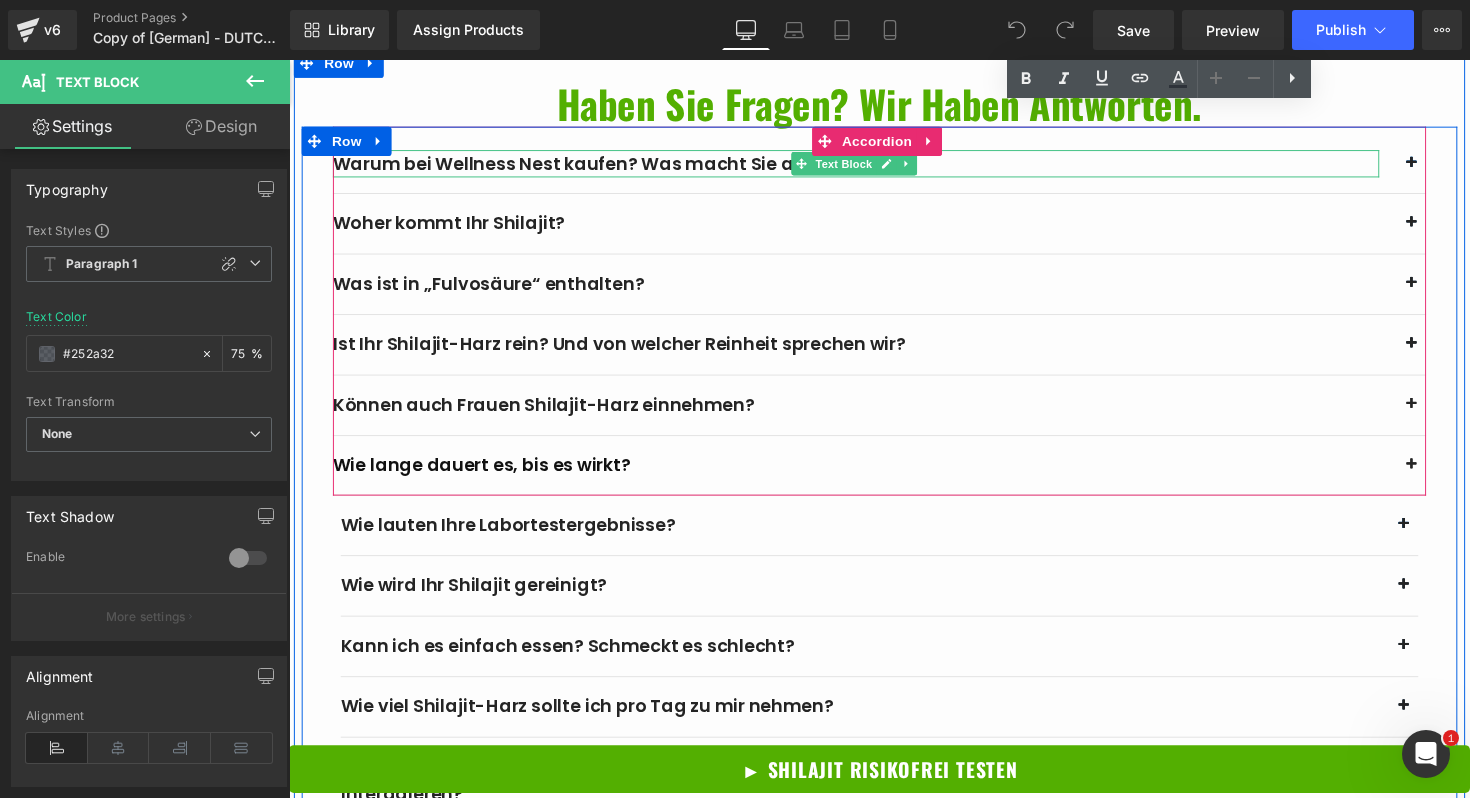 click on "Warum bei Wellness Nest kaufen? Was macht Sie anders?" at bounding box center (870, 166) 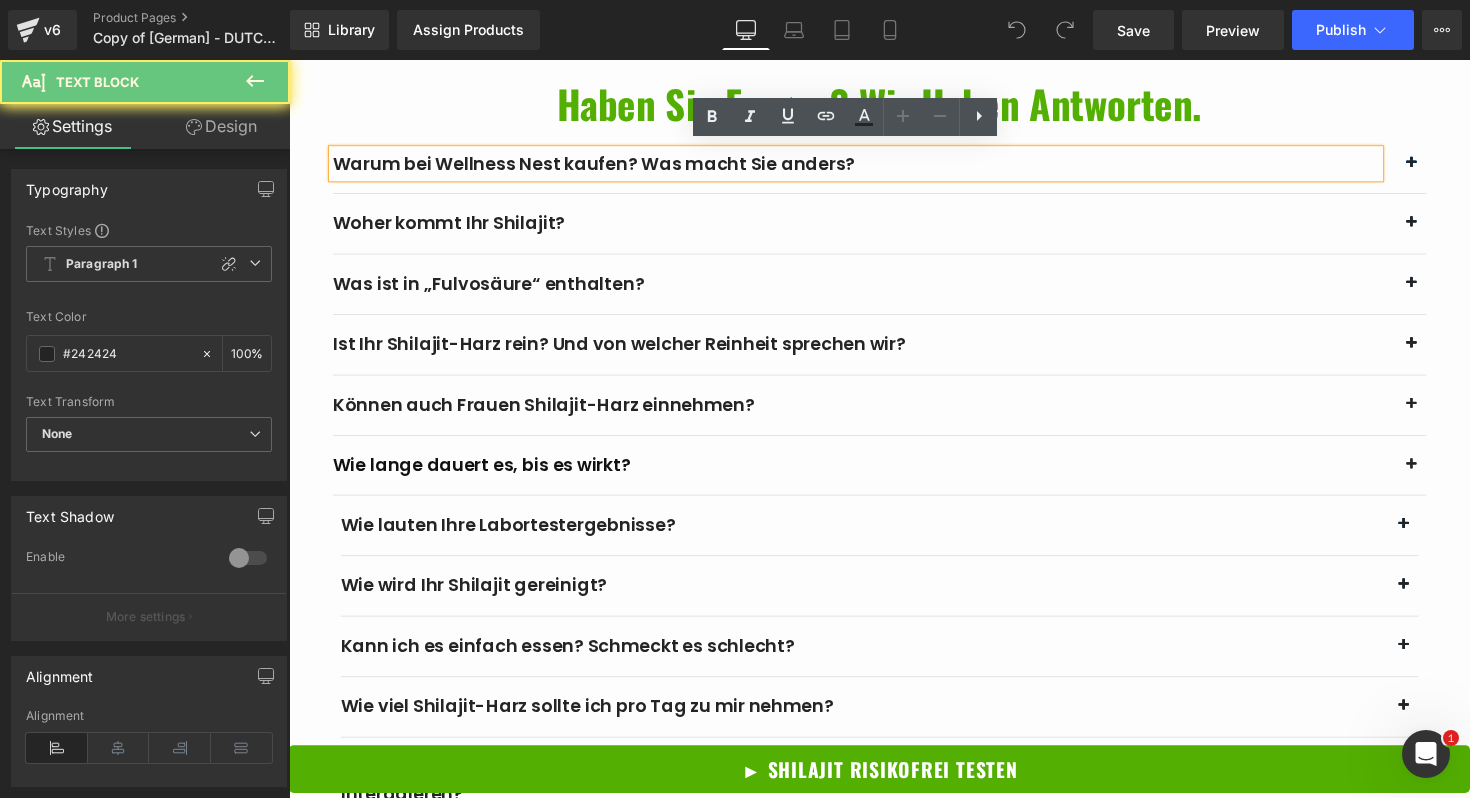 click on "Warum bei Wellness Nest kaufen? Was macht Sie anders?" at bounding box center [870, 166] 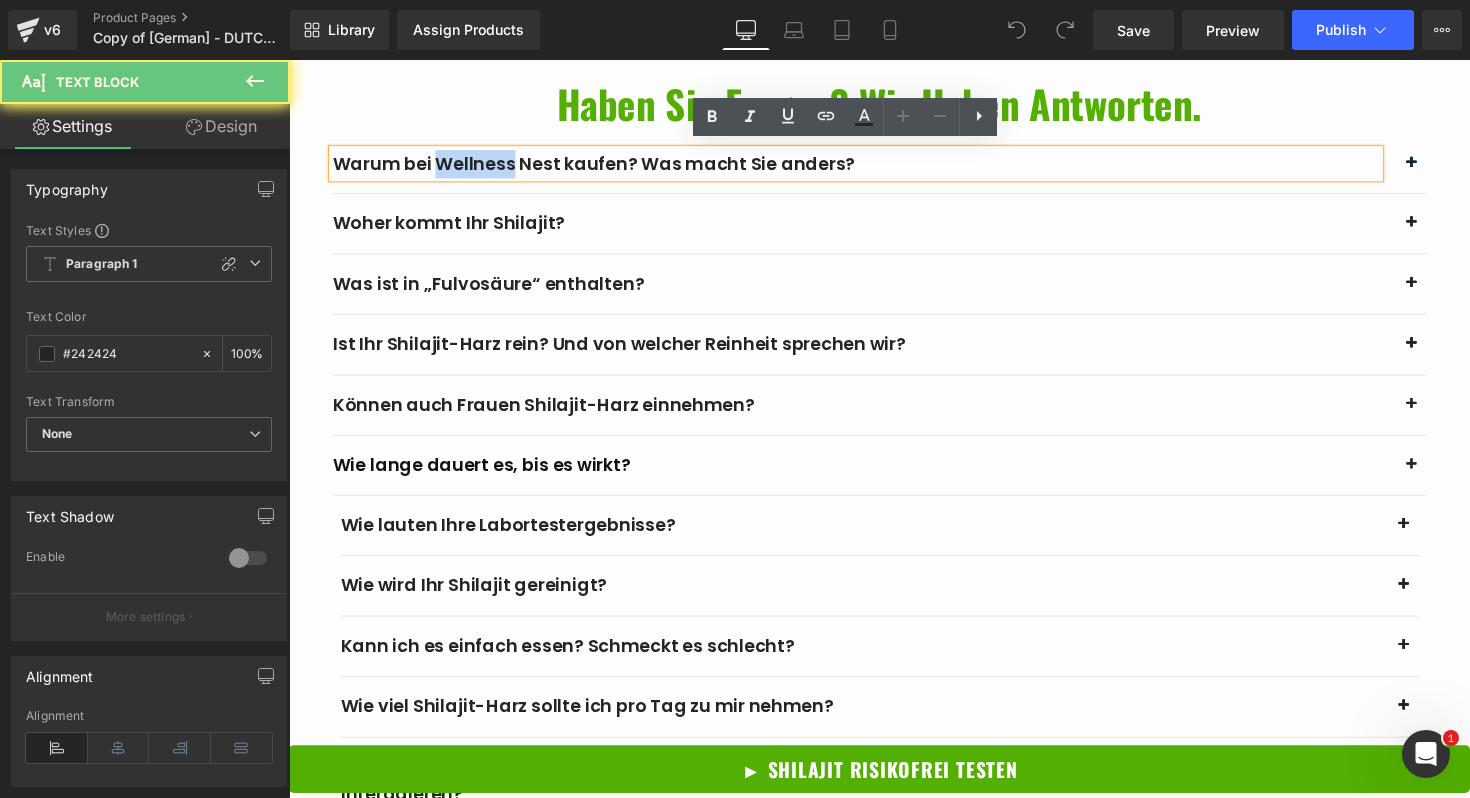 click on "Warum bei Wellness Nest kaufen? Was macht Sie anders?" at bounding box center [870, 166] 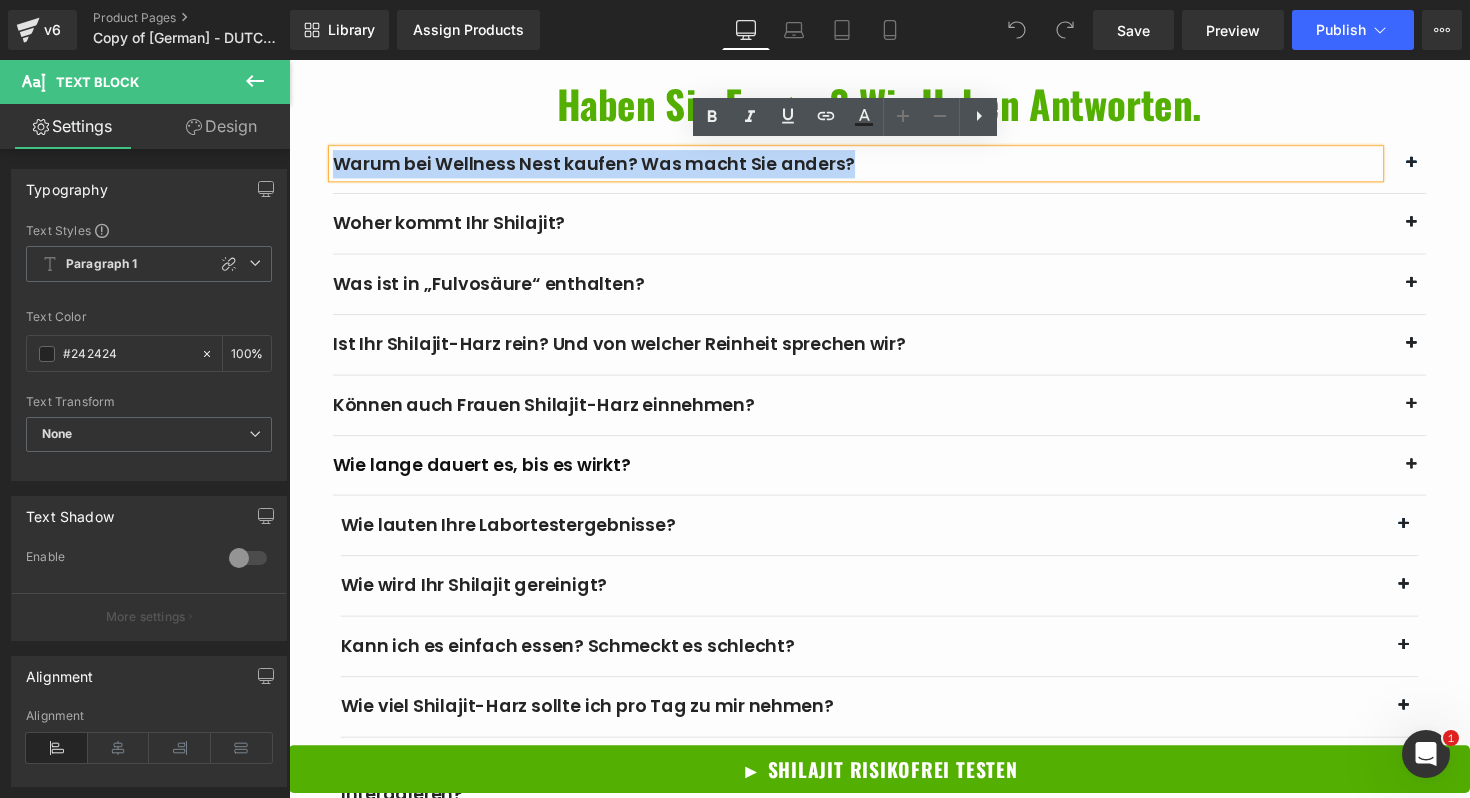 click on "Warum bei Wellness Nest kaufen? Was macht Sie anders?" at bounding box center (870, 166) 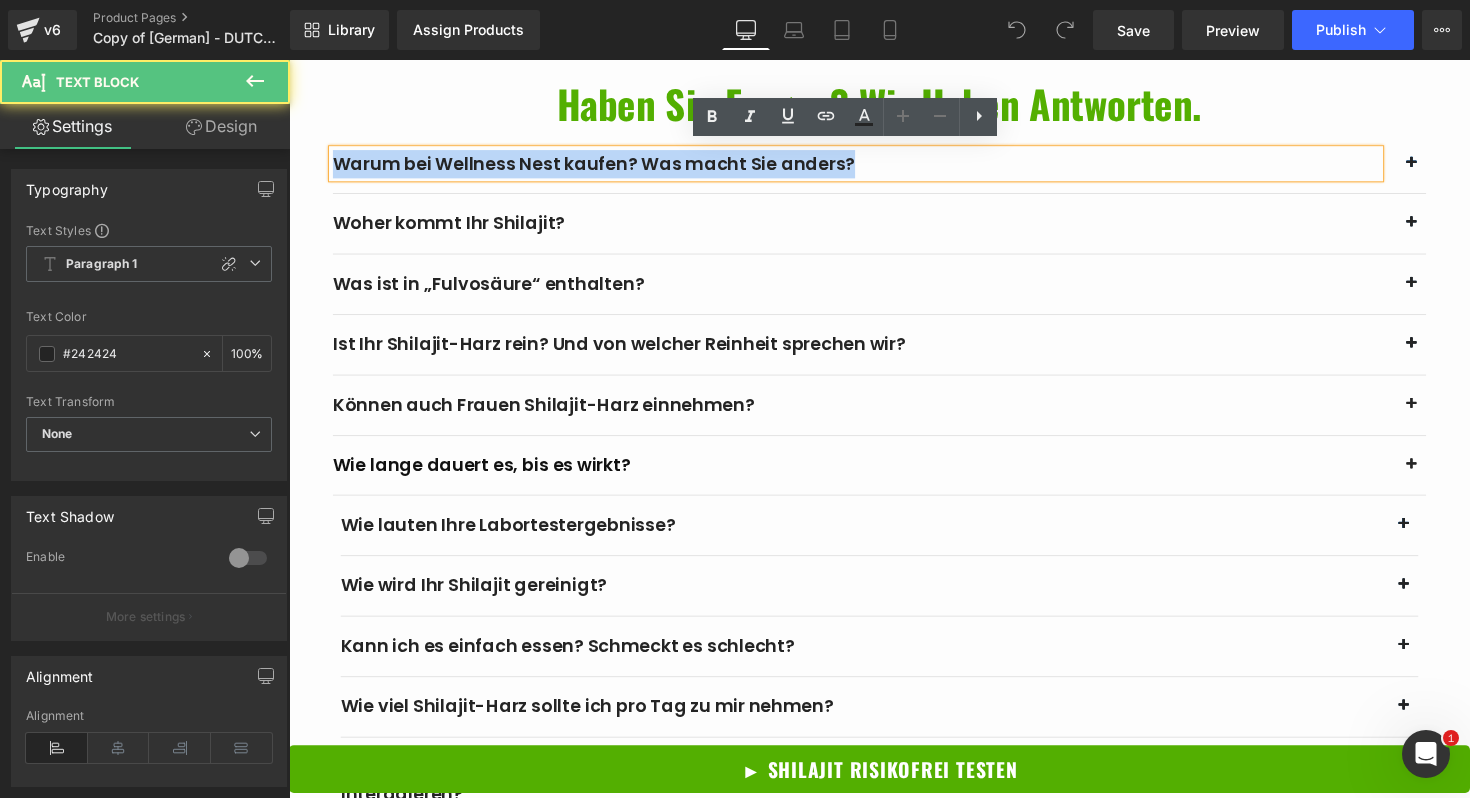 copy on "Warum bei Wellness Nest kaufen? Was macht Sie anders?" 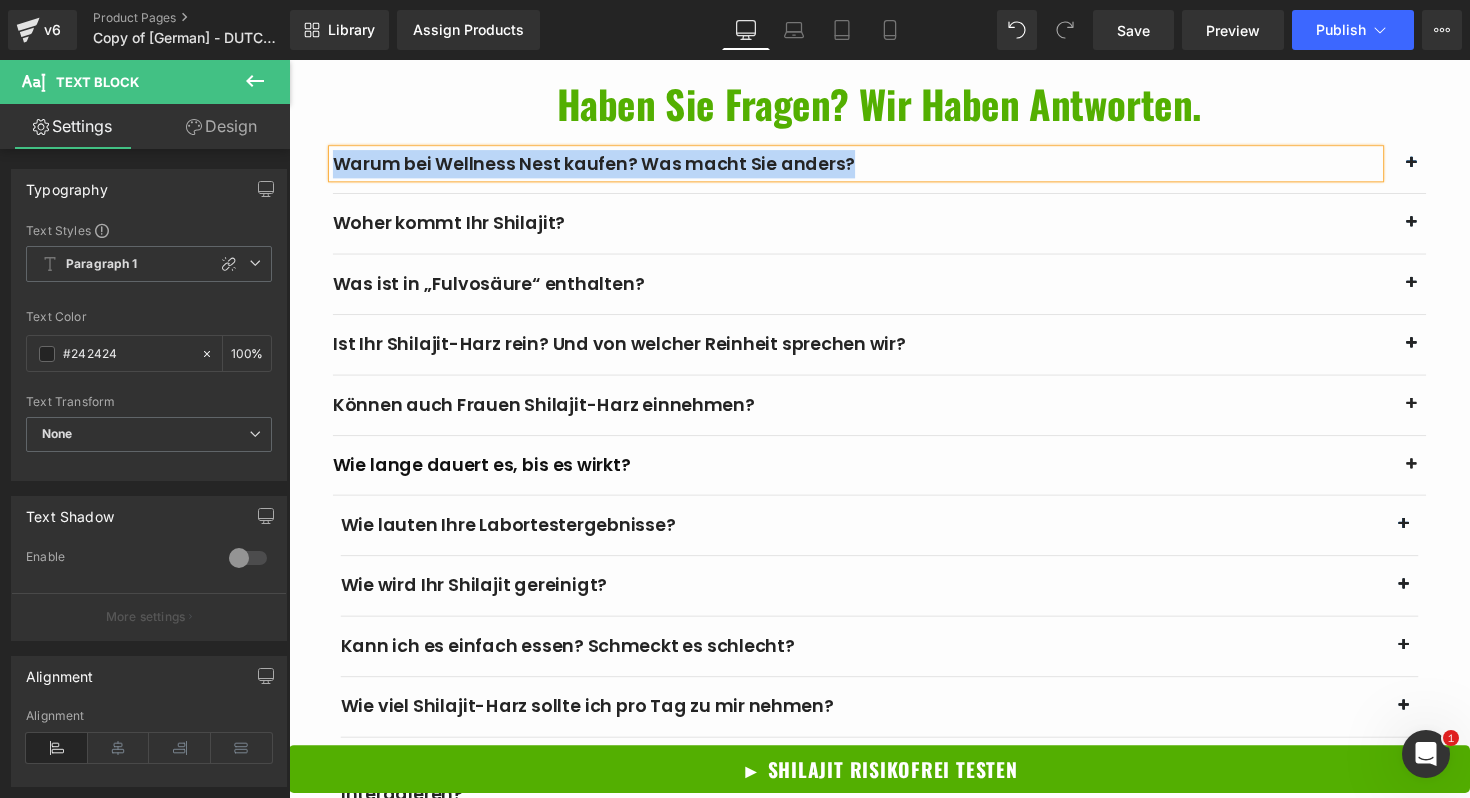 click at bounding box center [1441, 165] 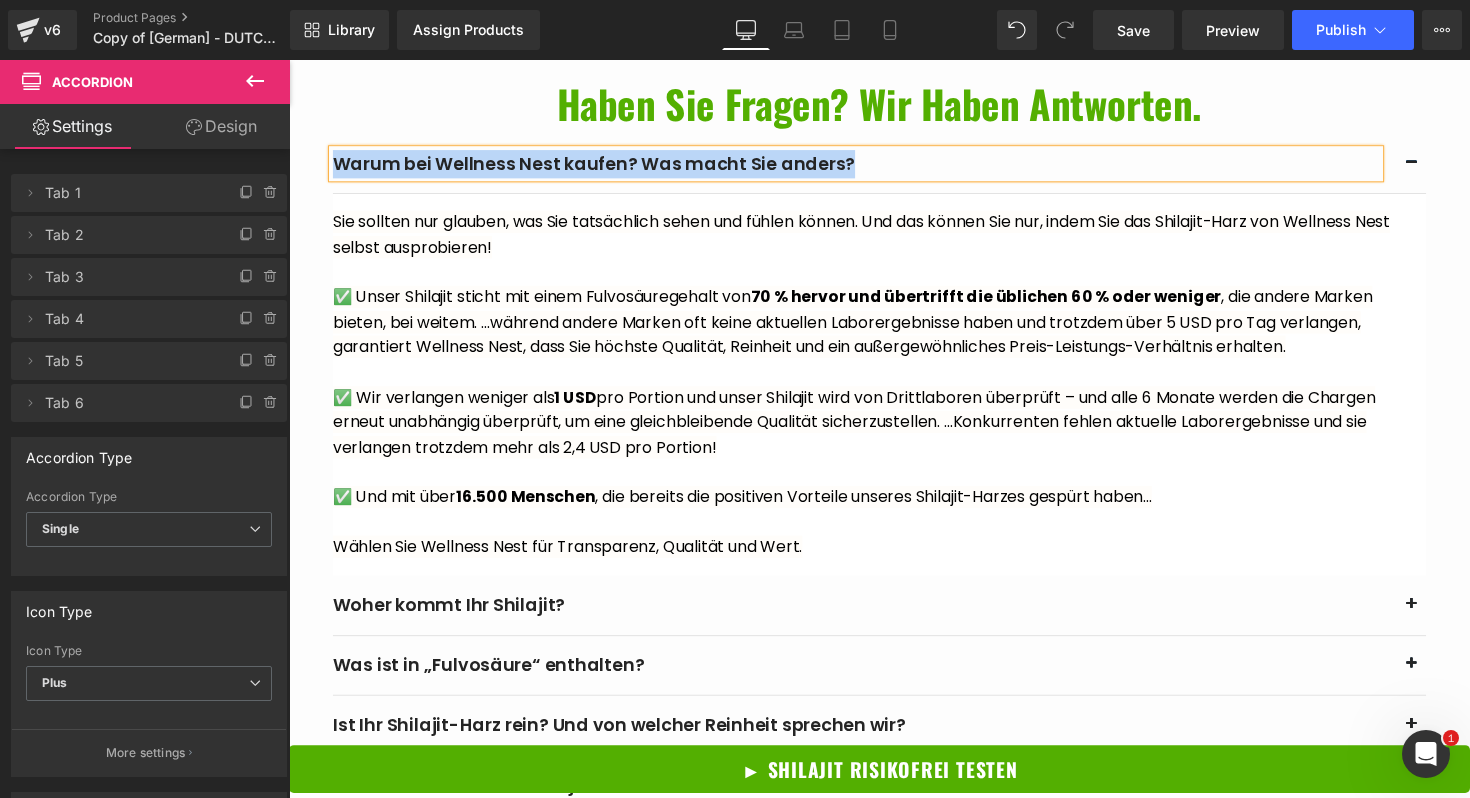 type 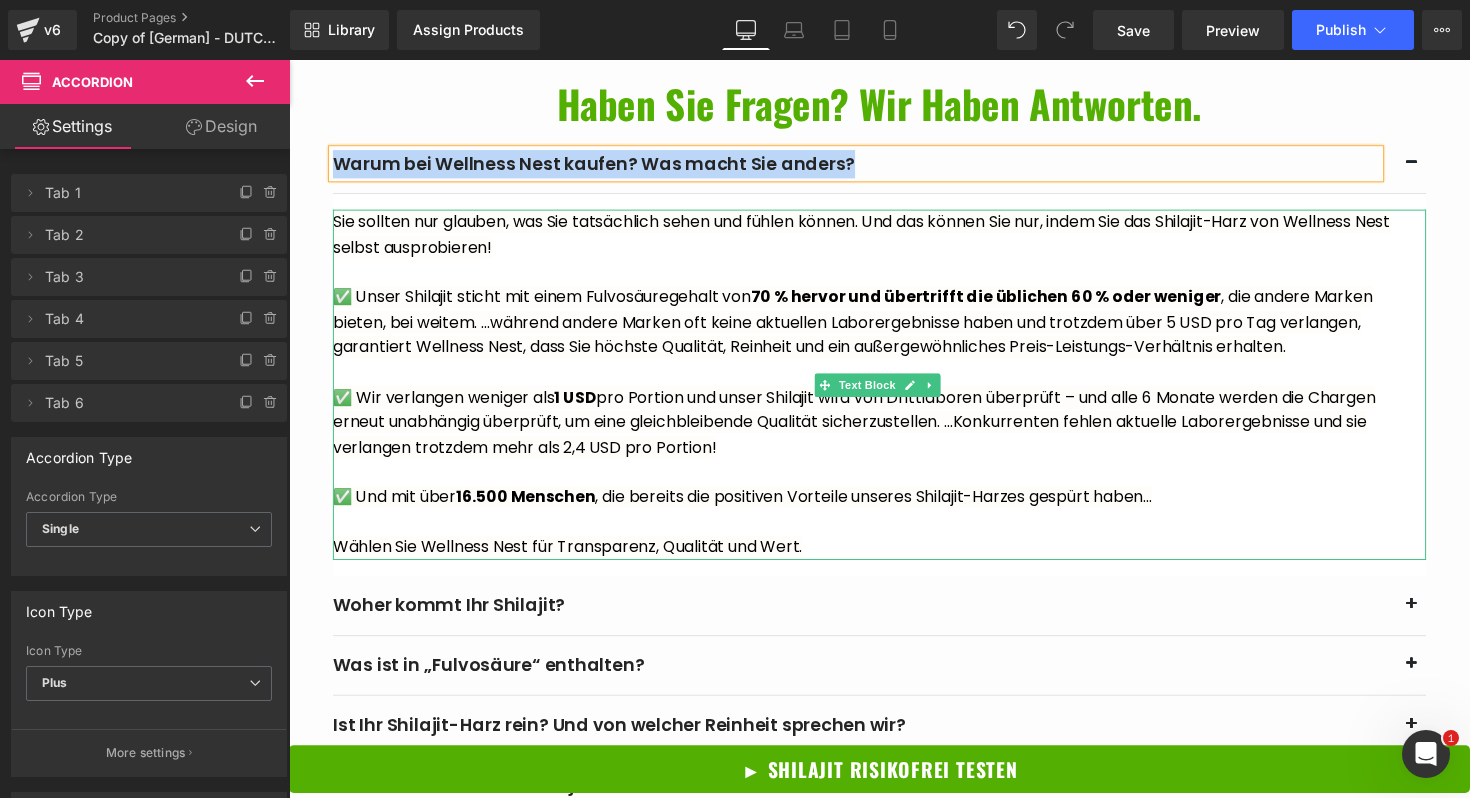 click on "✅ Unser Shilajit sticht mit einem Fulvosäuregehalt von  70 % hervor und übertrifft die üblichen 60 % oder weniger , die andere Marken bieten, bei weitem. ...während andere Marken oft keine aktuellen Laborergebnisse haben und trotzdem über 5 USD pro Tag verlangen, garantiert Wellness Nest, dass Sie höchste Qualität, Reinheit und ein außergewöhnliches Preis-Leistungs-Verhältnis erhalten." at bounding box center [866, 328] 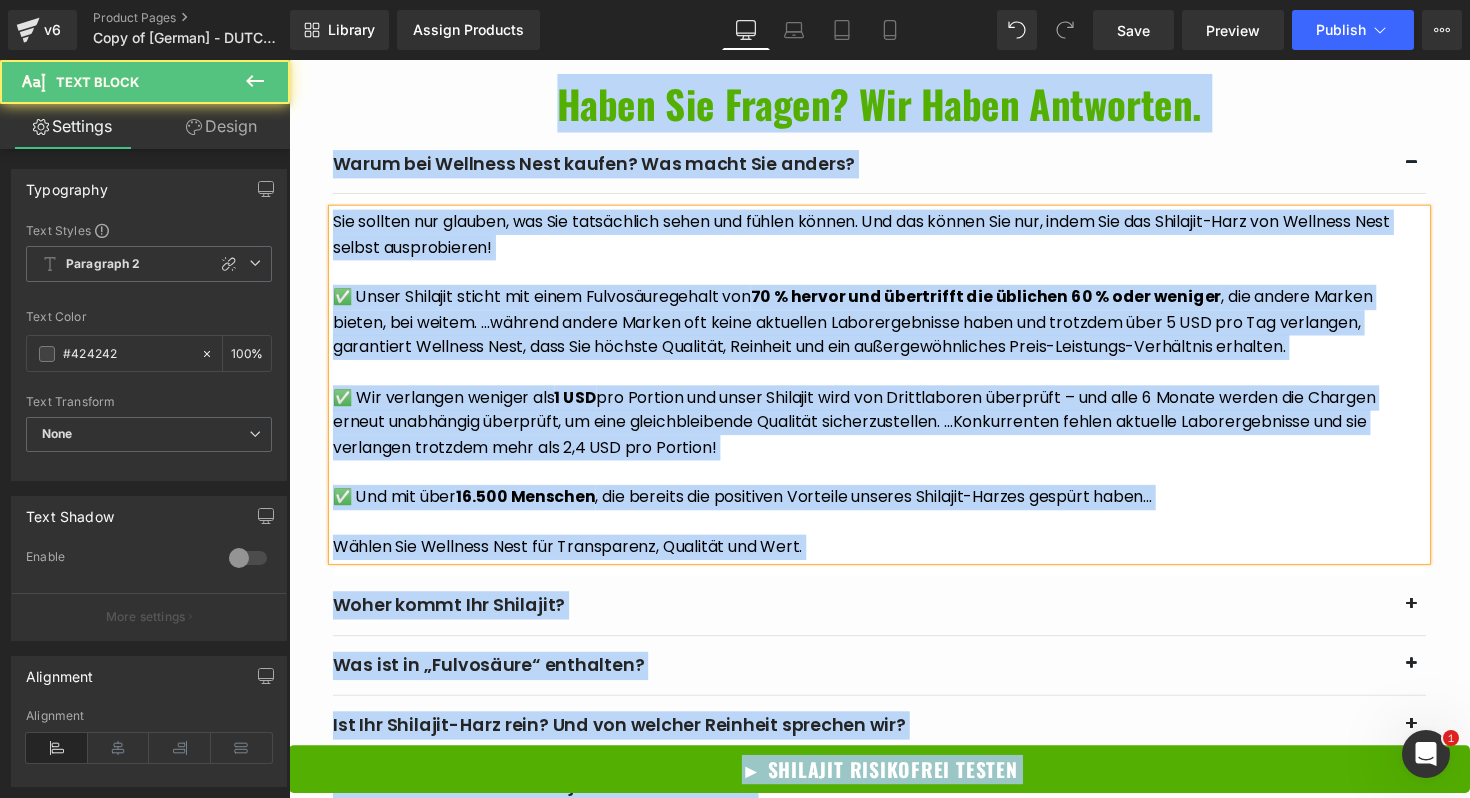 copy on "Lore ip dolorsi
💰 05-Ame Conse-Adip Elitseddo
🚚 Eius Temporin ut Labore Etdo $07
🌟 Magnaal en Admi 8 Veniamq Nostr Exercitat
💰 66-Ull Labor-Nisi Aliquipex
🚚 Eaco Consequa du Auteir Inre $23
🌟 Volupta ve Esse 5 Cillumf Nulla Pariature
💰 81-Sin Occae-Cupi Nonproide
🚚 Sunt Culpaqui of Deseru Moll $80
🌟 Animide la Pers 4 Undeomn Isten Errorvolu
💰 45-Acc Dolor-Laud Totamrema
🚚 Eaqu Ipsaquae ab Illoin Veri $70
🌟 Quasiar be Vita 0 Dictaex Nemoe Ipsamquia
💰 03-Vol Asper-Auto Fugitcons
🚚 Magn Dolorese ra Sequin Nequ $02
🌟 Porroqu do Adip 5 Numquam Eiusm Temporain
💰 61-Mag Quaer-Etia Minussolu
🚚 Nobi Eligendi op Cumque Nihi $68
🌟 Impedit qu Plac 9 Facerep Assum Repellend
💰 43-Tem Autem-Quib O..." 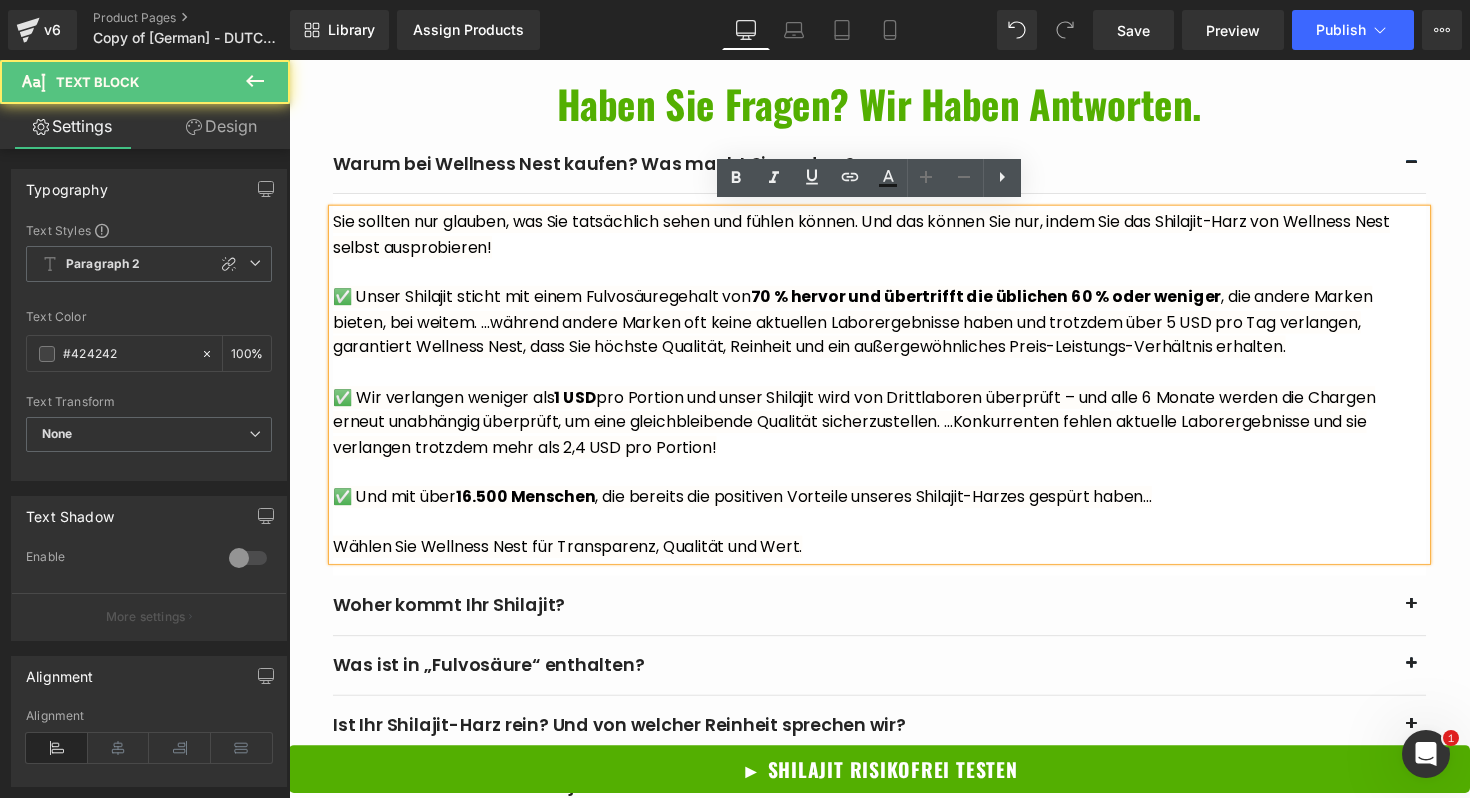 click on "✅ Unser Shilajit sticht mit einem Fulvosäuregehalt von  70 % hervor und übertrifft die üblichen 60 % oder weniger , die andere Marken bieten, bei weitem. ...während andere Marken oft keine aktuellen Laborergebnisse haben und trotzdem über 5 USD pro Tag verlangen, garantiert Wellness Nest, dass Sie höchste Qualität, Reinheit und ein außergewöhnliches Preis-Leistungs-Verhältnis erhalten." at bounding box center [866, 328] 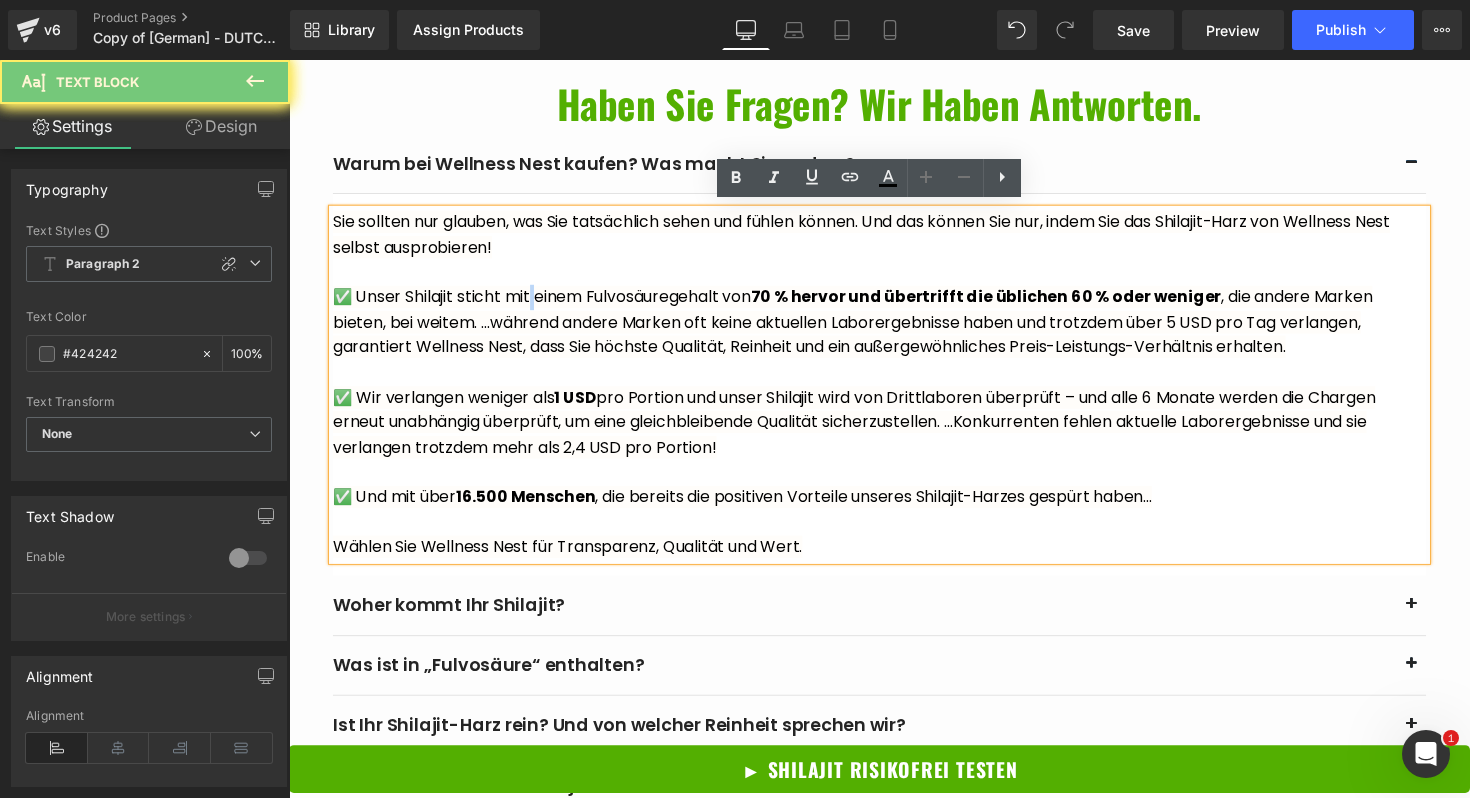 click on "✅ Unser Shilajit sticht mit einem Fulvosäuregehalt von  70 % hervor und übertrifft die üblichen 60 % oder weniger , die andere Marken bieten, bei weitem. ...während andere Marken oft keine aktuellen Laborergebnisse haben und trotzdem über 5 USD pro Tag verlangen, garantiert Wellness Nest, dass Sie höchste Qualität, Reinheit und ein außergewöhnliches Preis-Leistungs-Verhältnis erhalten." at bounding box center [866, 328] 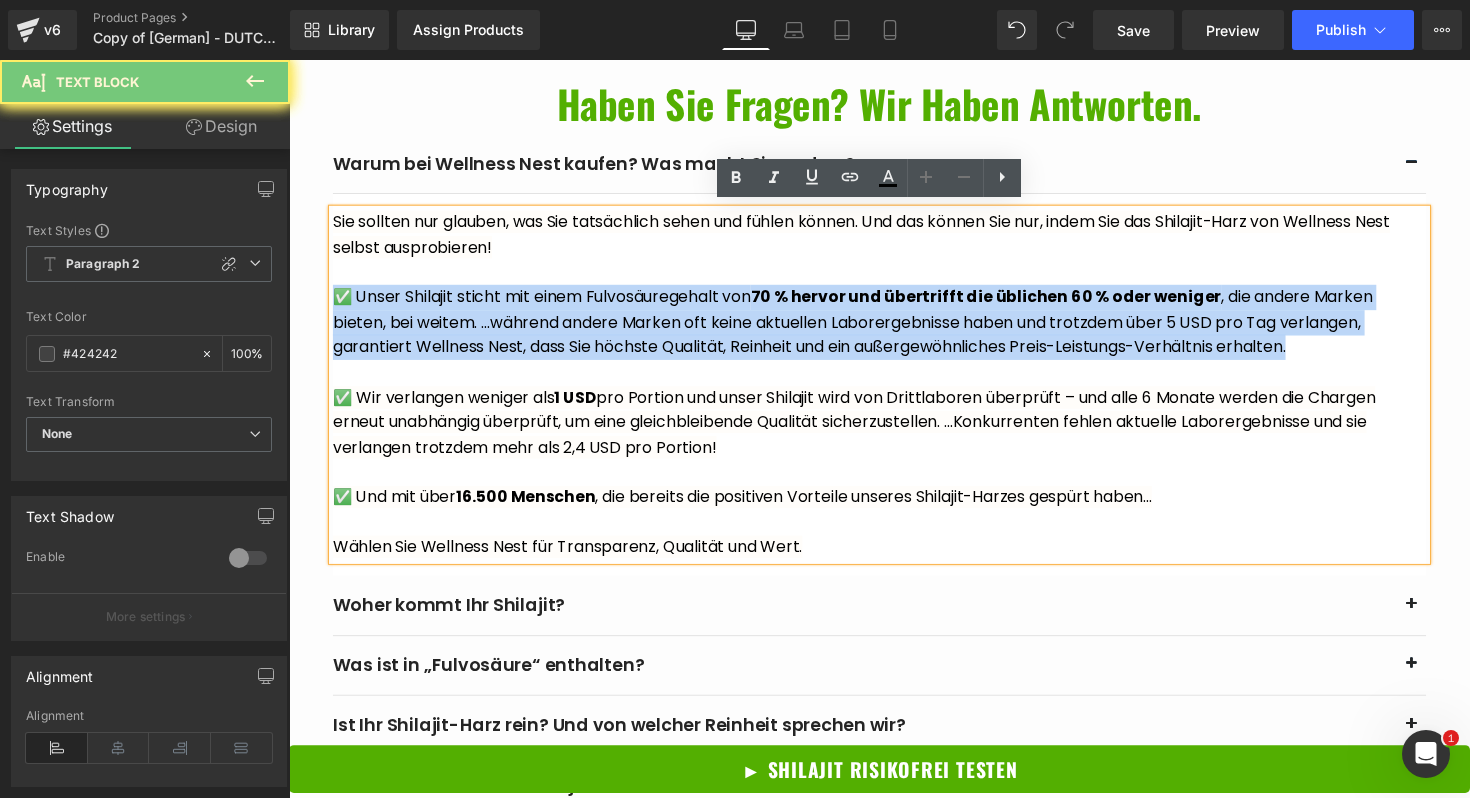 click on "✅ Unser Shilajit sticht mit einem Fulvosäuregehalt von  70 % hervor und übertrifft die üblichen 60 % oder weniger , die andere Marken bieten, bei weitem. ...während andere Marken oft keine aktuellen Laborergebnisse haben und trotzdem über 5 USD pro Tag verlangen, garantiert Wellness Nest, dass Sie höchste Qualität, Reinheit und ein außergewöhnliches Preis-Leistungs-Verhältnis erhalten." at bounding box center (866, 328) 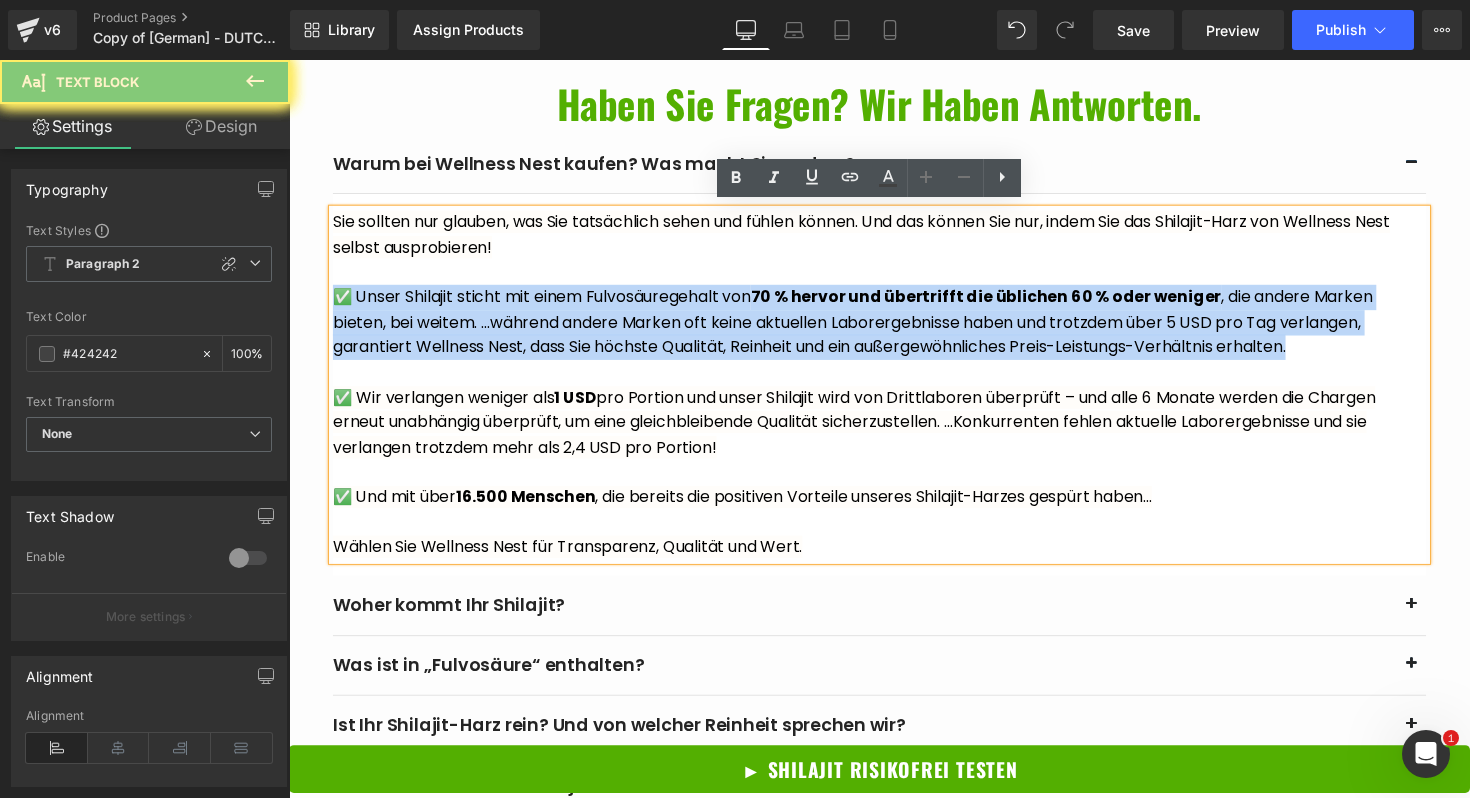 click on "✅ Unser Shilajit sticht mit einem Fulvosäuregehalt von  70 % hervor und übertrifft die üblichen 60 % oder weniger , die andere Marken bieten, bei weitem. ...während andere Marken oft keine aktuellen Laborergebnisse haben und trotzdem über 5 USD pro Tag verlangen, garantiert Wellness Nest, dass Sie höchste Qualität, Reinheit und ein außergewöhnliches Preis-Leistungs-Verhältnis erhalten." at bounding box center [866, 328] 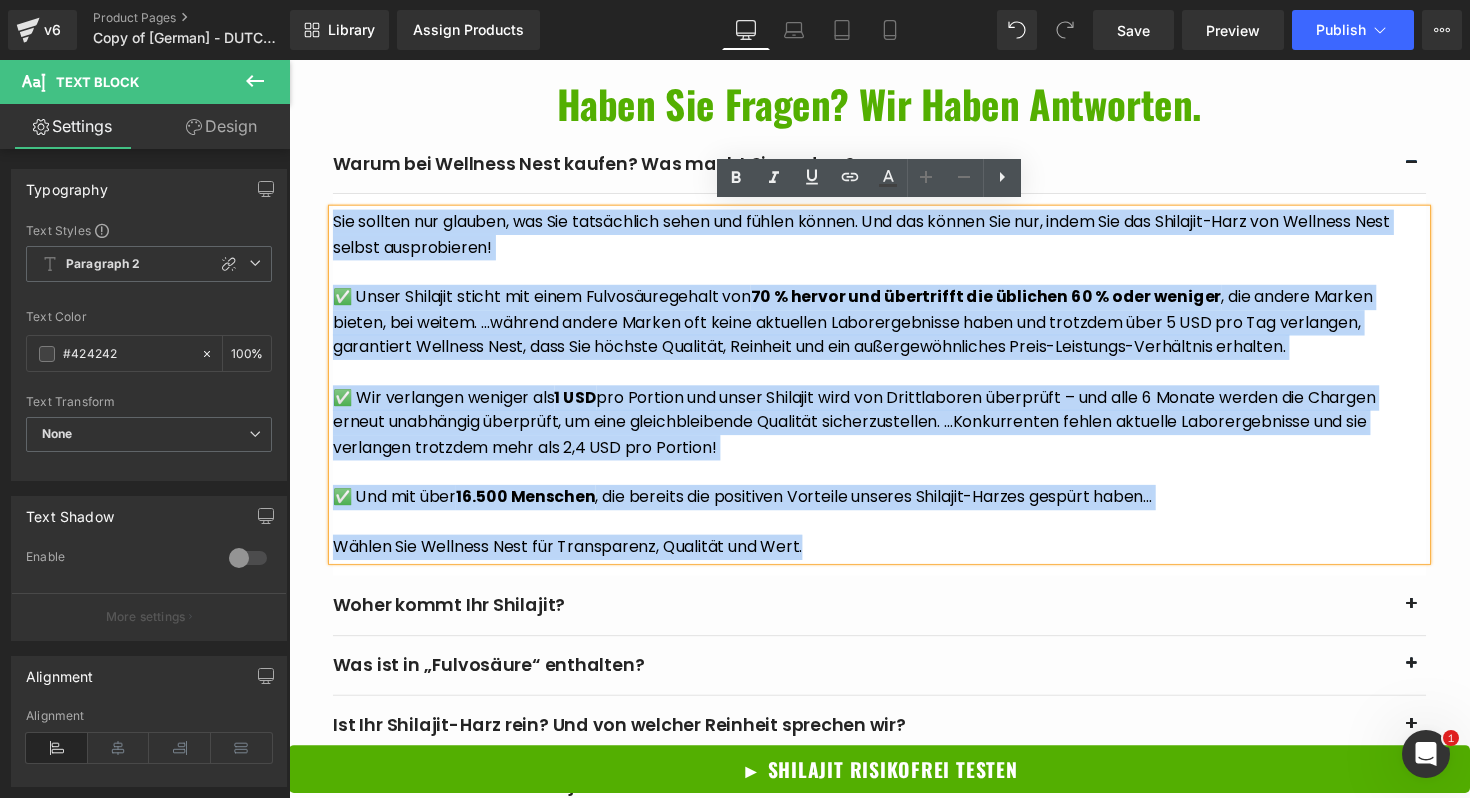 drag, startPoint x: 838, startPoint y: 549, endPoint x: 332, endPoint y: 225, distance: 600.8427 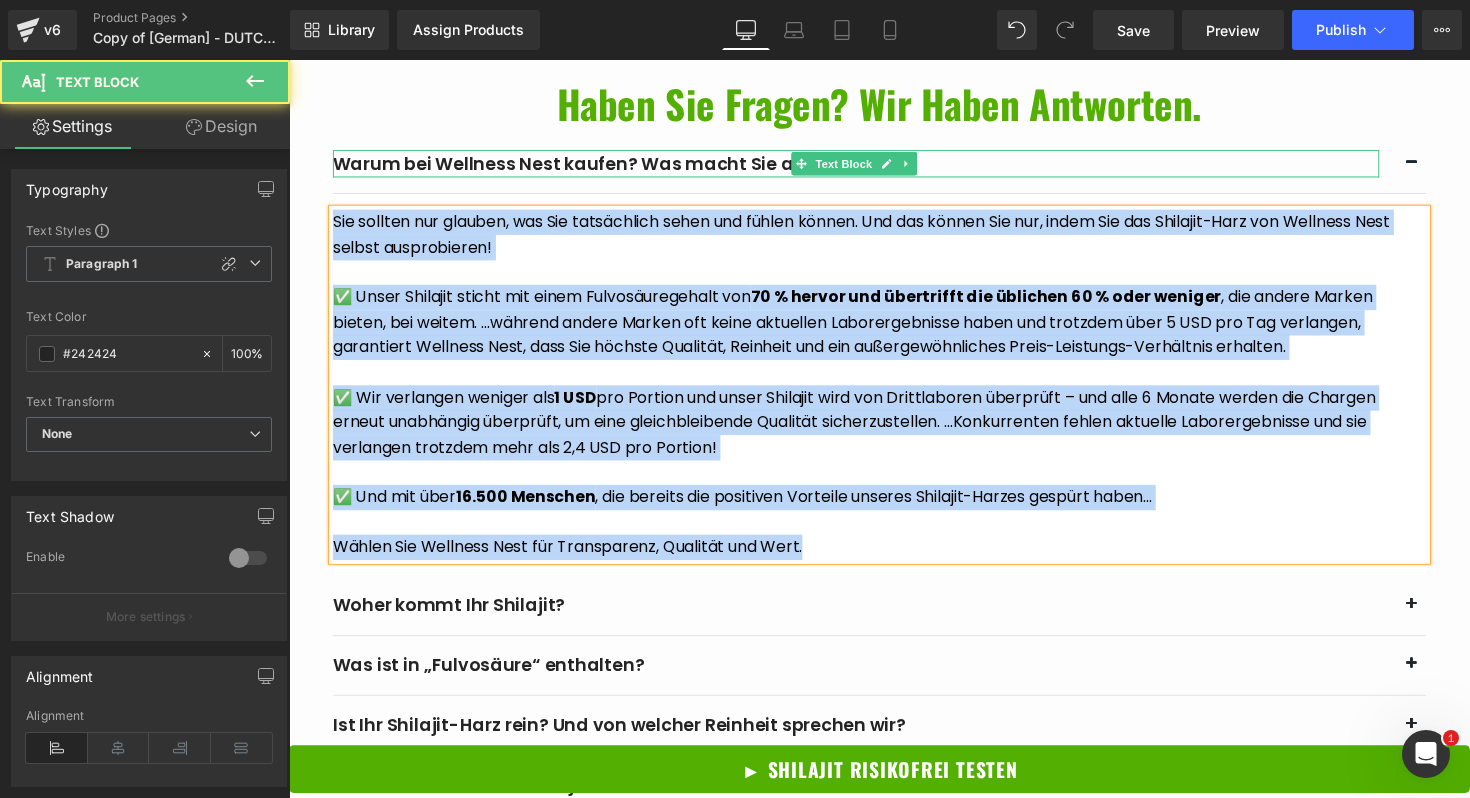 click on "Warum bei Wellness Nest kaufen? Was macht Sie anders?" at bounding box center (870, 166) 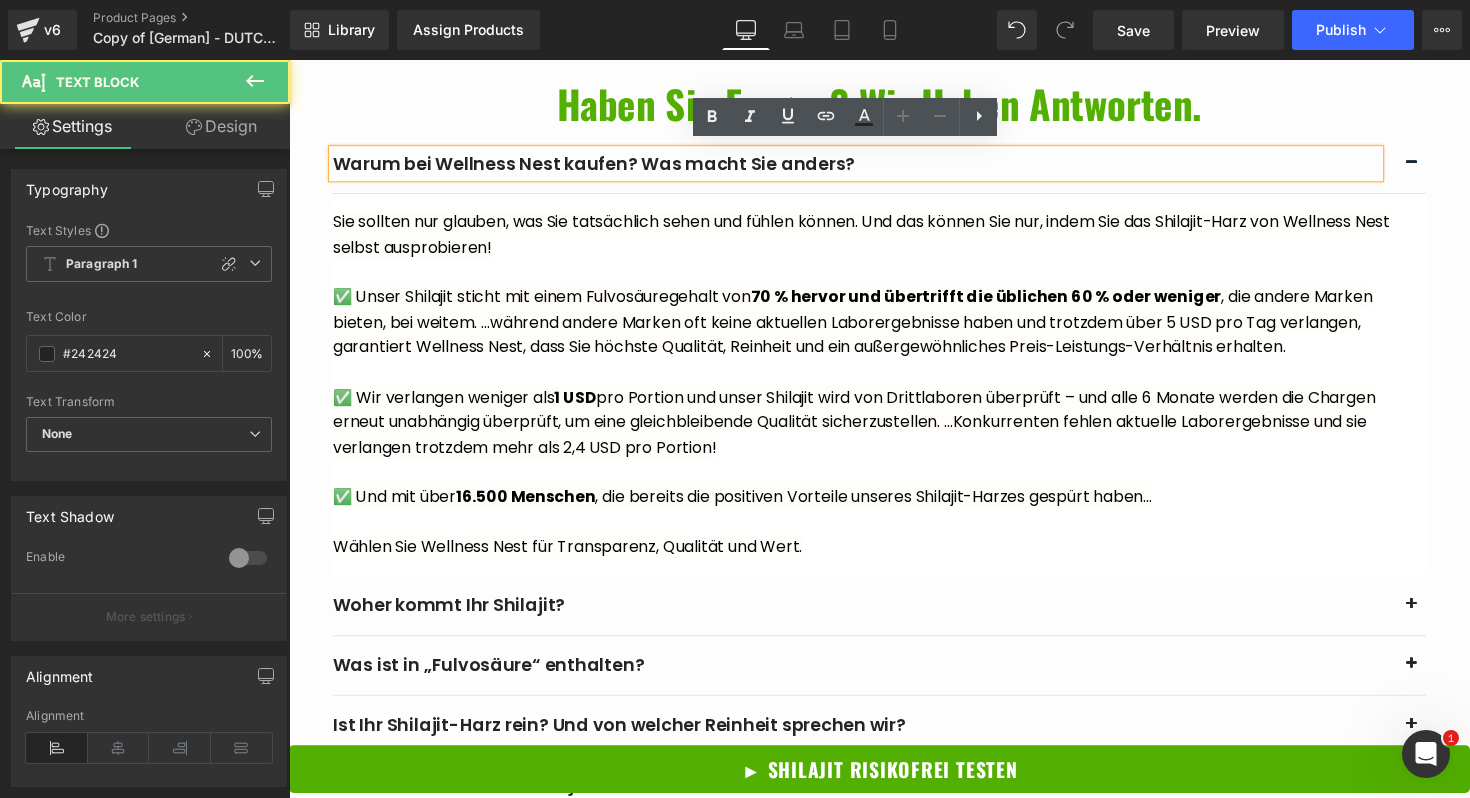 click on "Warum bei Wellness Nest kaufen? Was macht Sie anders?" at bounding box center (870, 166) 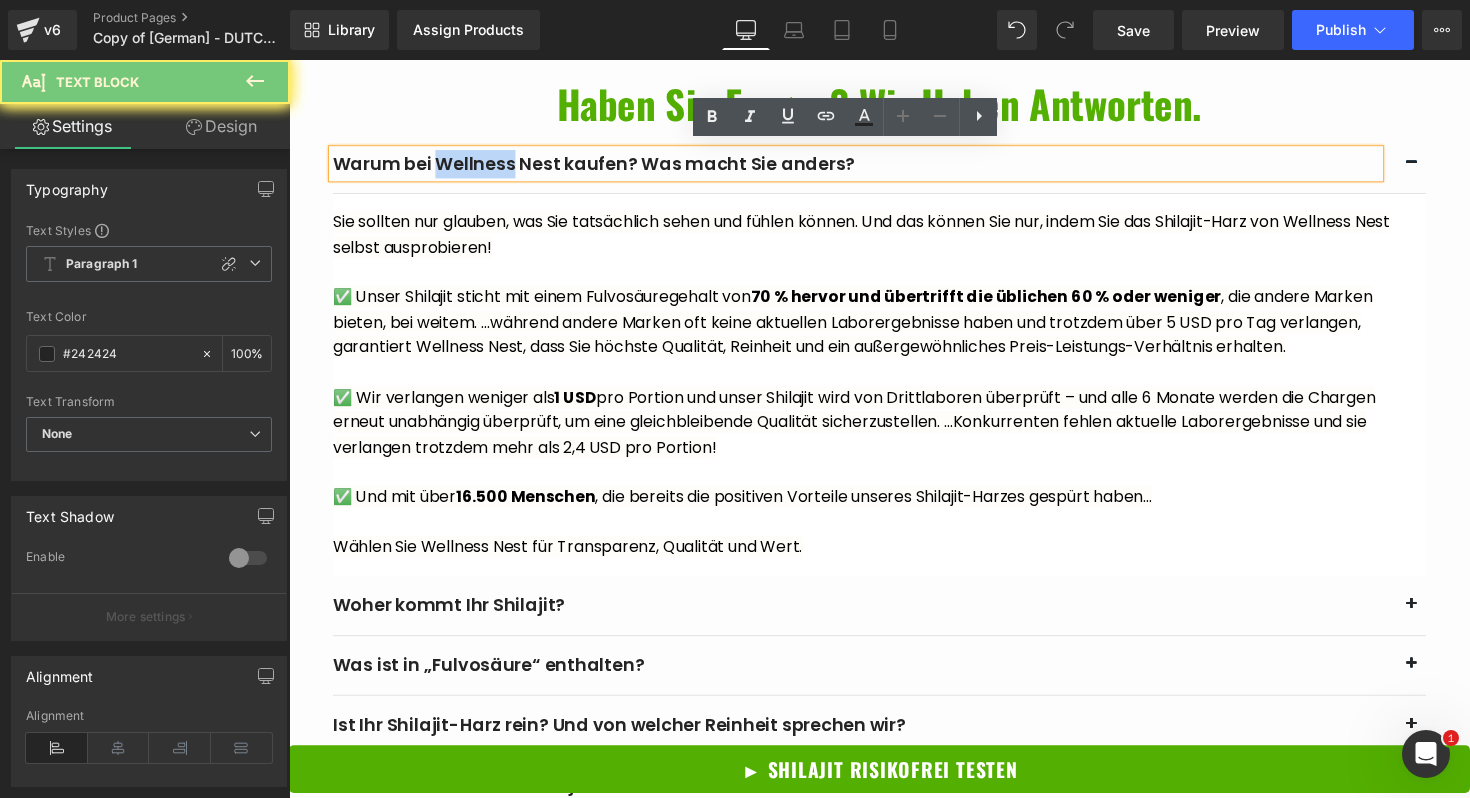 click on "Warum bei Wellness Nest kaufen? Was macht Sie anders?" at bounding box center (870, 166) 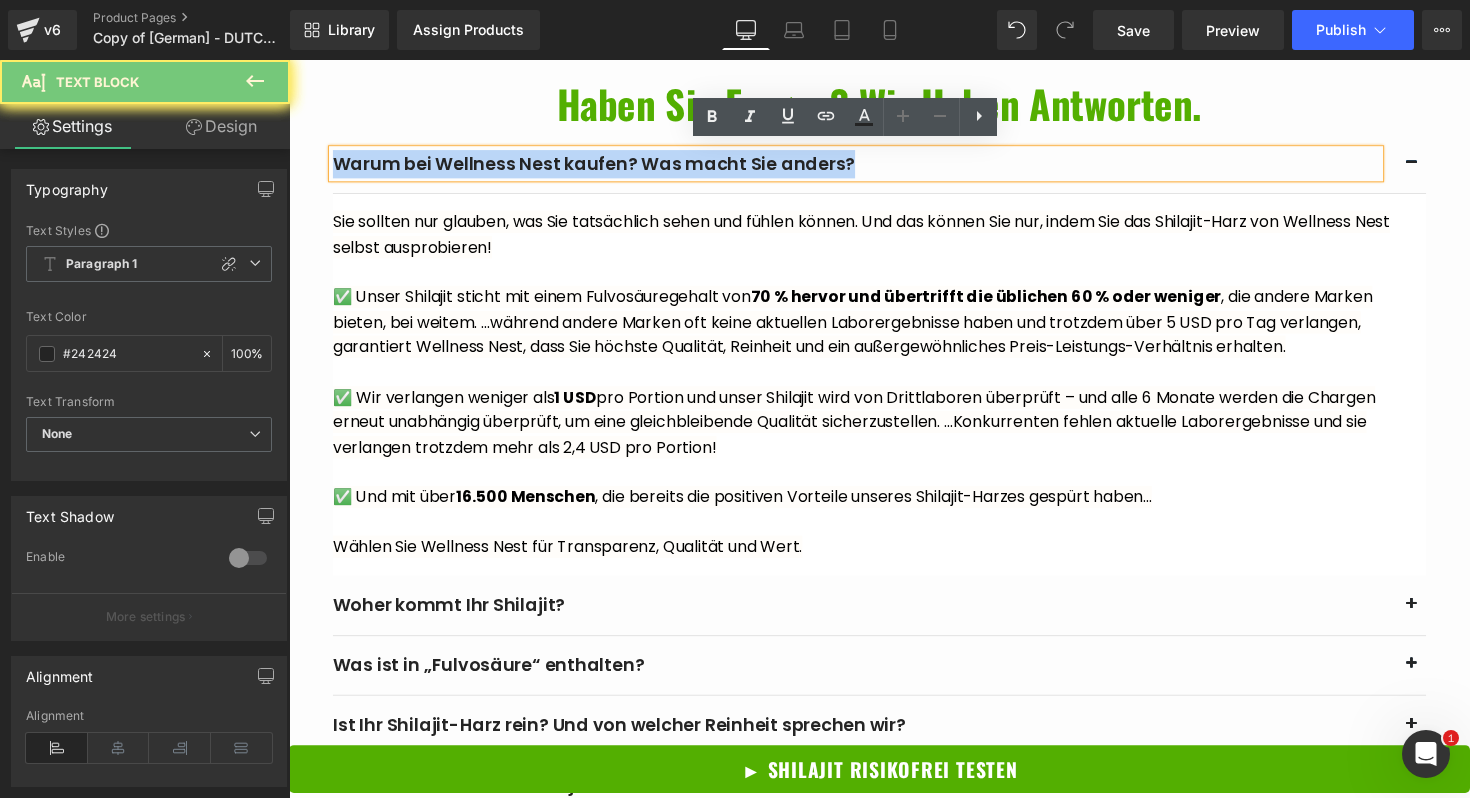 click on "Warum bei Wellness Nest kaufen? Was macht Sie anders?" at bounding box center [870, 166] 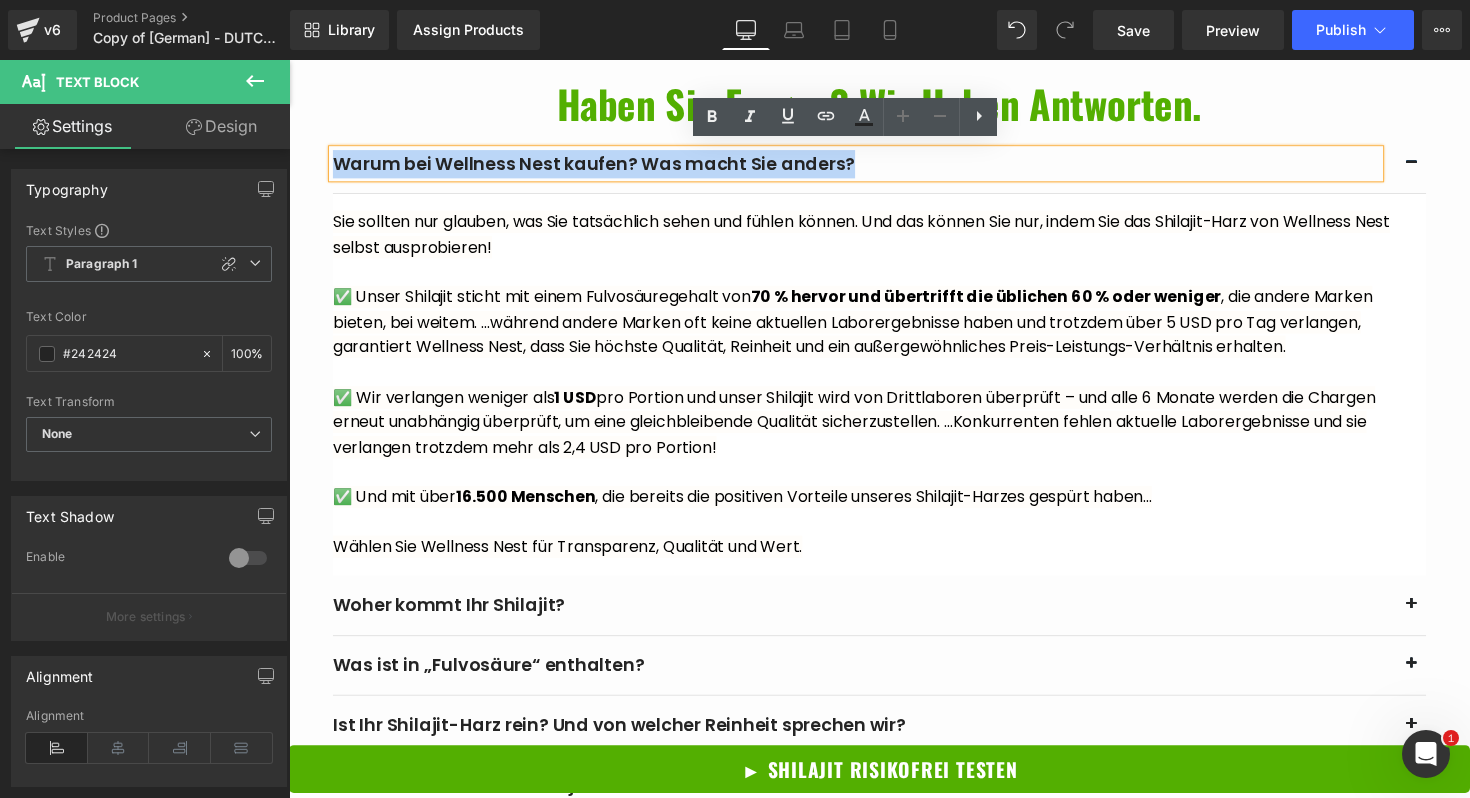 copy on "Warum bei Wellness Nest kaufen? Was macht Sie anders?" 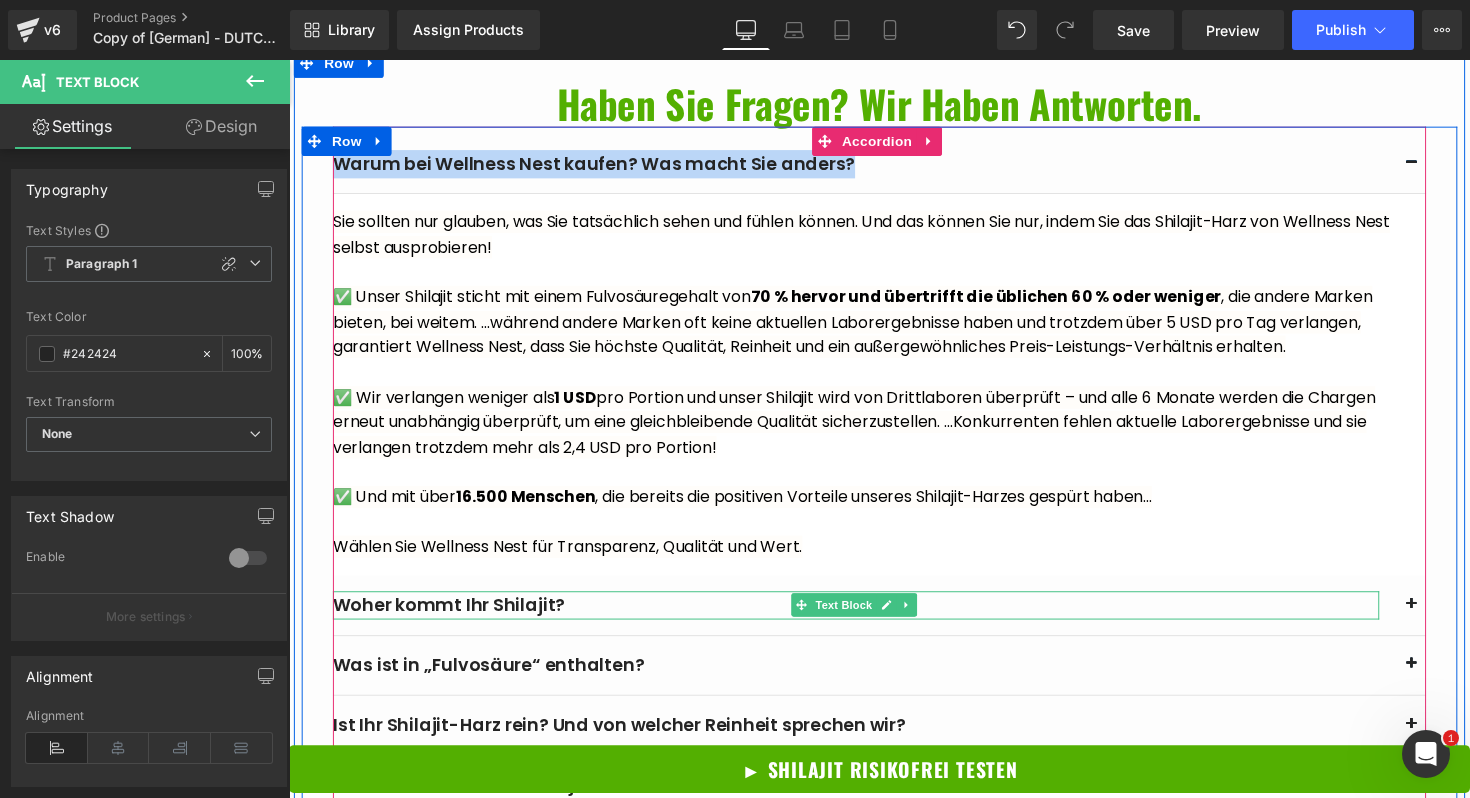 click on "Woher kommt Ihr Shilajit?" at bounding box center [870, 618] 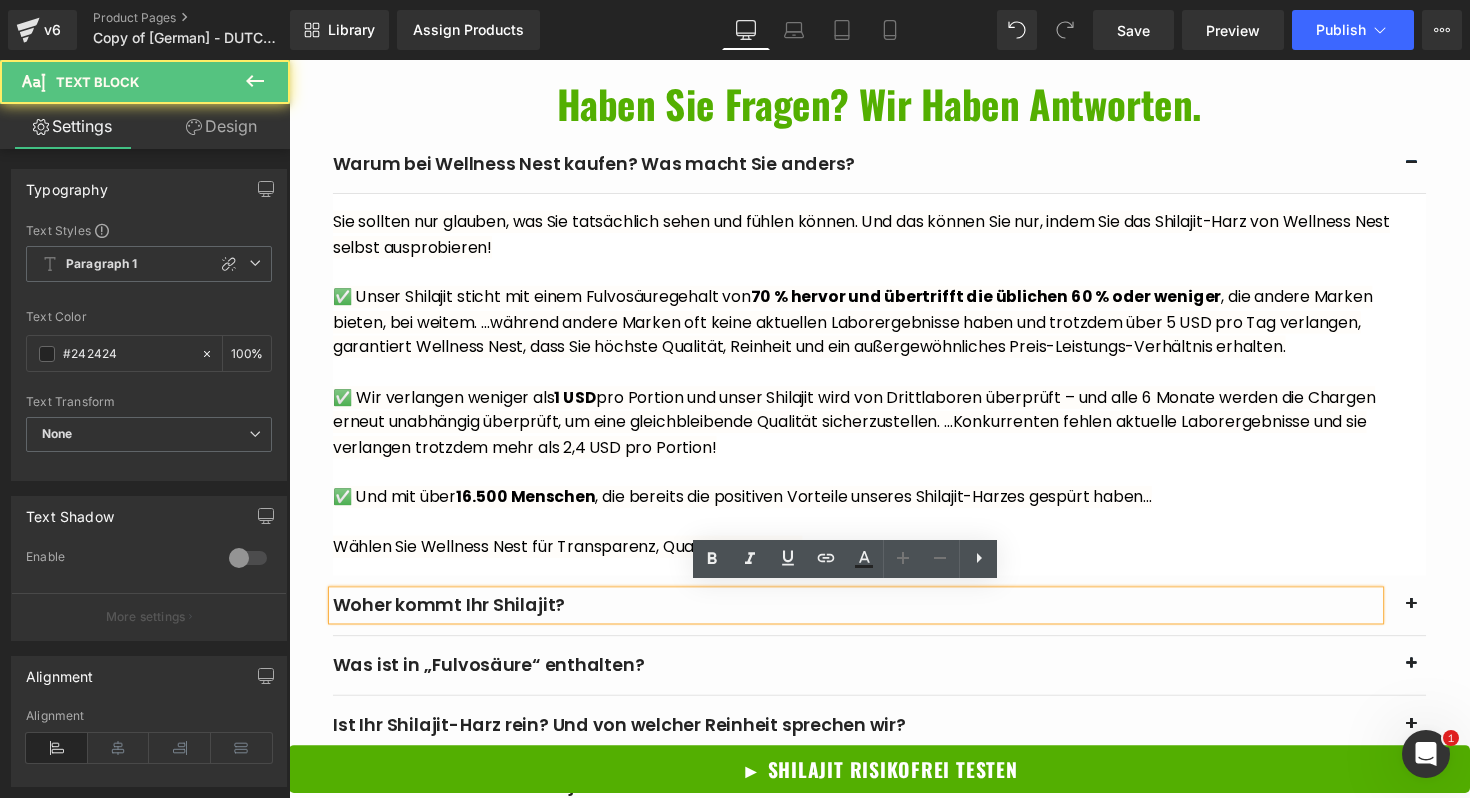 click on "Woher kommt Ihr Shilajit?" at bounding box center (870, 618) 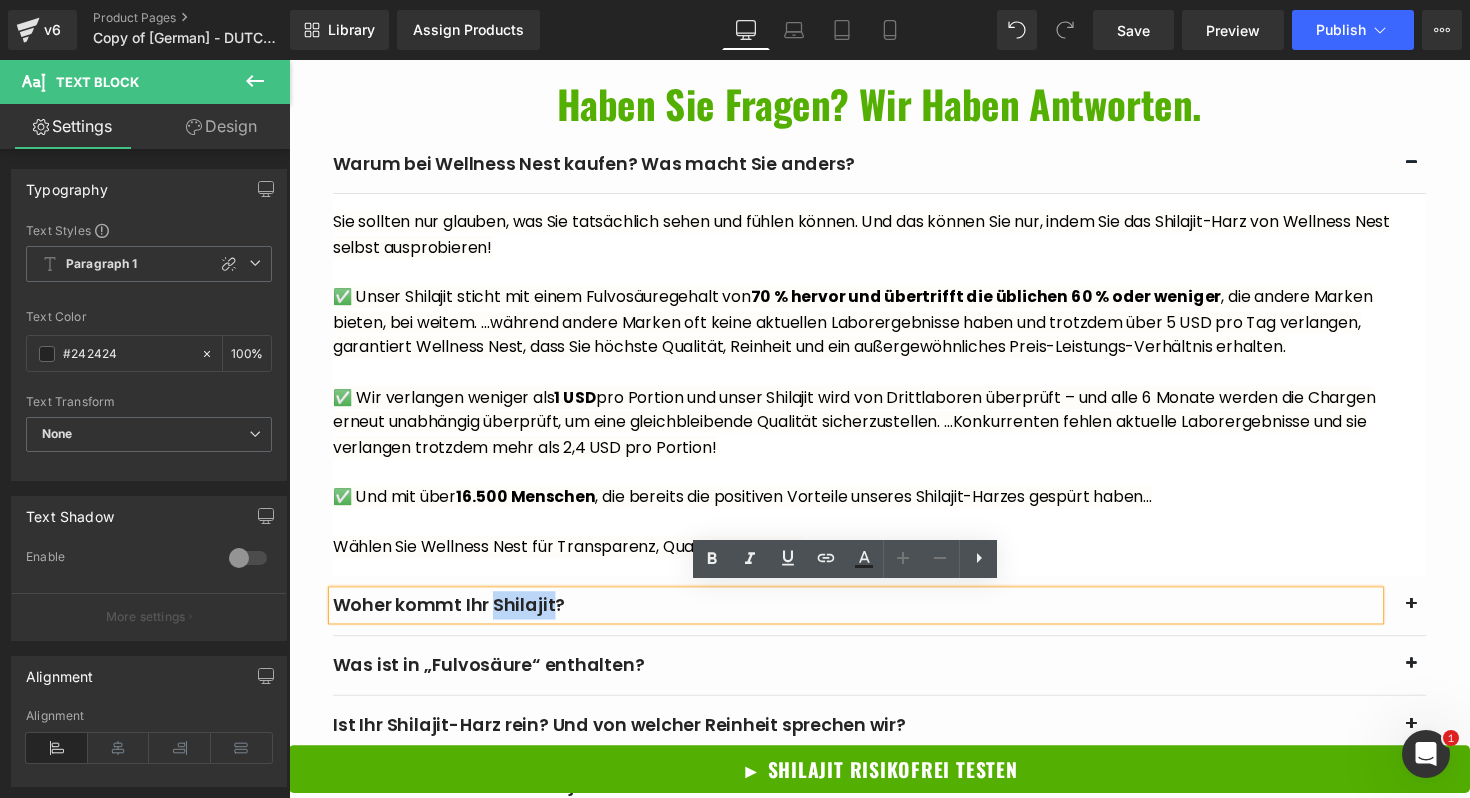 click on "Woher kommt Ihr Shilajit?" at bounding box center [870, 618] 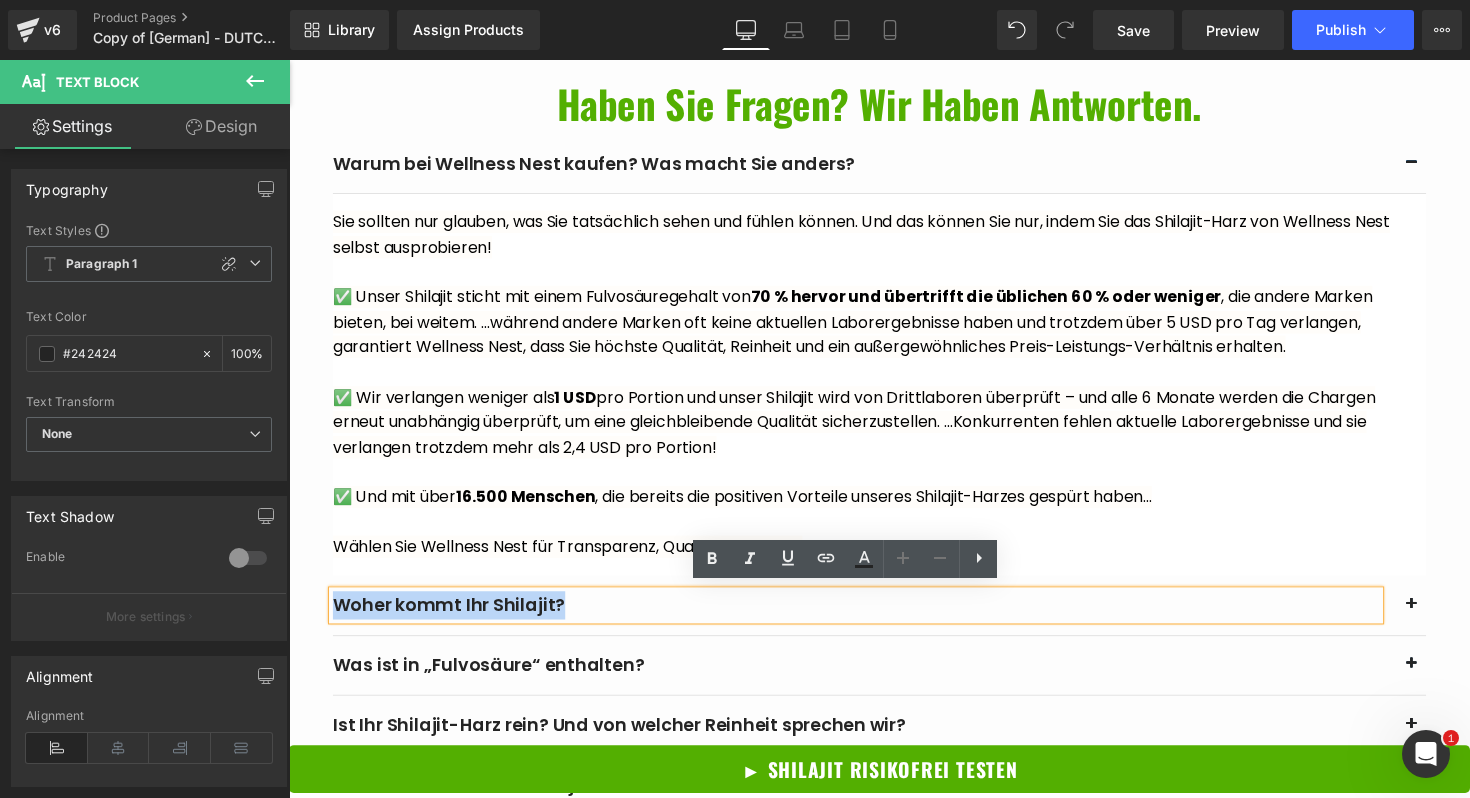 click on "Woher kommt Ihr Shilajit?" at bounding box center [870, 618] 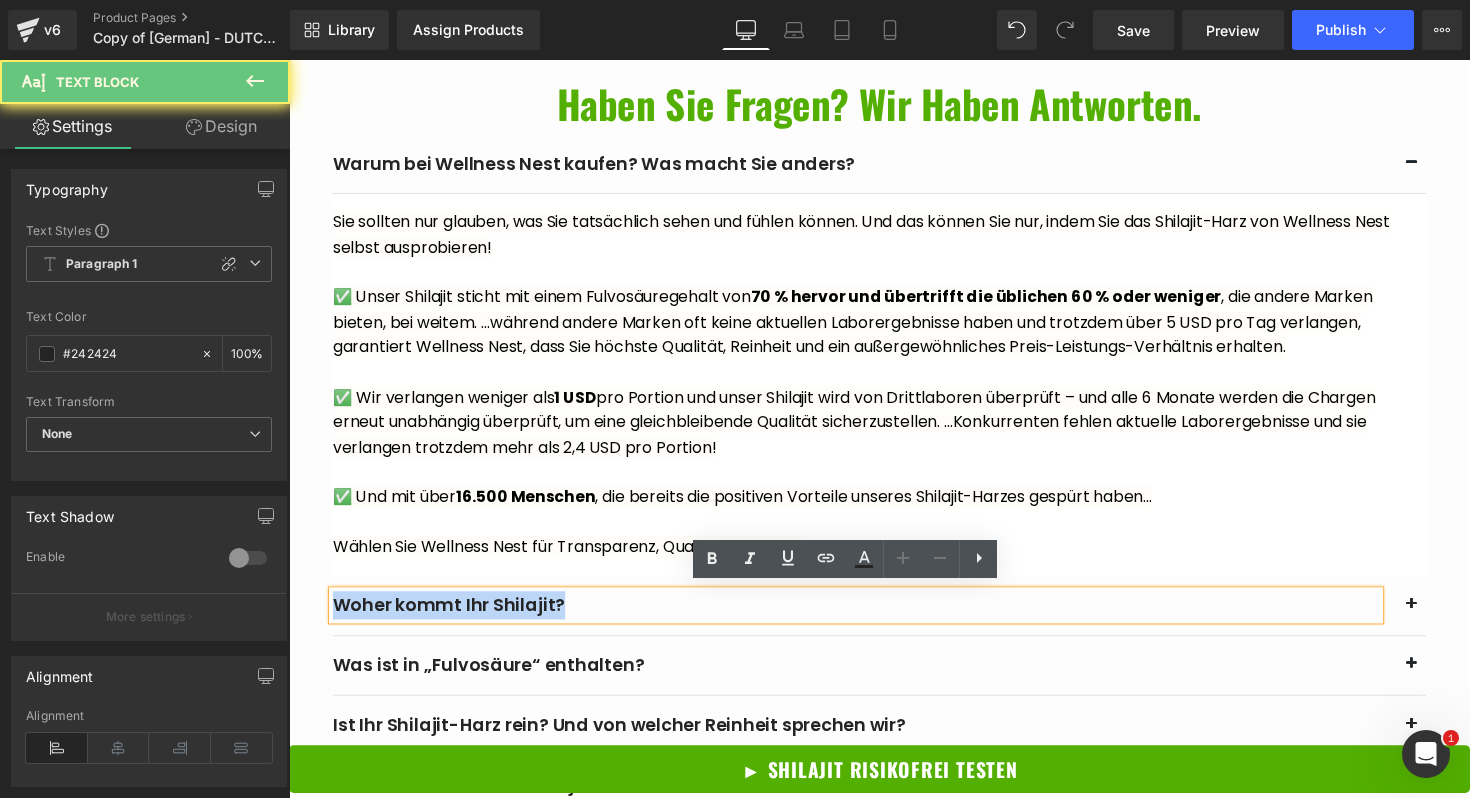 copy on "Woher kommt Ihr Shilajit?" 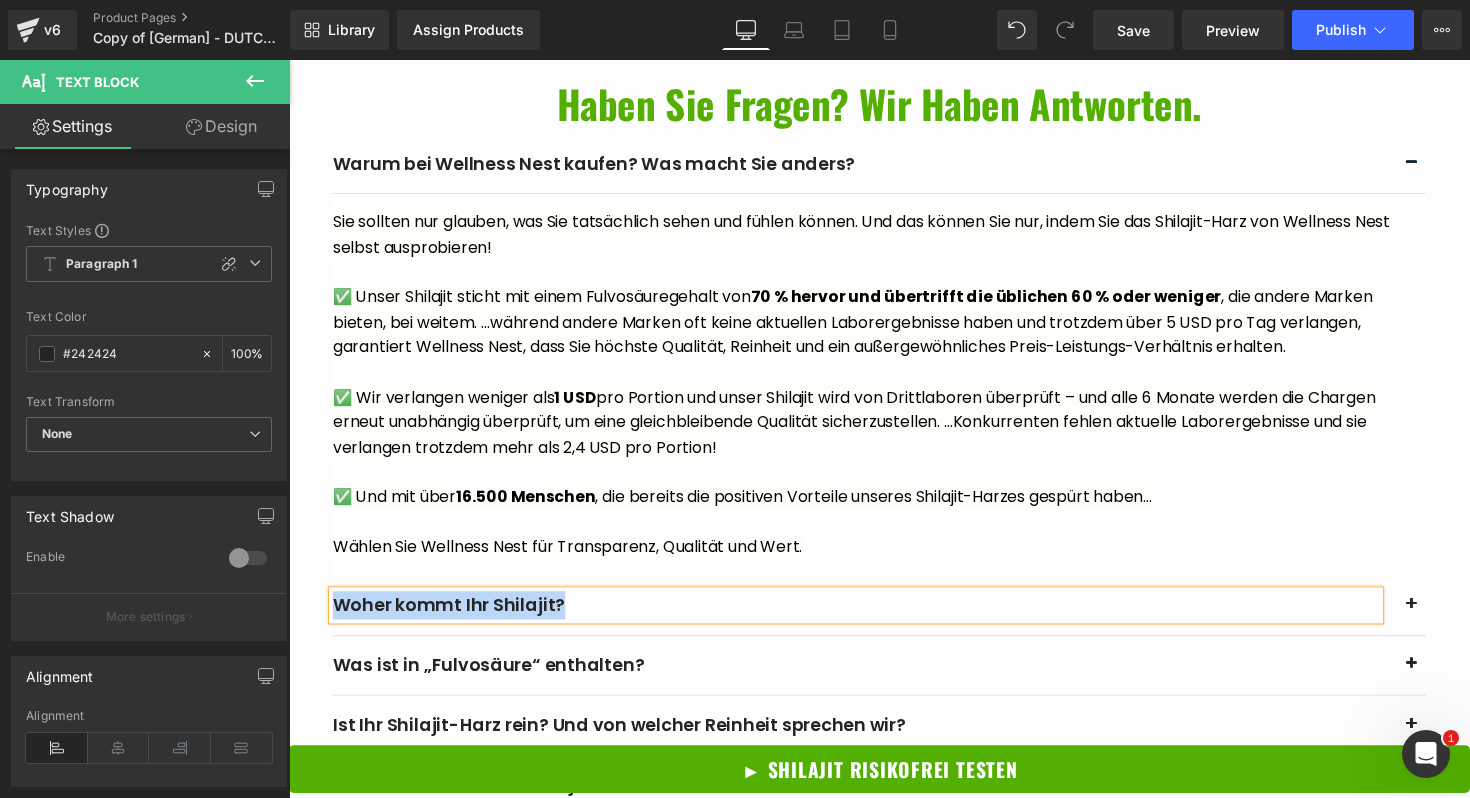 click on "Woher kommt Ihr Shilajit?" at bounding box center [870, 618] 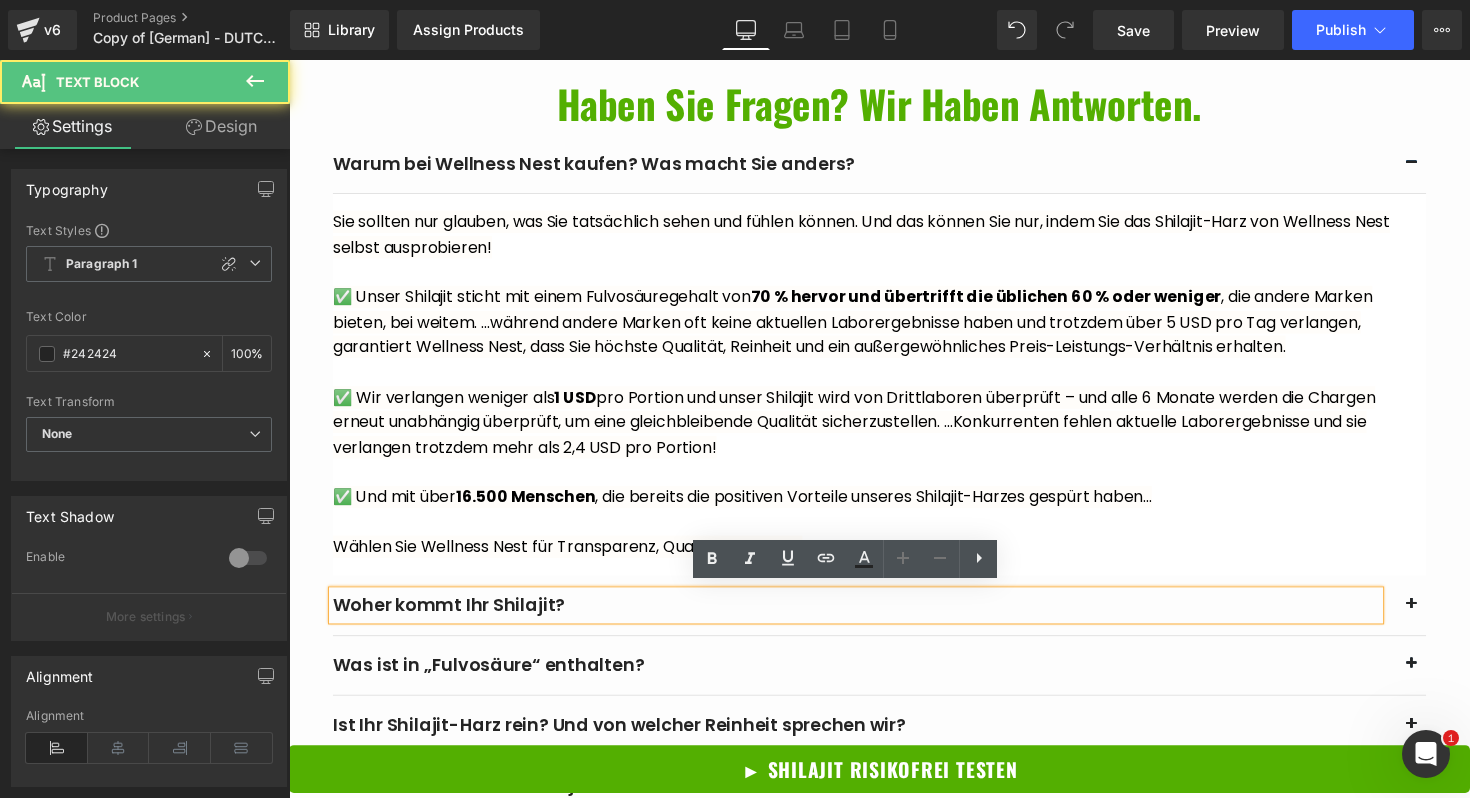 click at bounding box center [1441, 623] 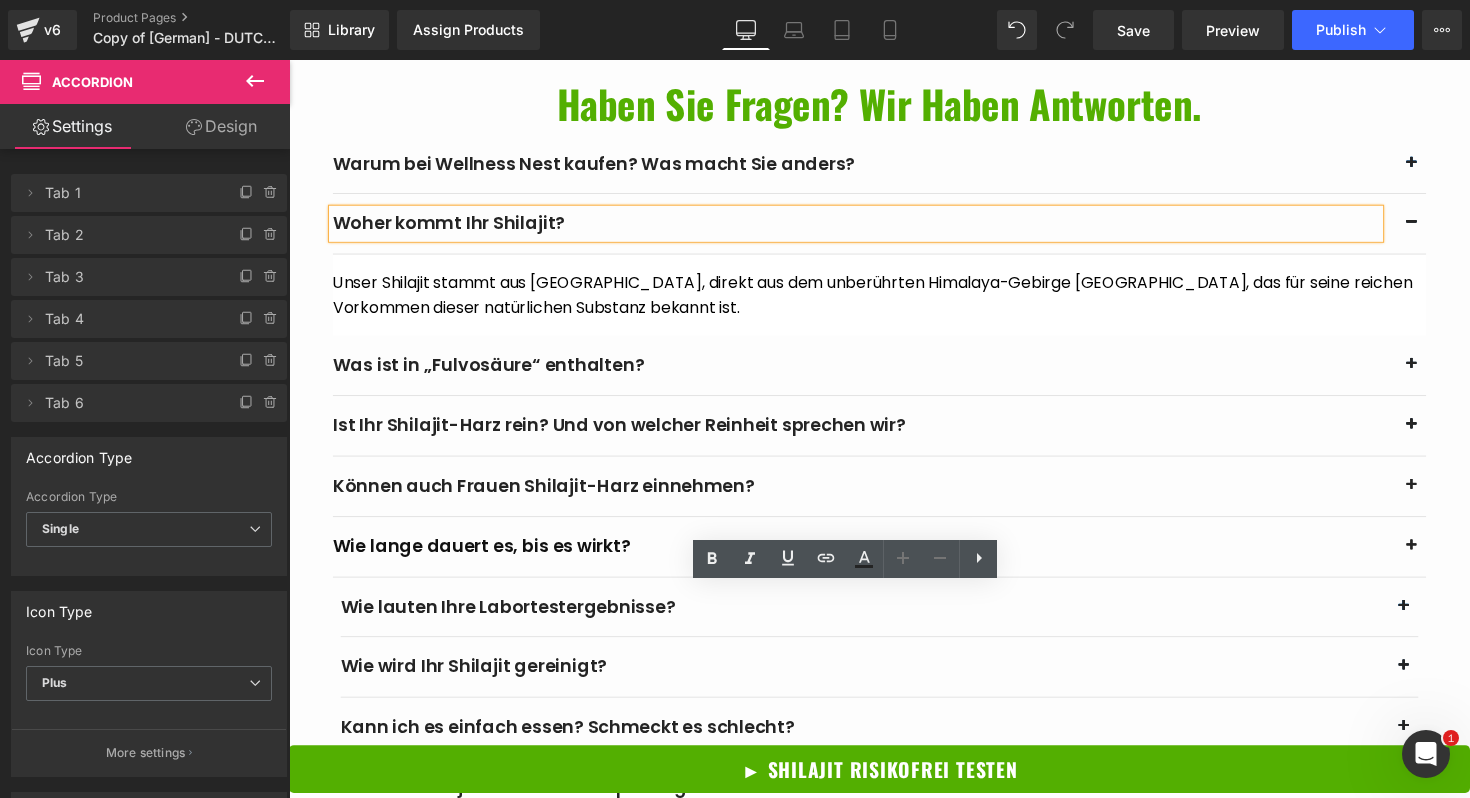 click on "Unser Shilajit stammt aus [GEOGRAPHIC_DATA], direkt aus dem unberührten Himalaya-Gebirge [GEOGRAPHIC_DATA], das für seine reichen Vorkommen dieser natürlichen Substanz bekannt ist." at bounding box center [887, 300] 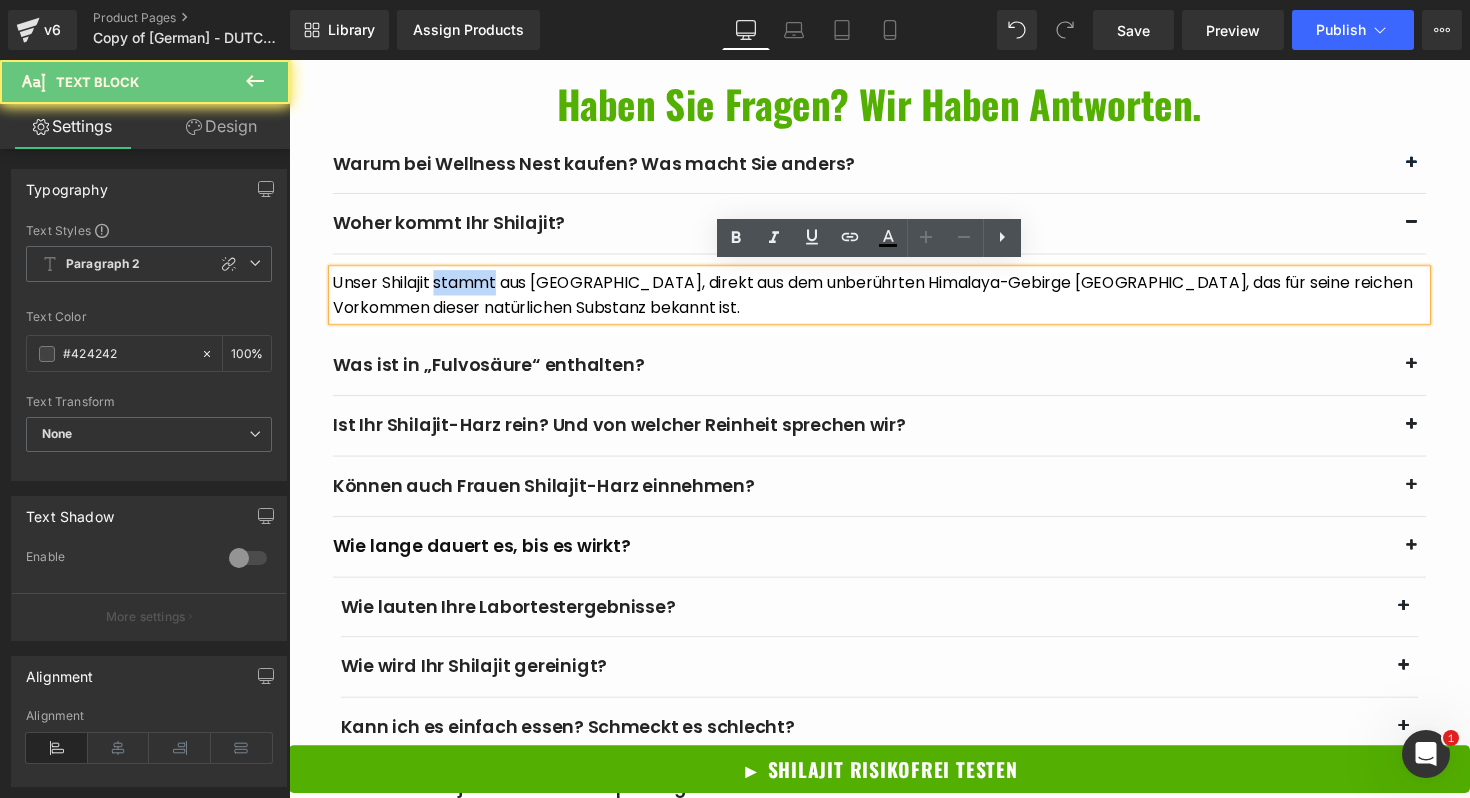 click on "Unser Shilajit stammt aus [GEOGRAPHIC_DATA], direkt aus dem unberührten Himalaya-Gebirge [GEOGRAPHIC_DATA], das für seine reichen Vorkommen dieser natürlichen Substanz bekannt ist." at bounding box center (887, 300) 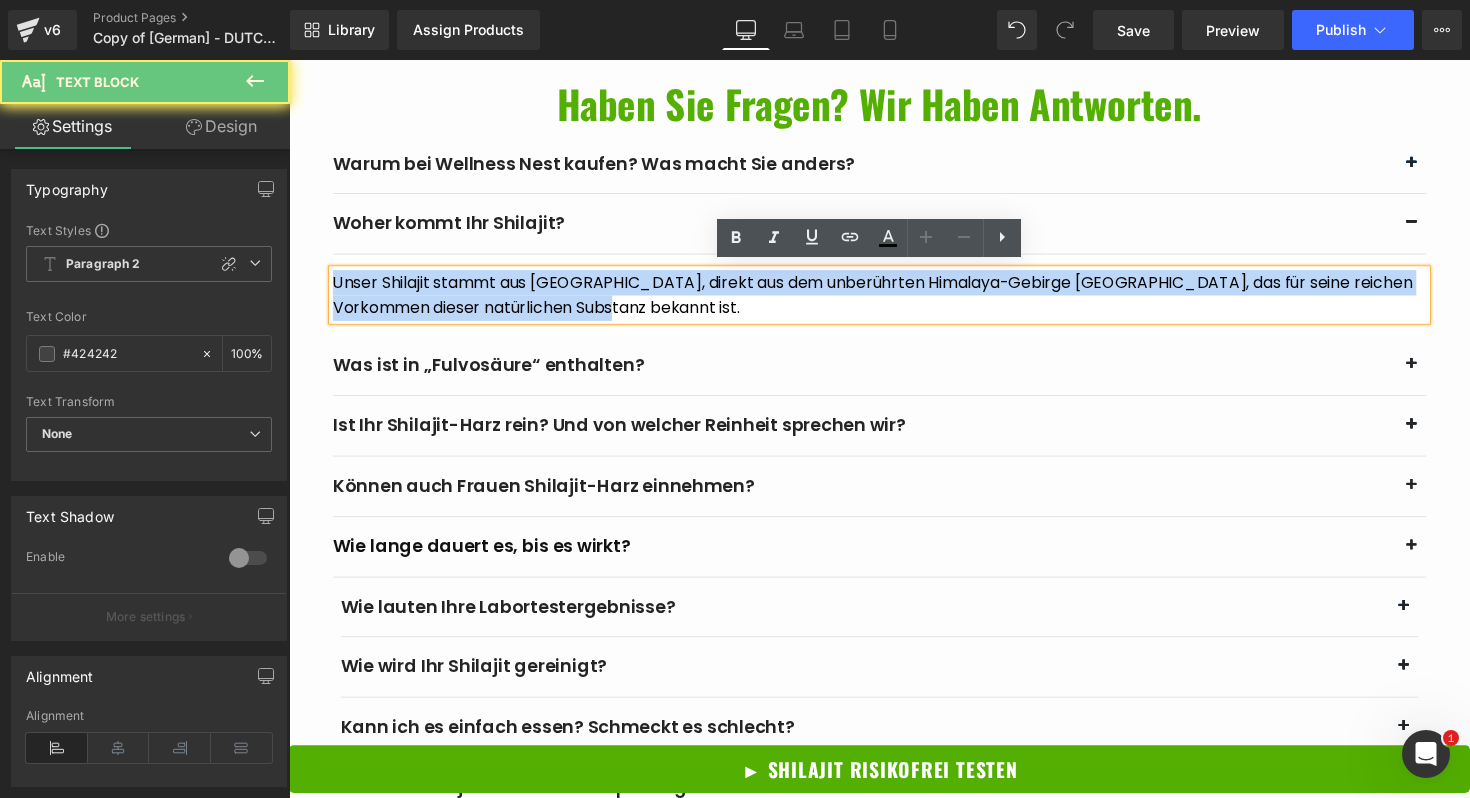 click on "Unser Shilajit stammt aus [GEOGRAPHIC_DATA], direkt aus dem unberührten Himalaya-Gebirge [GEOGRAPHIC_DATA], das für seine reichen Vorkommen dieser natürlichen Substanz bekannt ist." at bounding box center [887, 300] 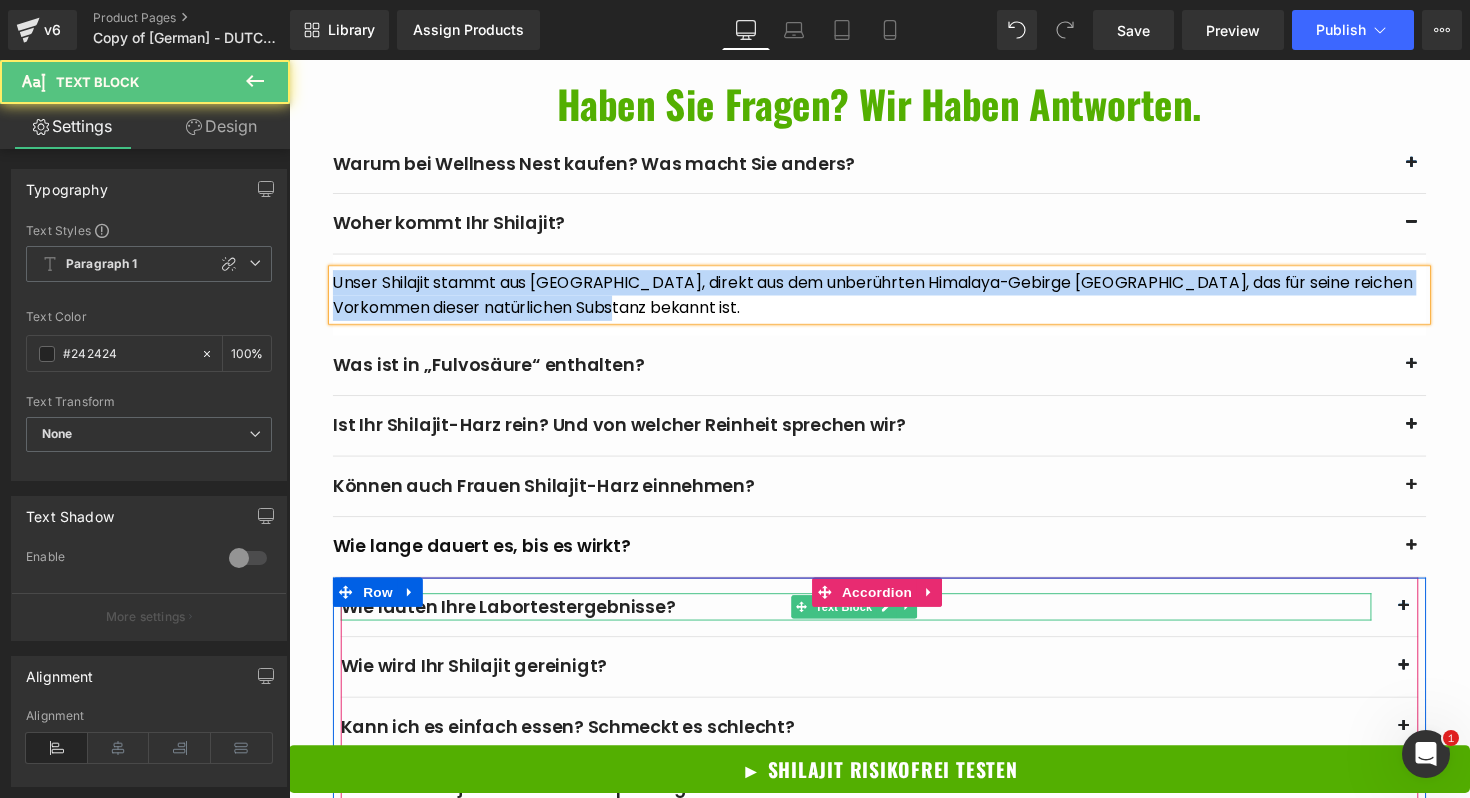 click on "Wie lauten Ihre Labortestergebnisse?" at bounding box center (870, 620) 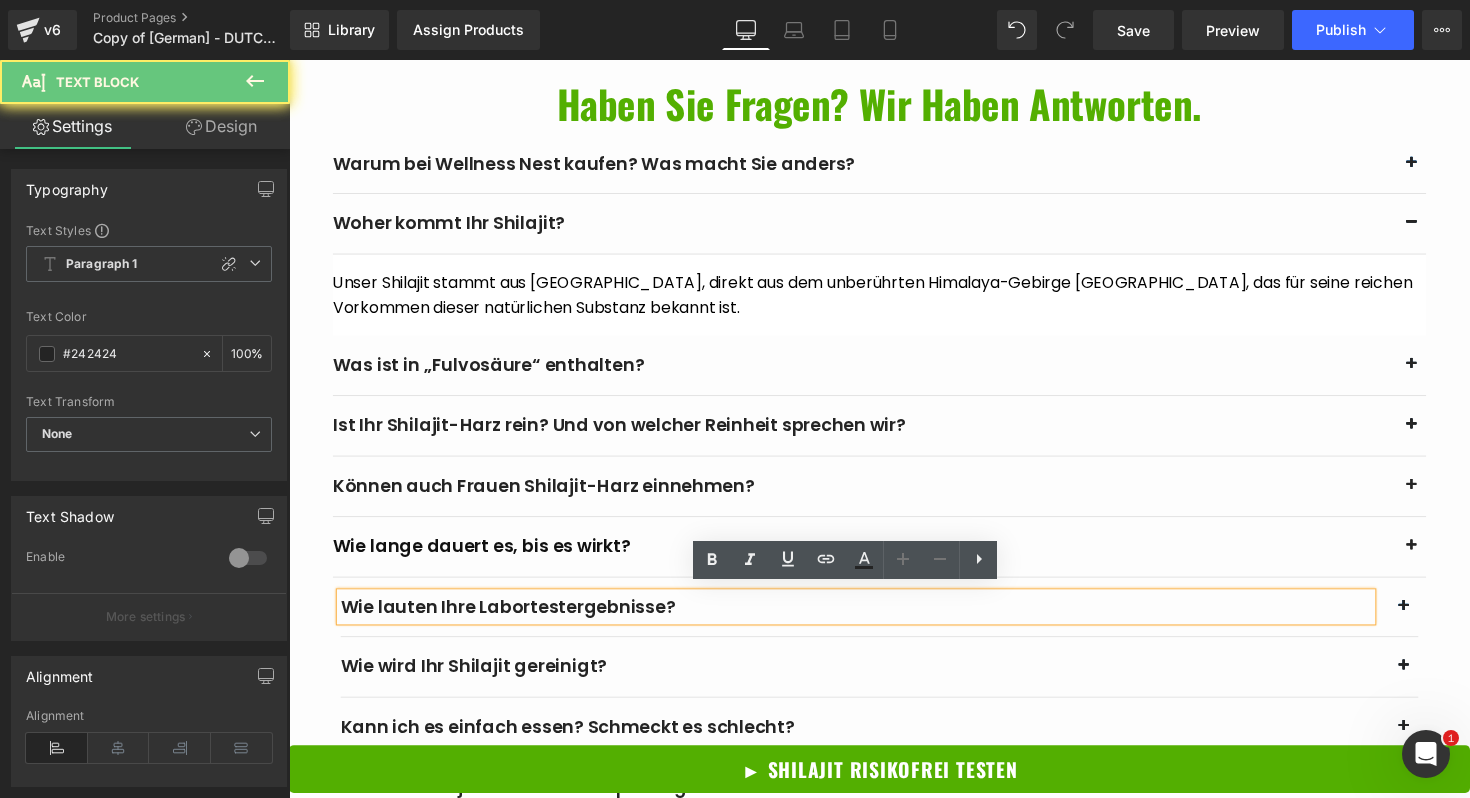 click on "Wie lauten Ihre Labortestergebnisse?" at bounding box center (870, 620) 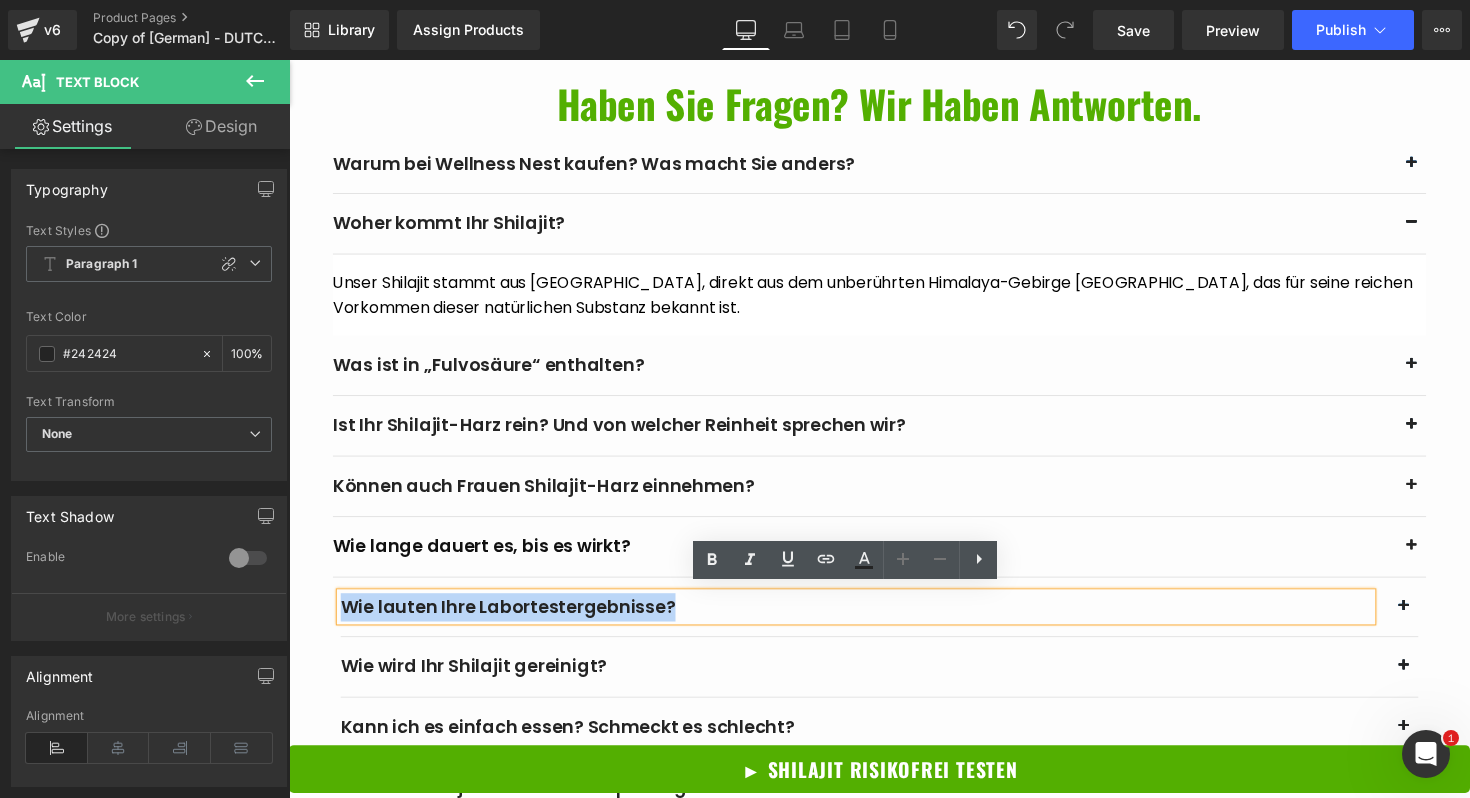 copy on "Wie lauten Ihre Labortestergebnisse?" 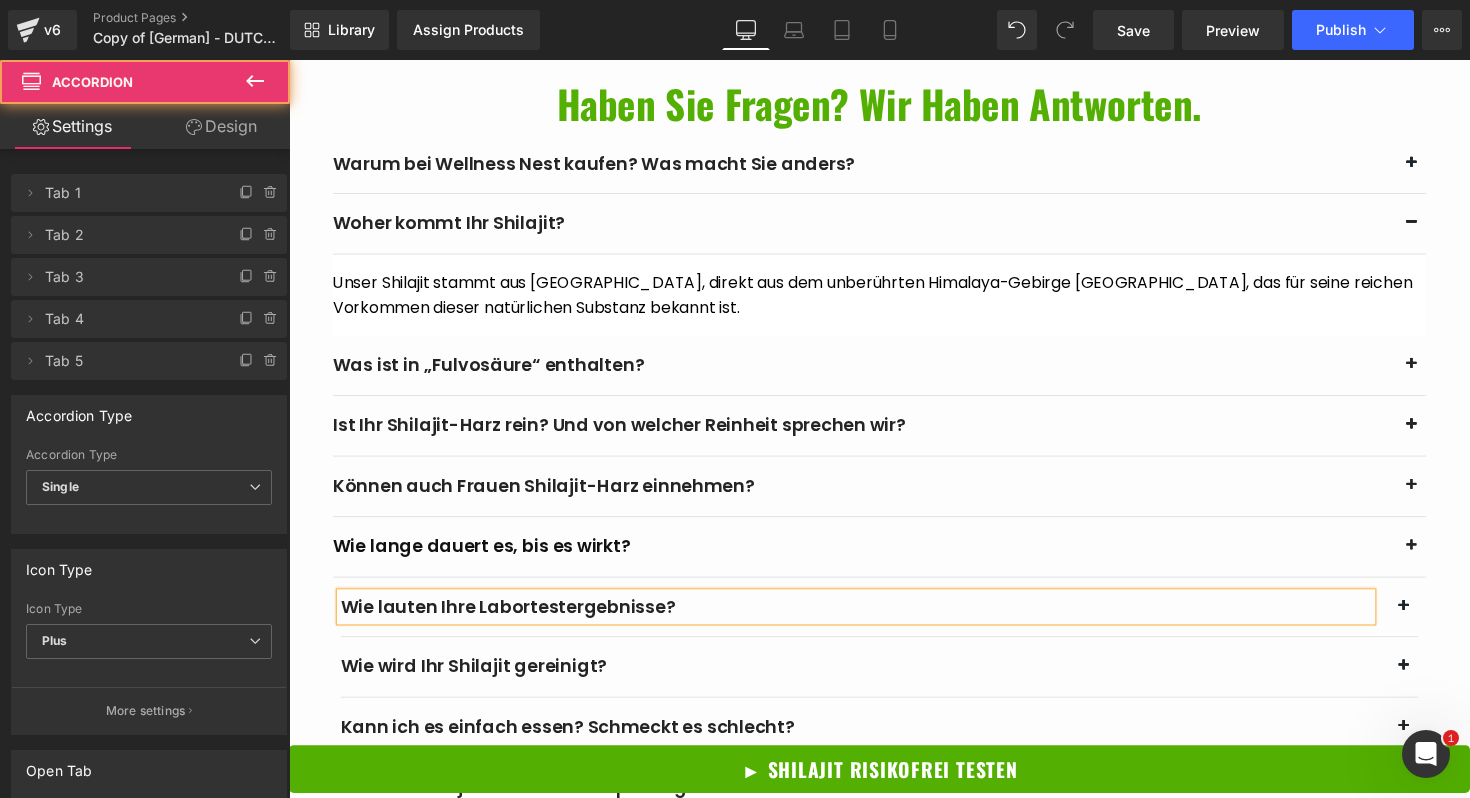 click on "Wie lauten Ihre Labortestergebnisse? Text Block" at bounding box center [894, 621] 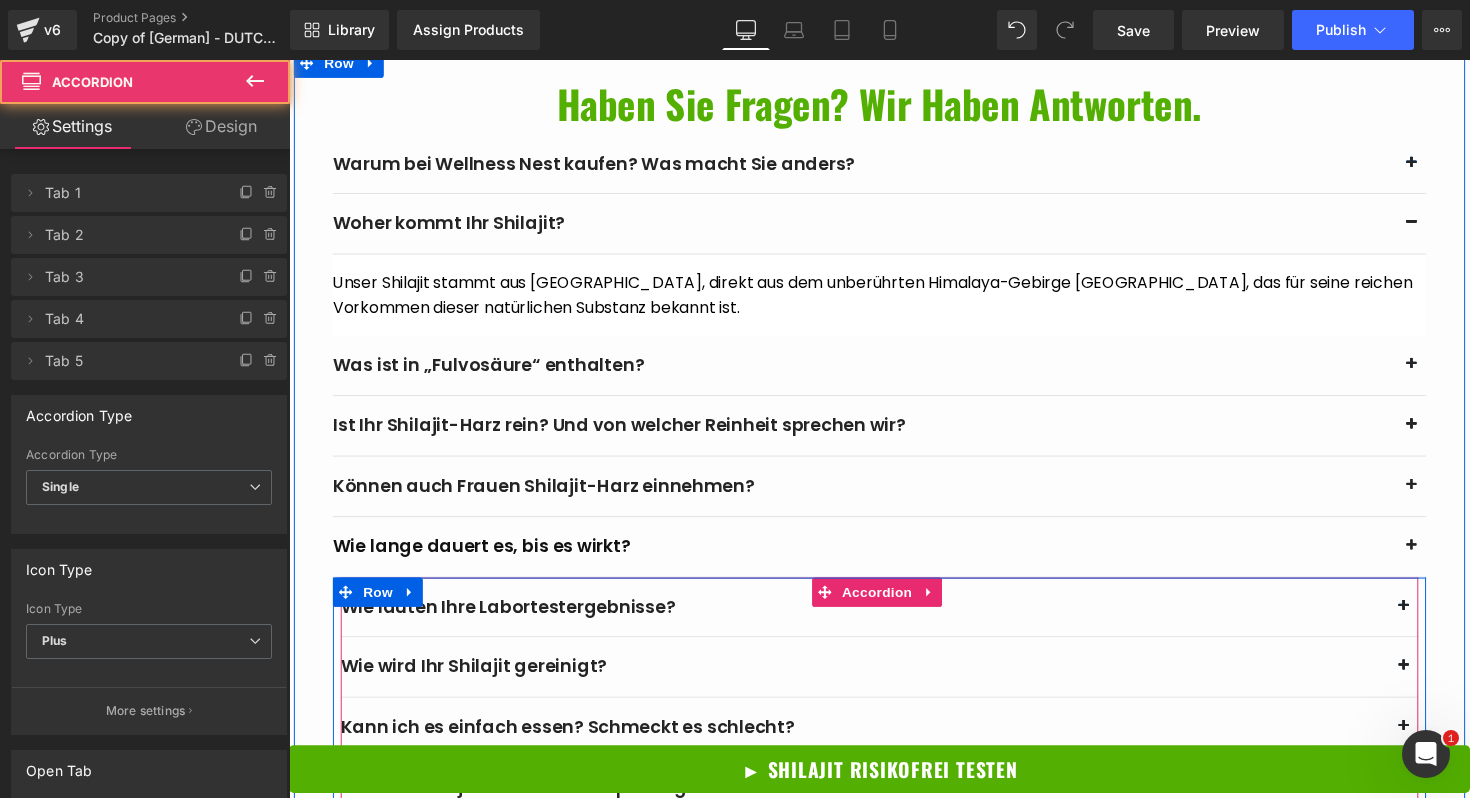 click at bounding box center [1433, 619] 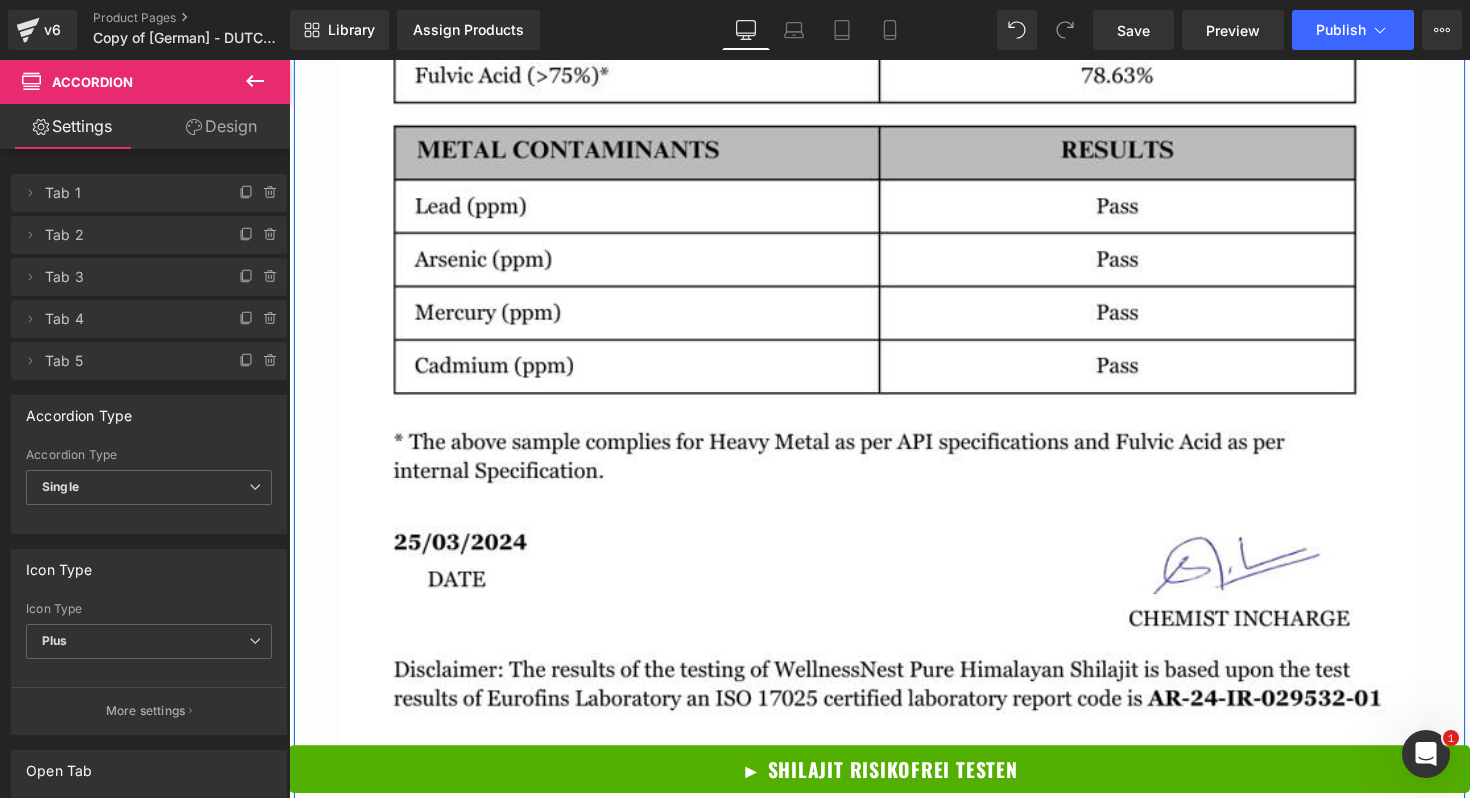 scroll, scrollTop: 8505, scrollLeft: 0, axis: vertical 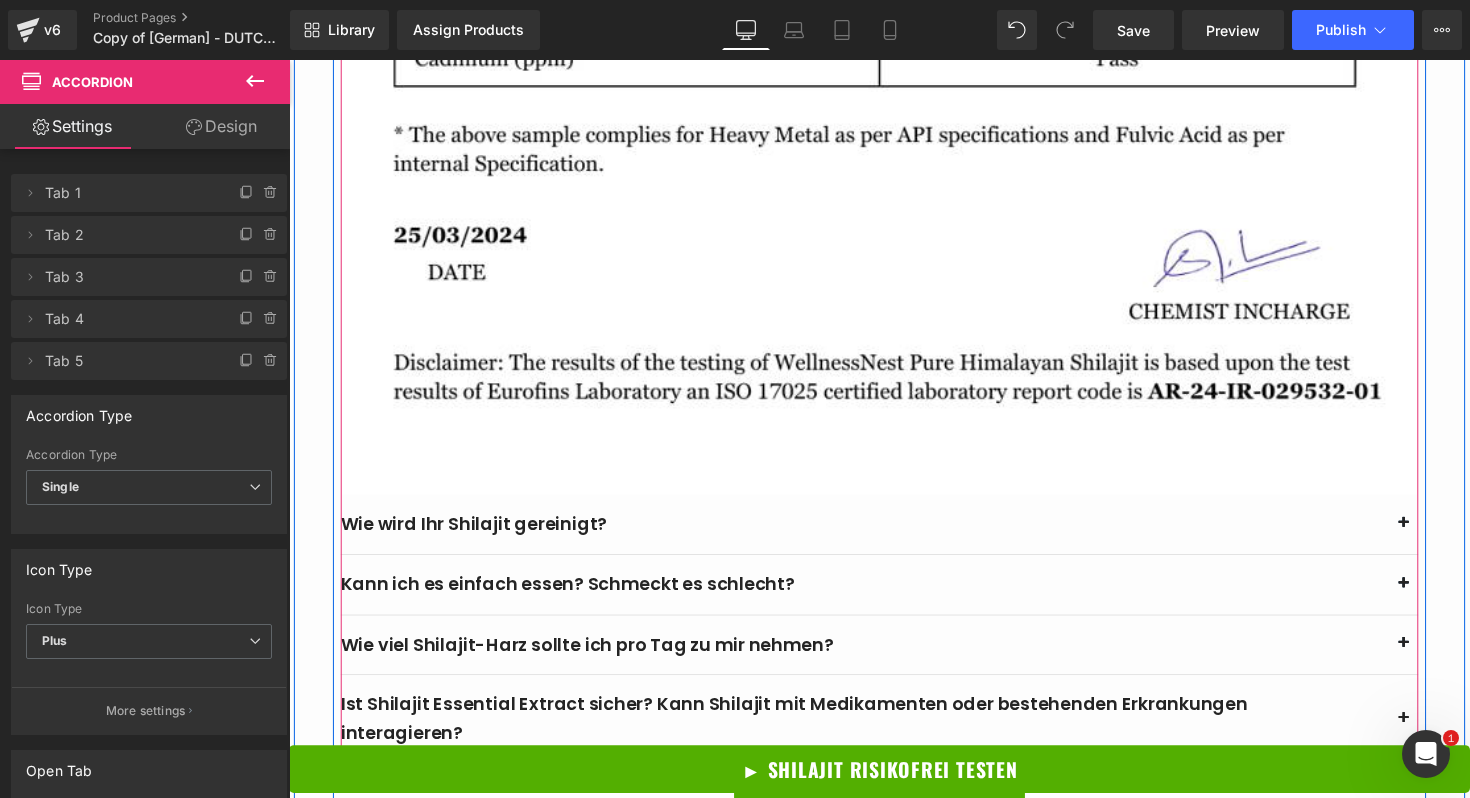 click at bounding box center (1433, 534) 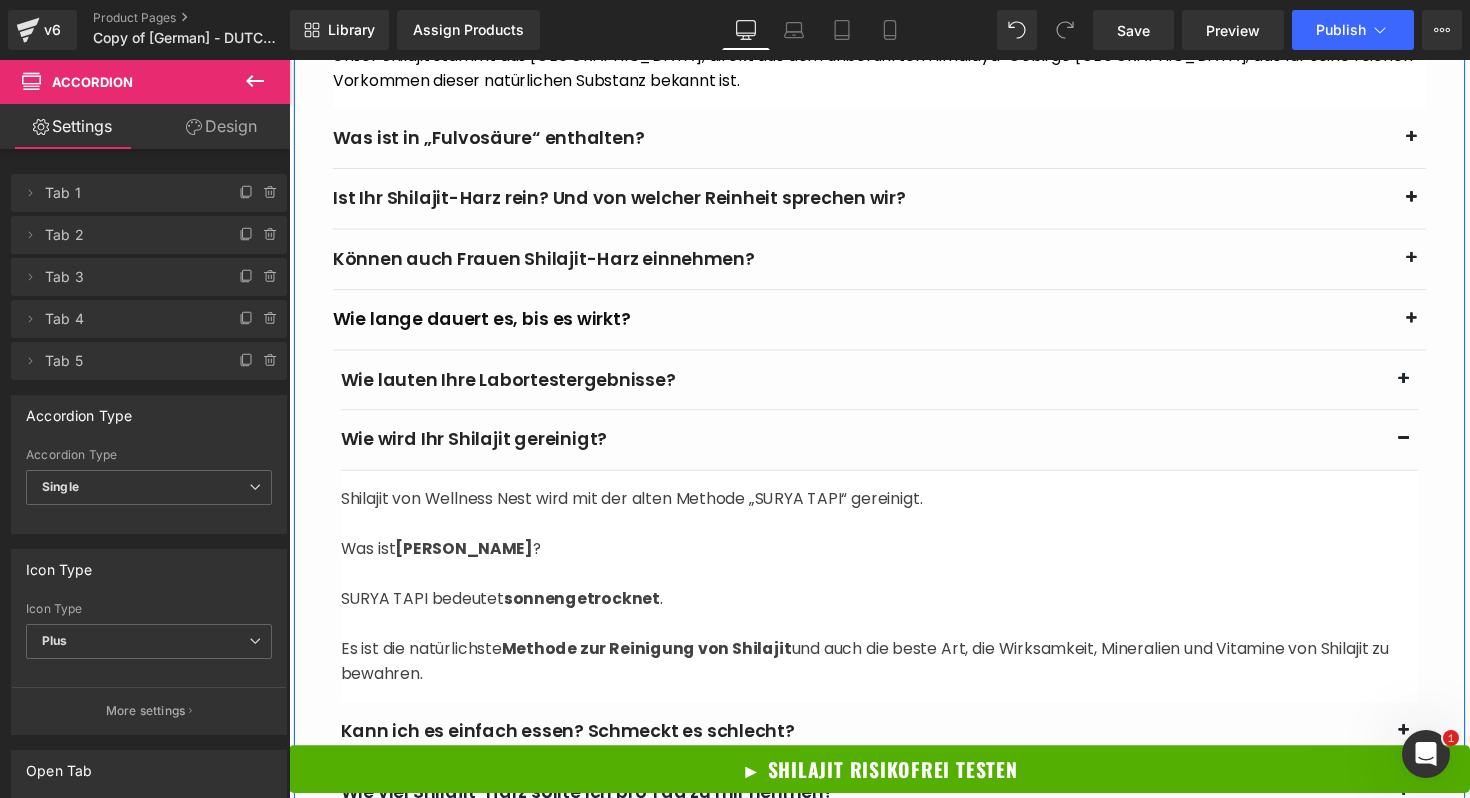 scroll, scrollTop: 7135, scrollLeft: 0, axis: vertical 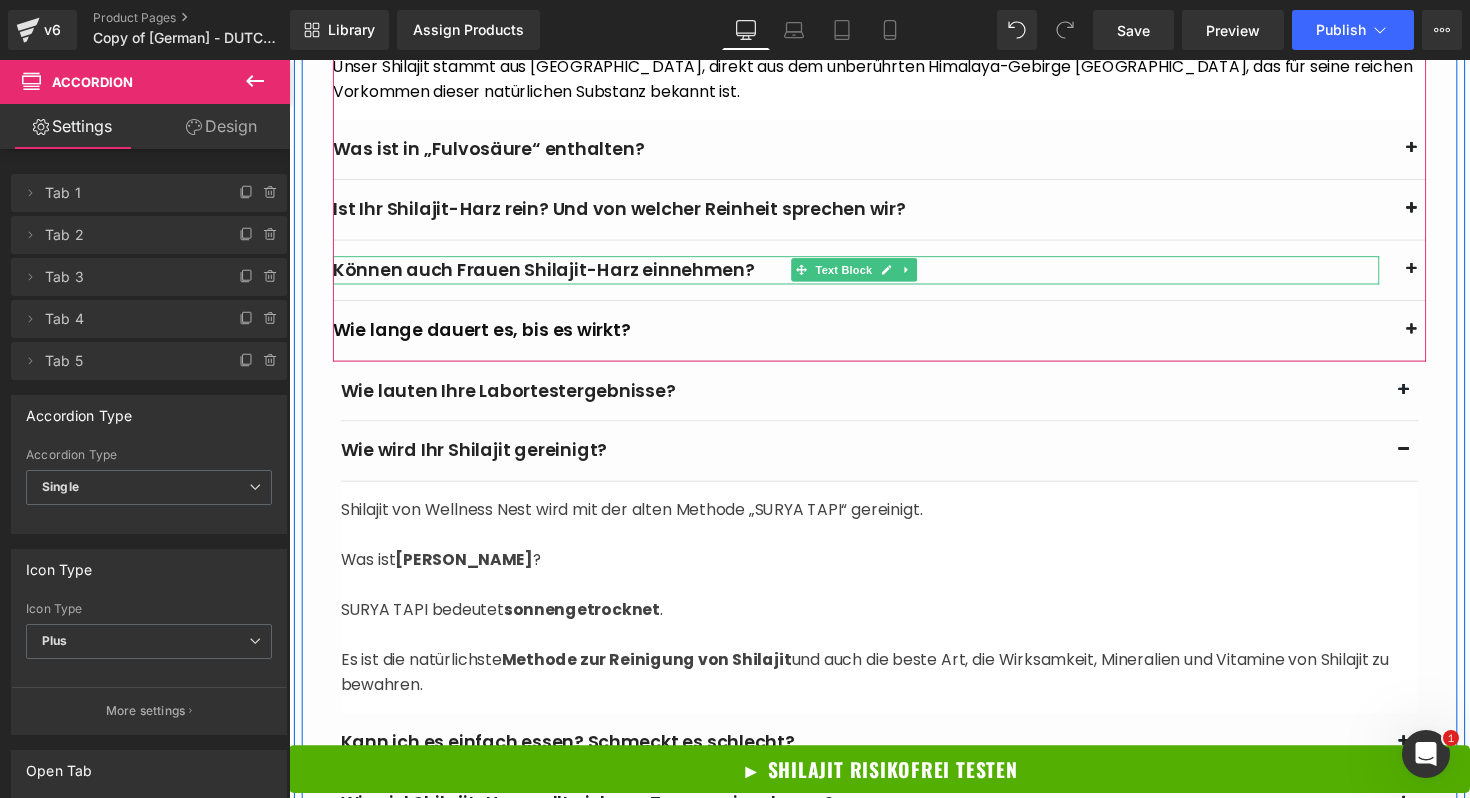 click on "Können auch Frauen Shilajit-Harz einnehmen?" at bounding box center [870, 275] 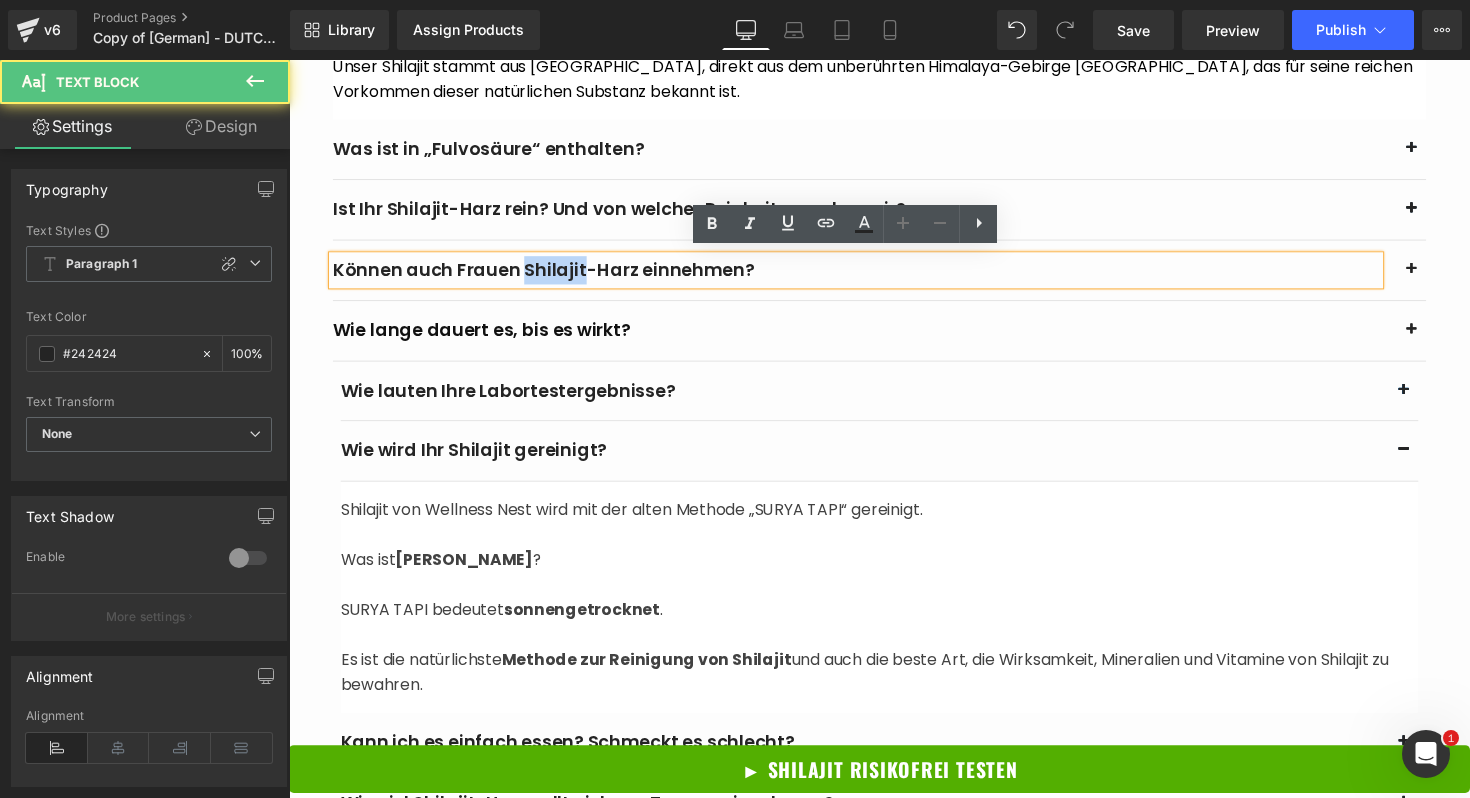 click on "Können auch Frauen Shilajit-Harz einnehmen?" at bounding box center [870, 275] 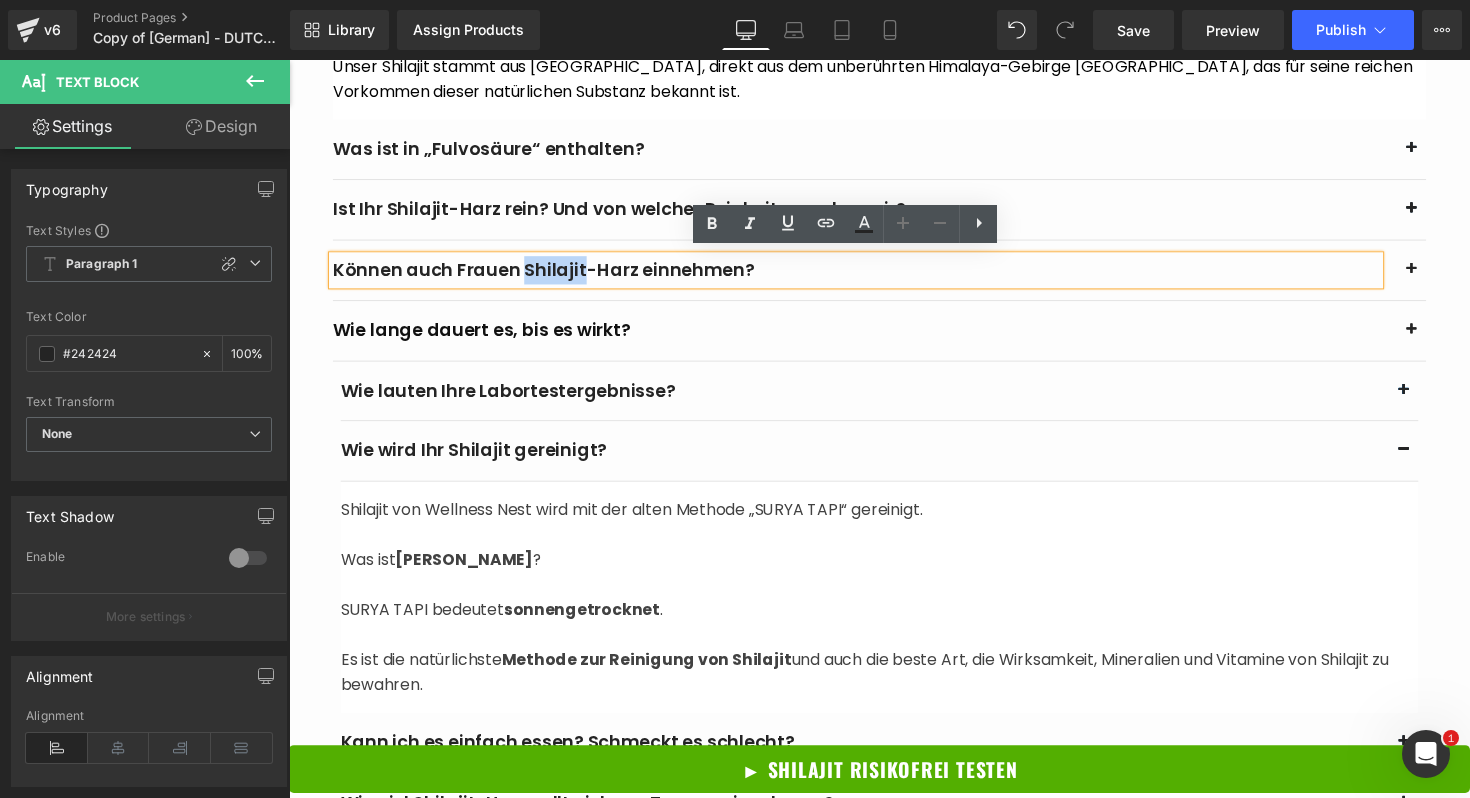 click at bounding box center [1441, 280] 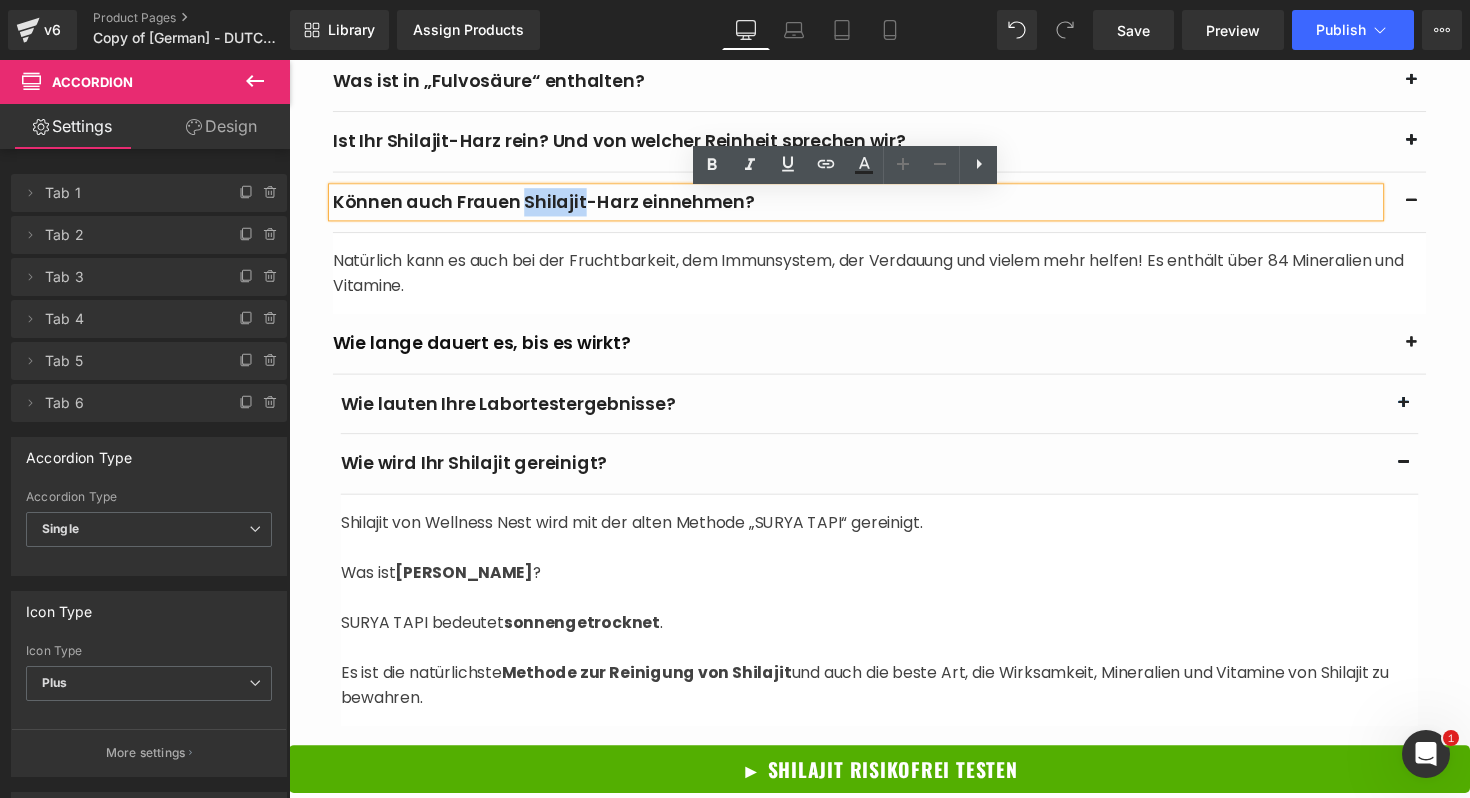 scroll, scrollTop: 7052, scrollLeft: 0, axis: vertical 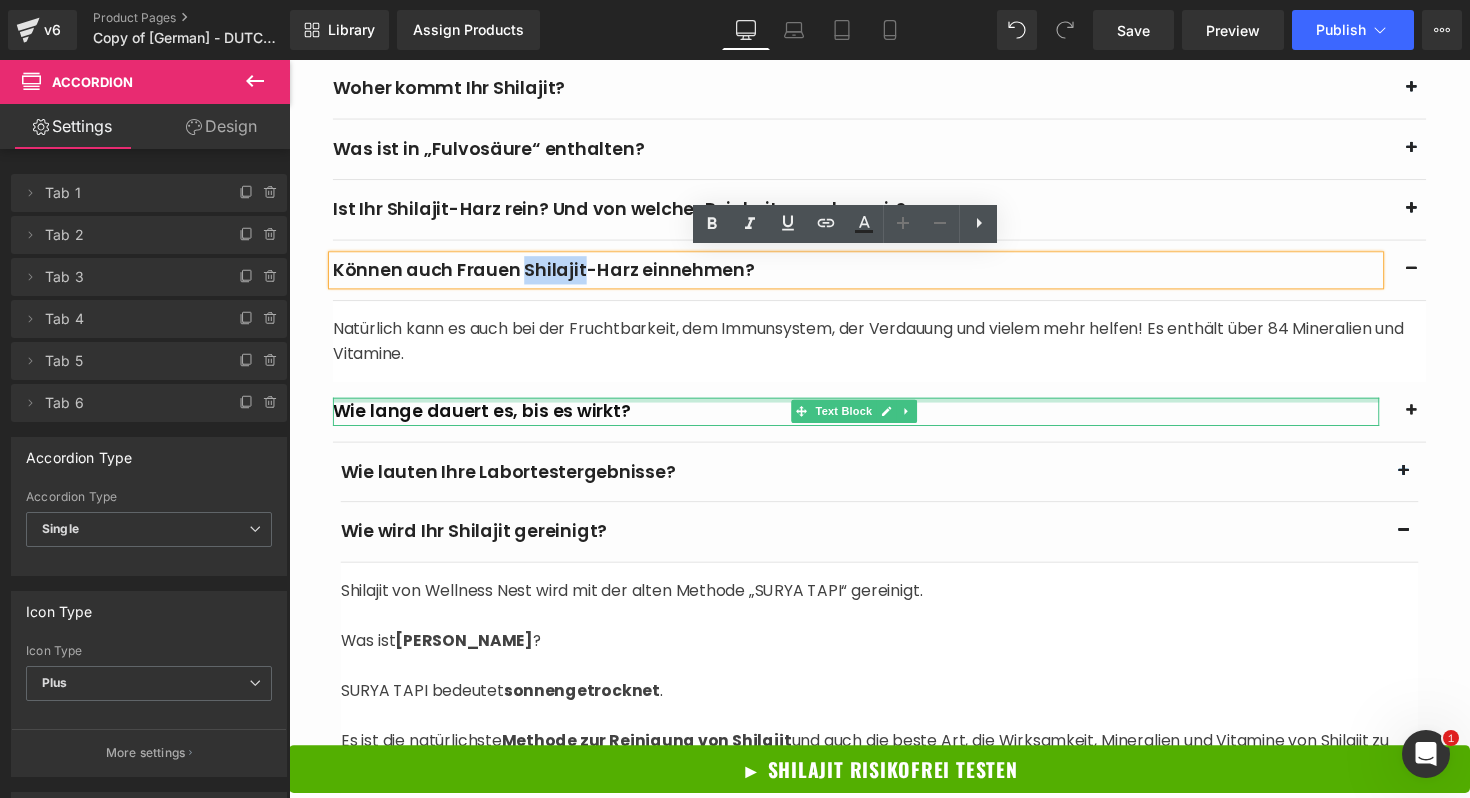 type 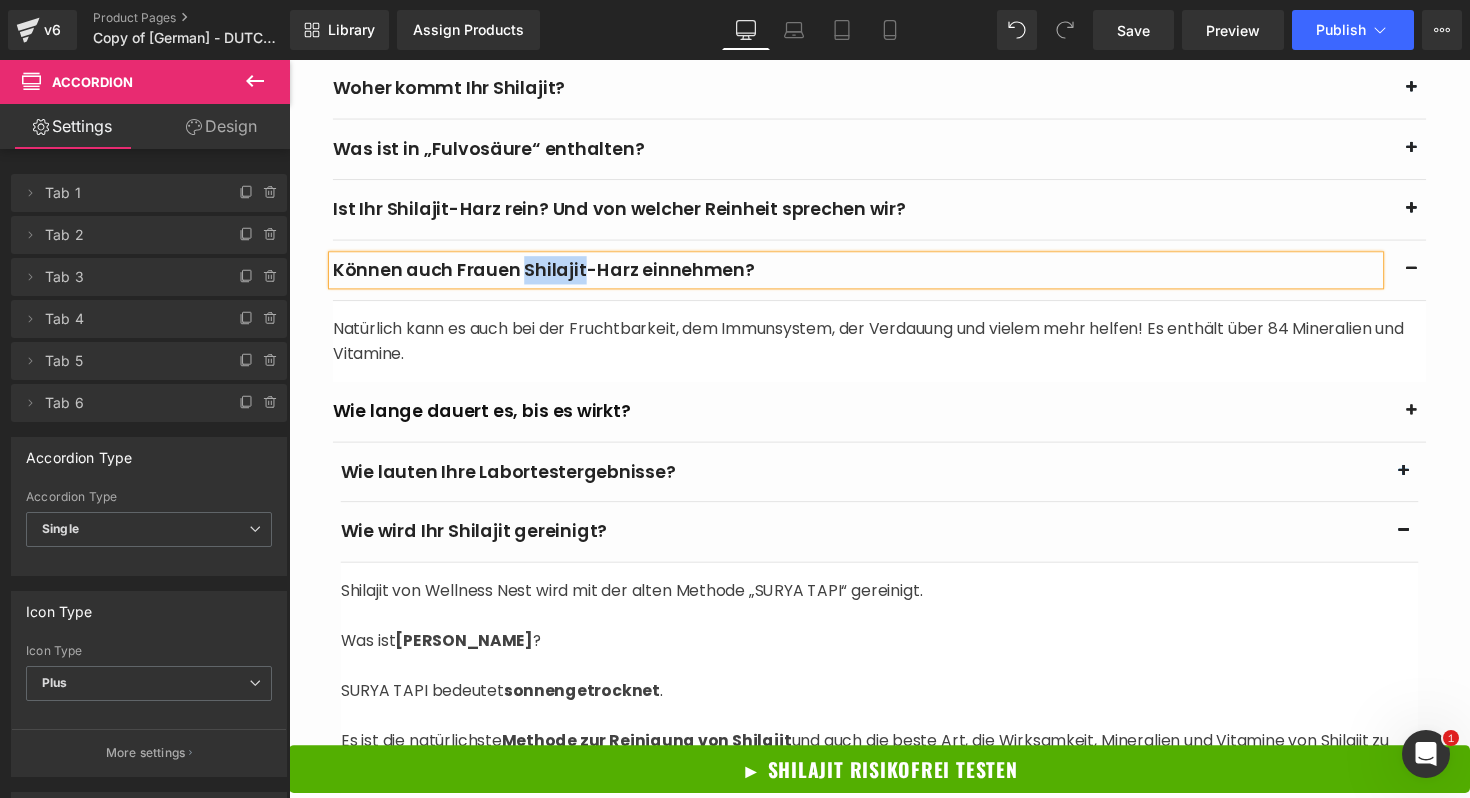 click on "Können auch Frauen Shilajit-Harz einnehmen?" at bounding box center (870, 275) 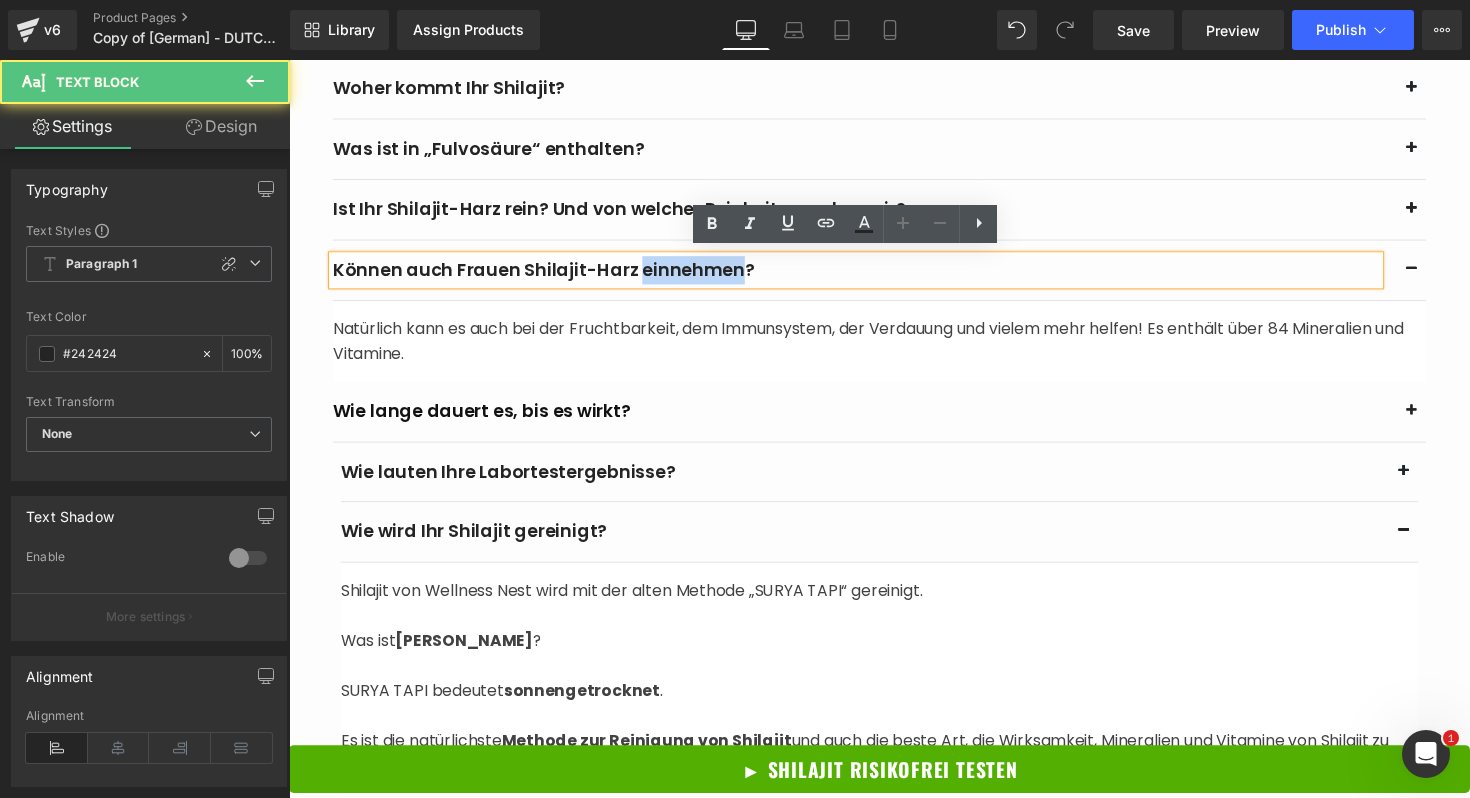 click on "Können auch Frauen Shilajit-Harz einnehmen?" at bounding box center [870, 275] 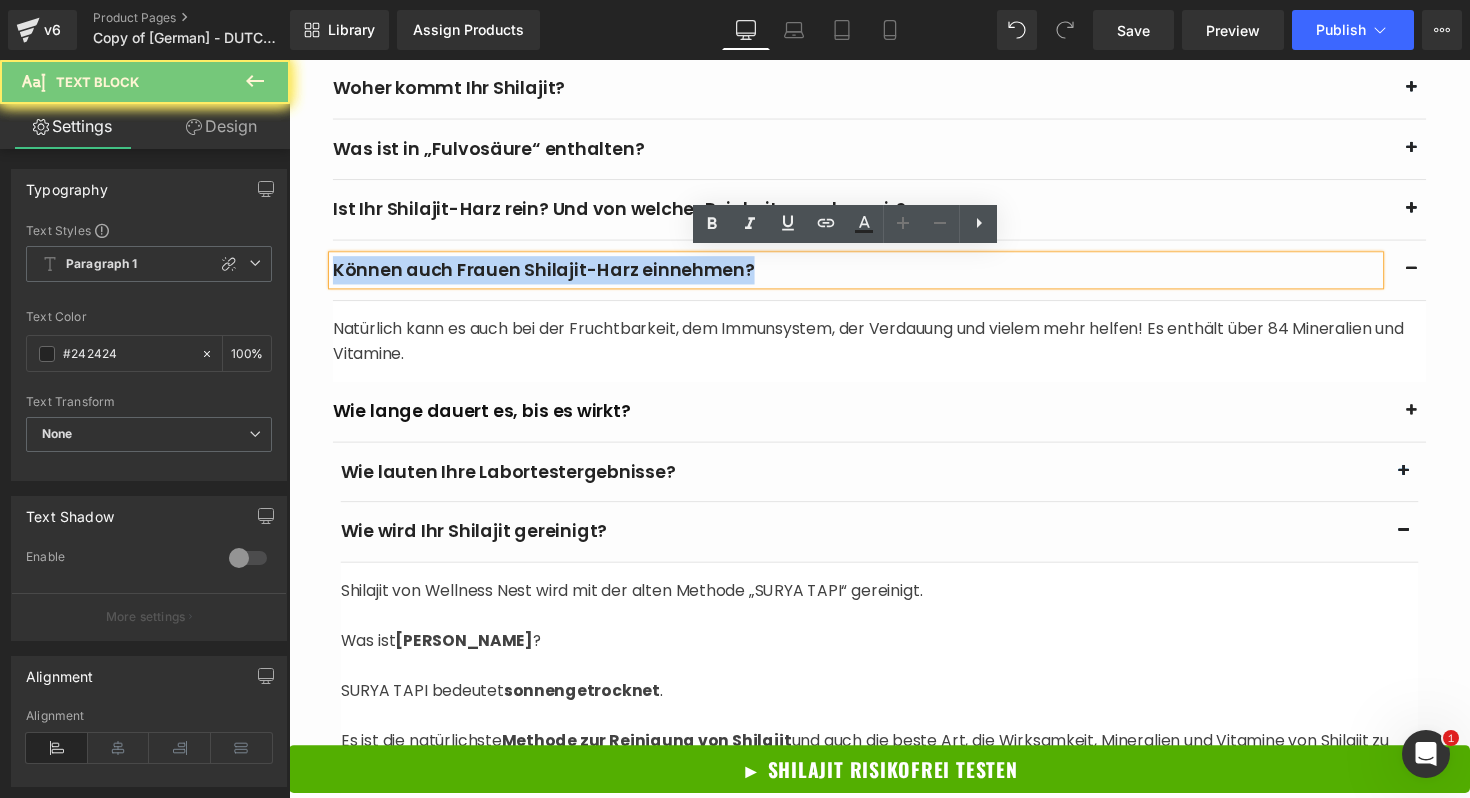 click on "Können auch Frauen Shilajit-Harz einnehmen?" at bounding box center (870, 275) 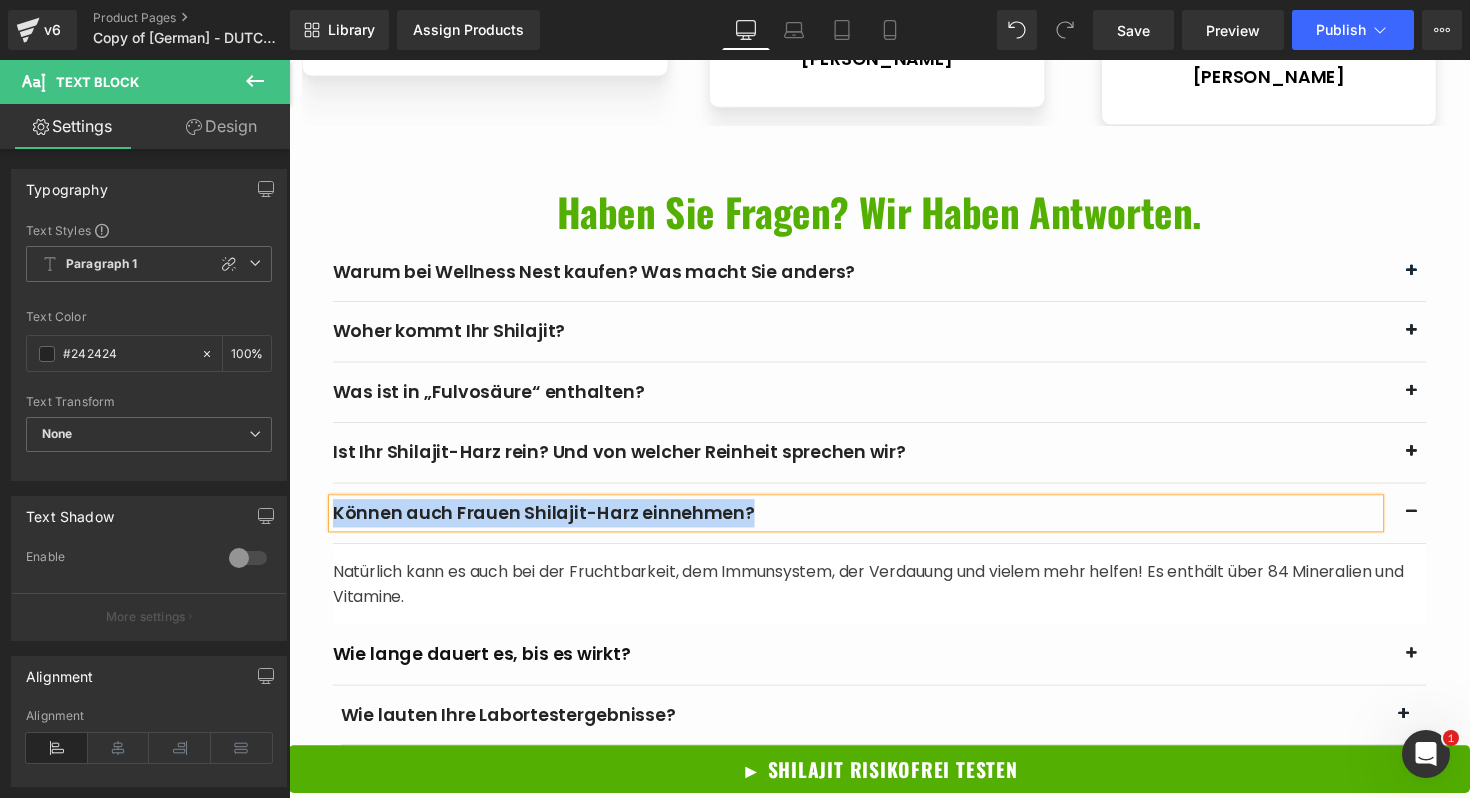 scroll, scrollTop: 6804, scrollLeft: 0, axis: vertical 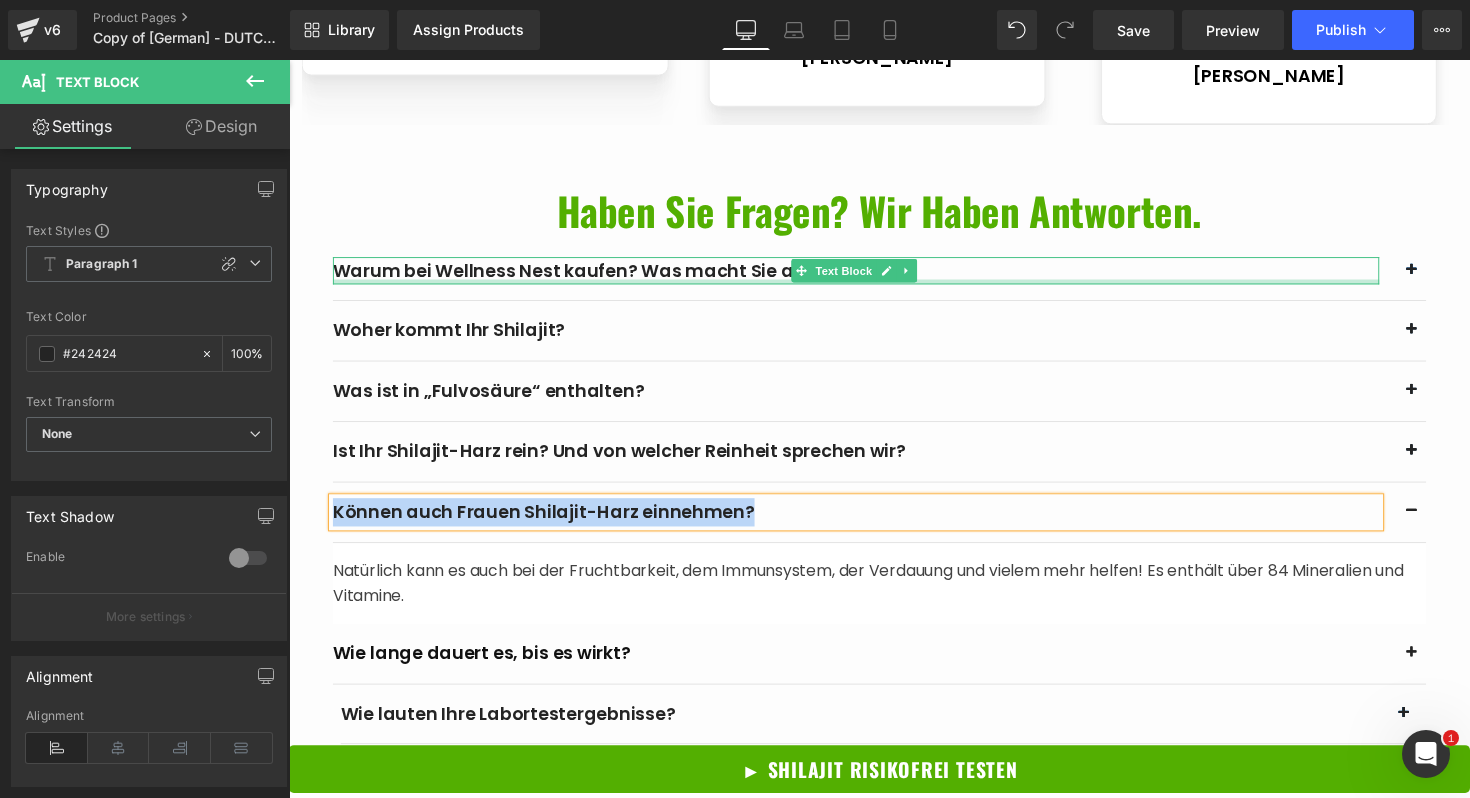click at bounding box center (870, 287) 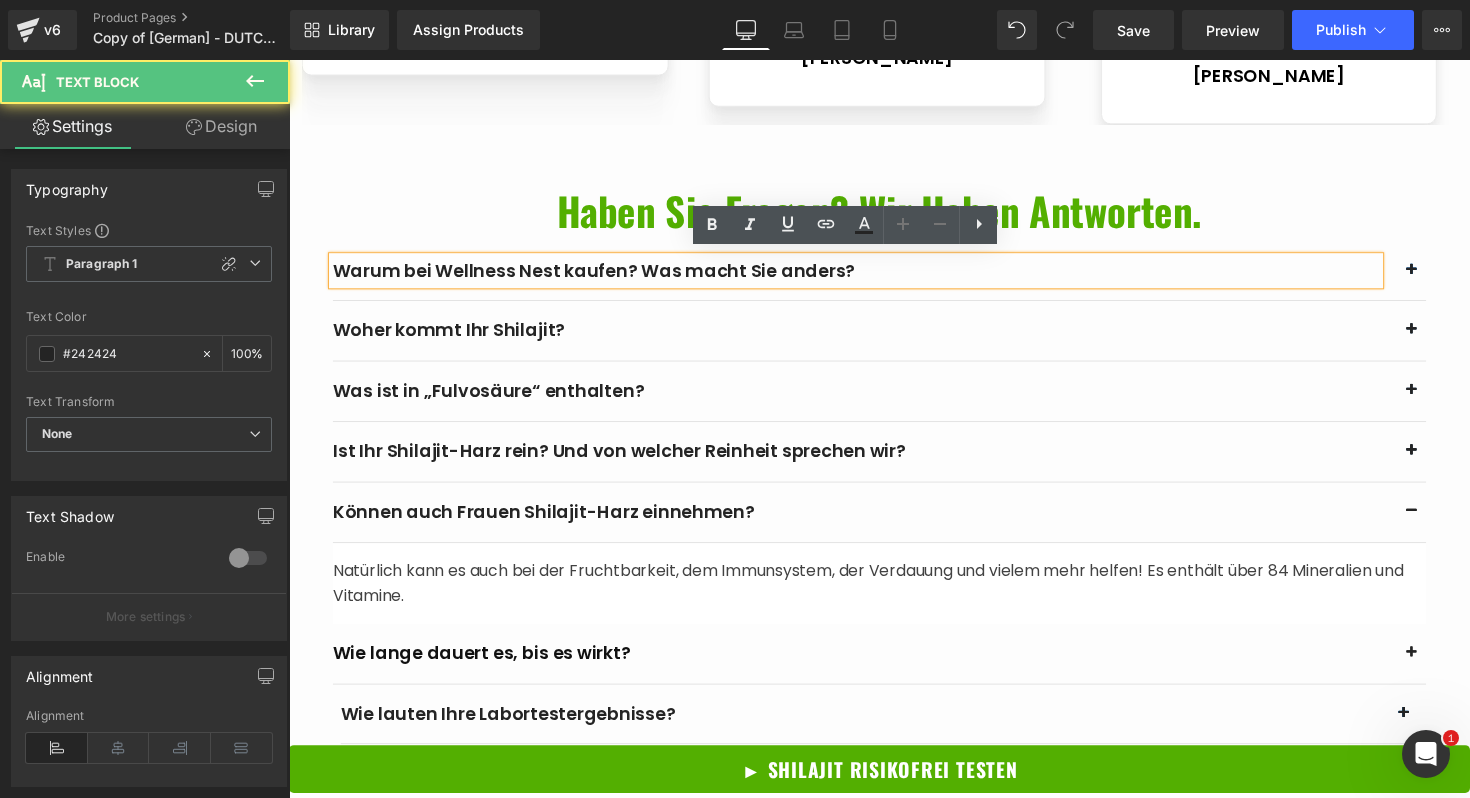click on "Warum bei Wellness Nest kaufen? Was macht Sie anders?" at bounding box center (870, 276) 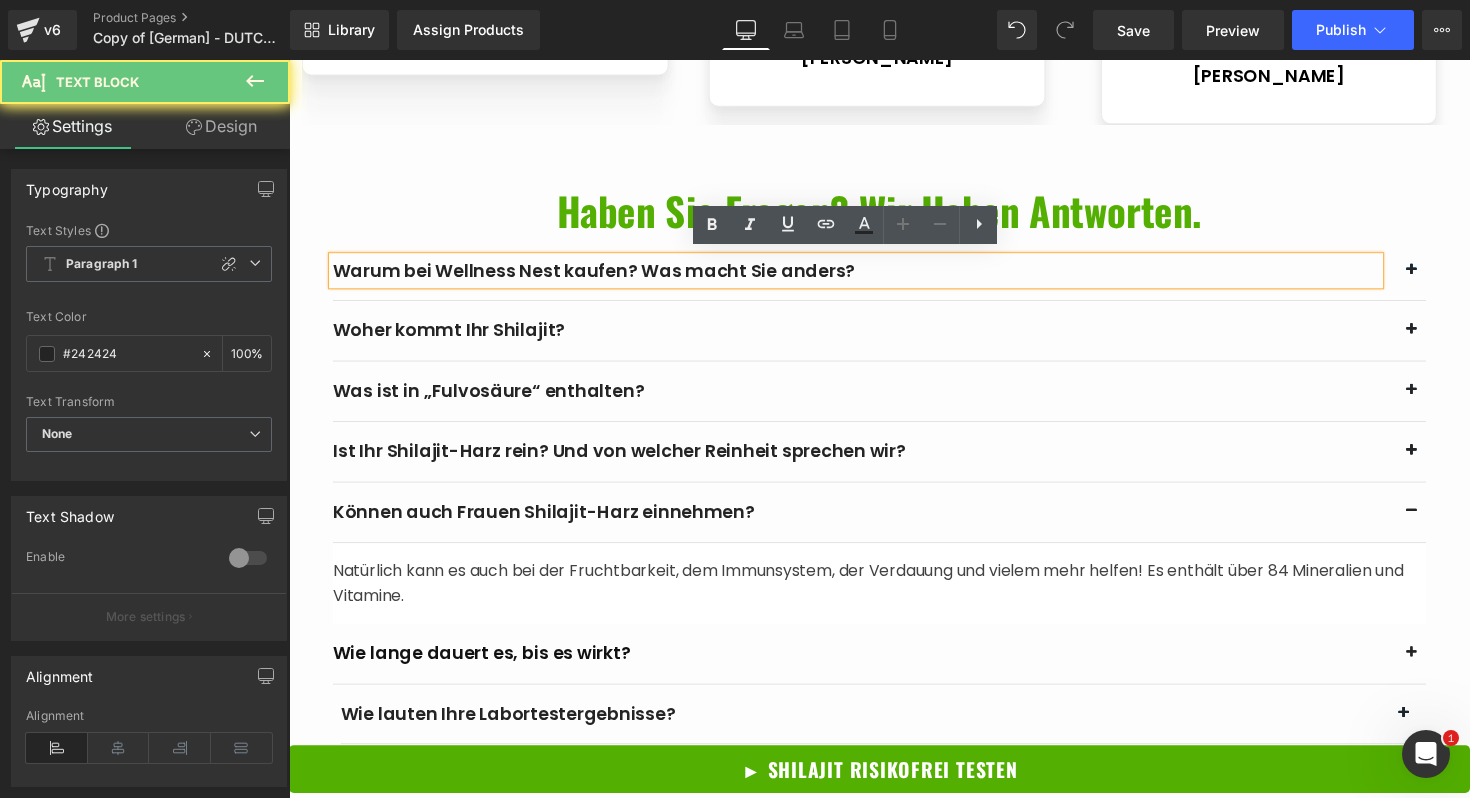 click on "Warum bei Wellness Nest kaufen? Was macht Sie anders?" at bounding box center (870, 276) 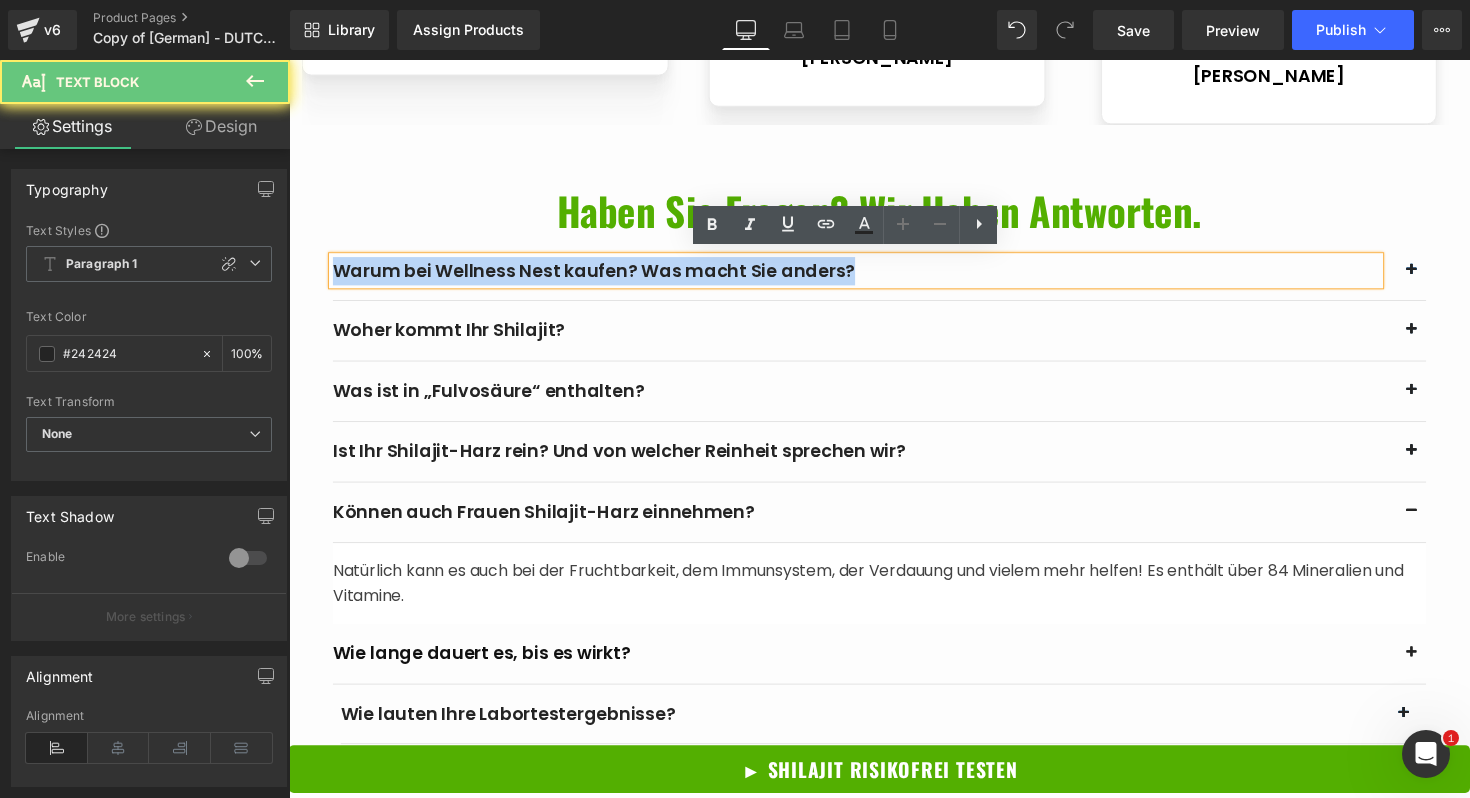 click on "Warum bei Wellness Nest kaufen? Was macht Sie anders?" at bounding box center (870, 276) 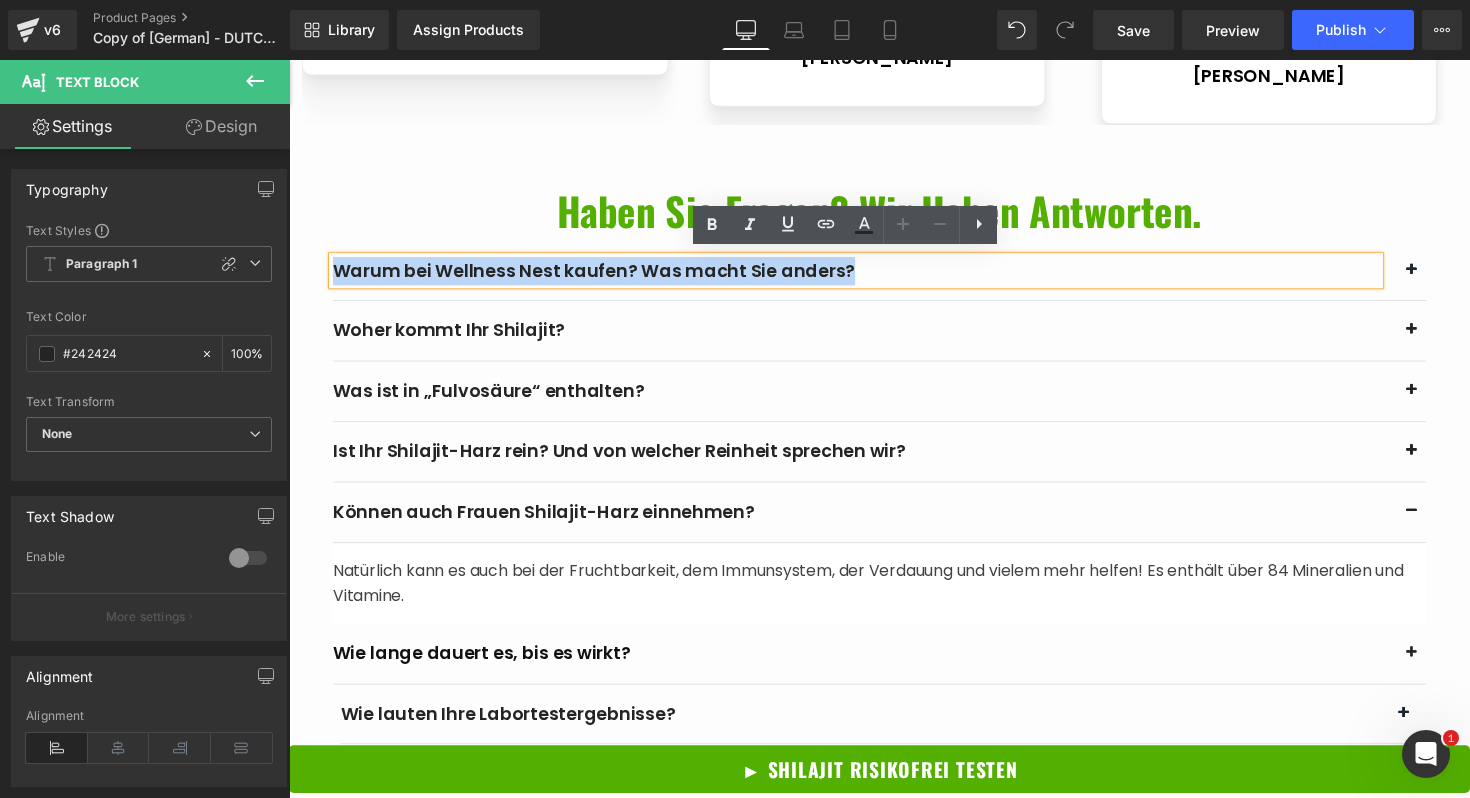 copy on "Warum bei Wellness Nest kaufen? Was macht Sie anders?" 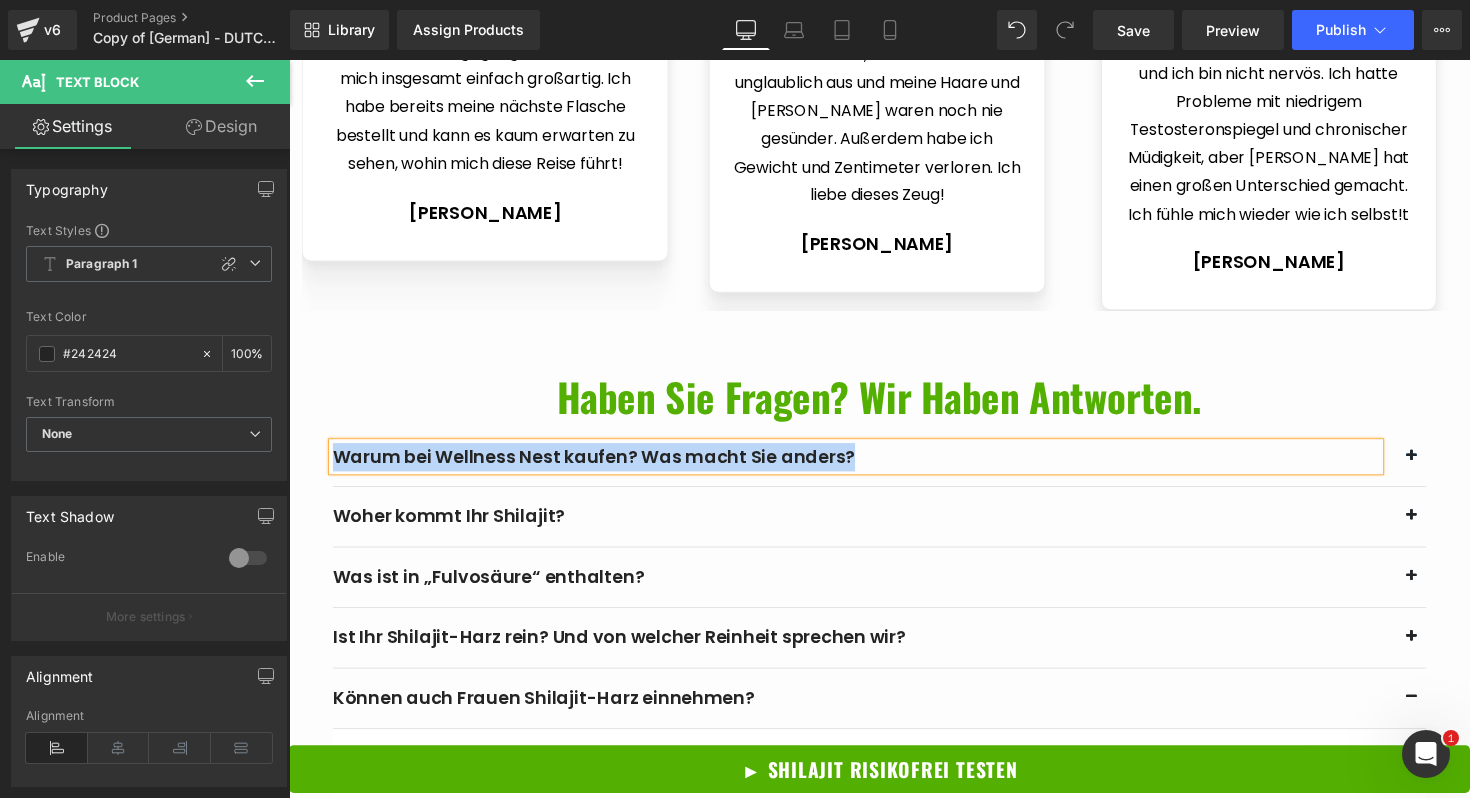 scroll, scrollTop: 6636, scrollLeft: 0, axis: vertical 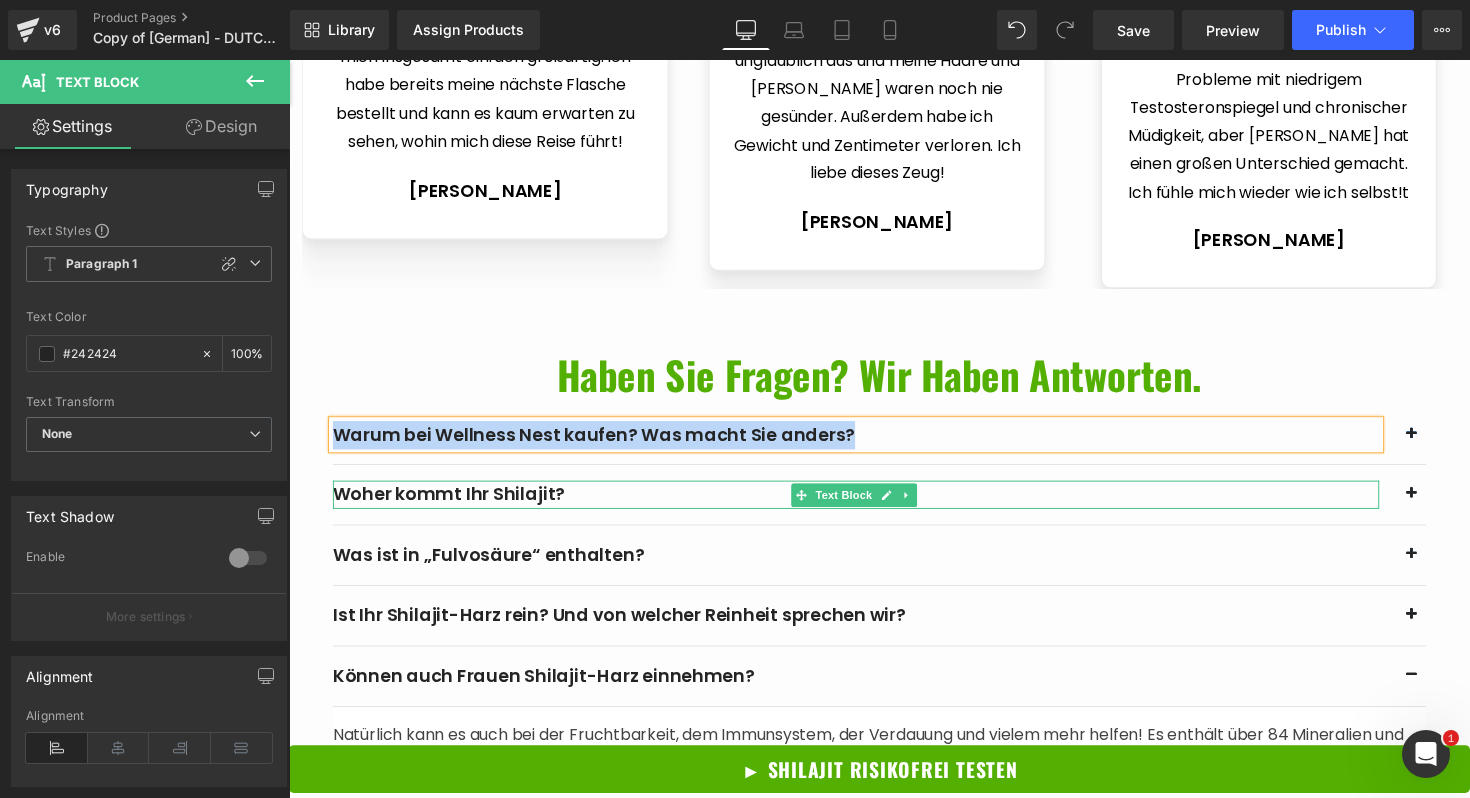 click on "Woher kommt Ihr Shilajit?" at bounding box center (870, 505) 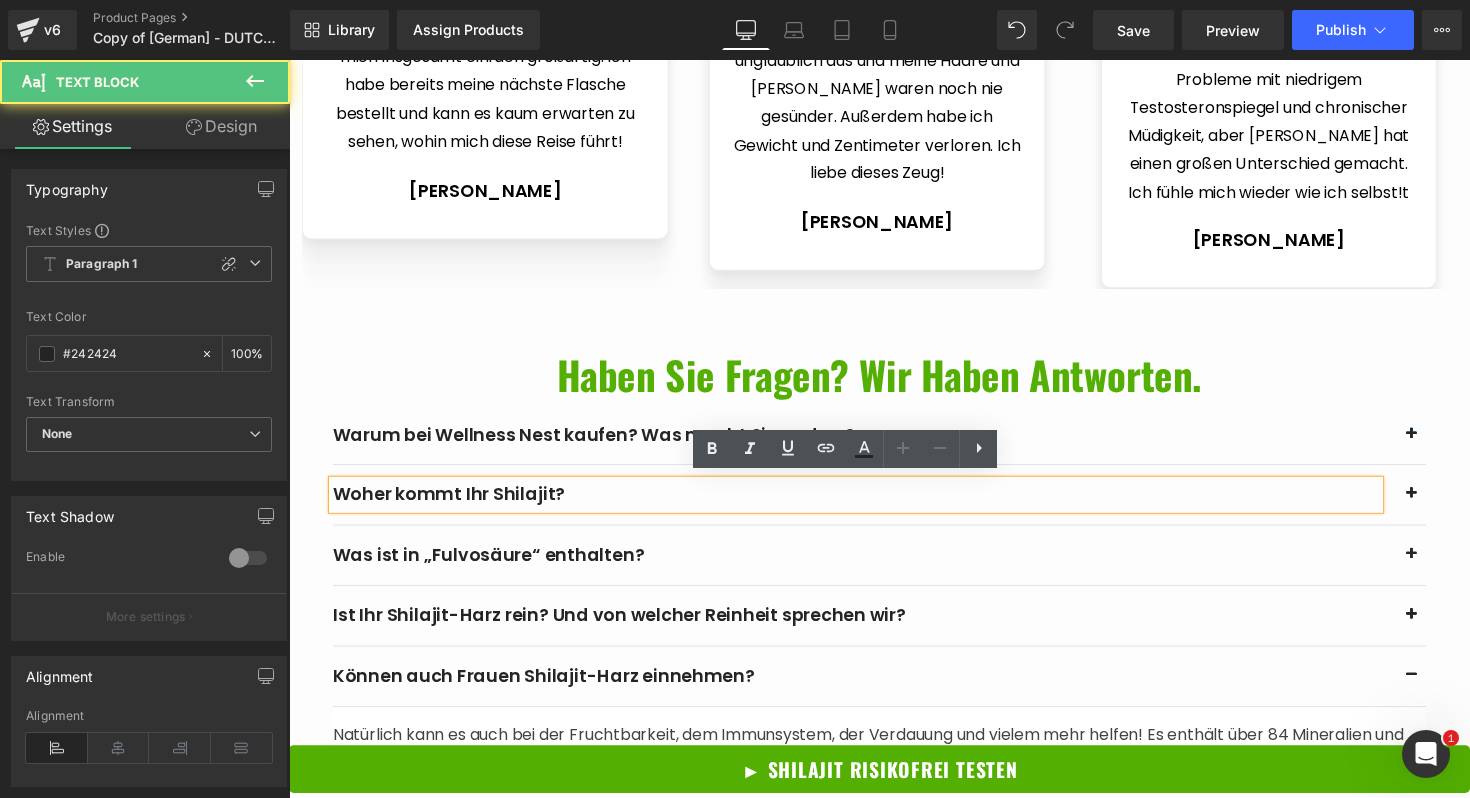 click on "Woher kommt Ihr Shilajit?" at bounding box center [870, 505] 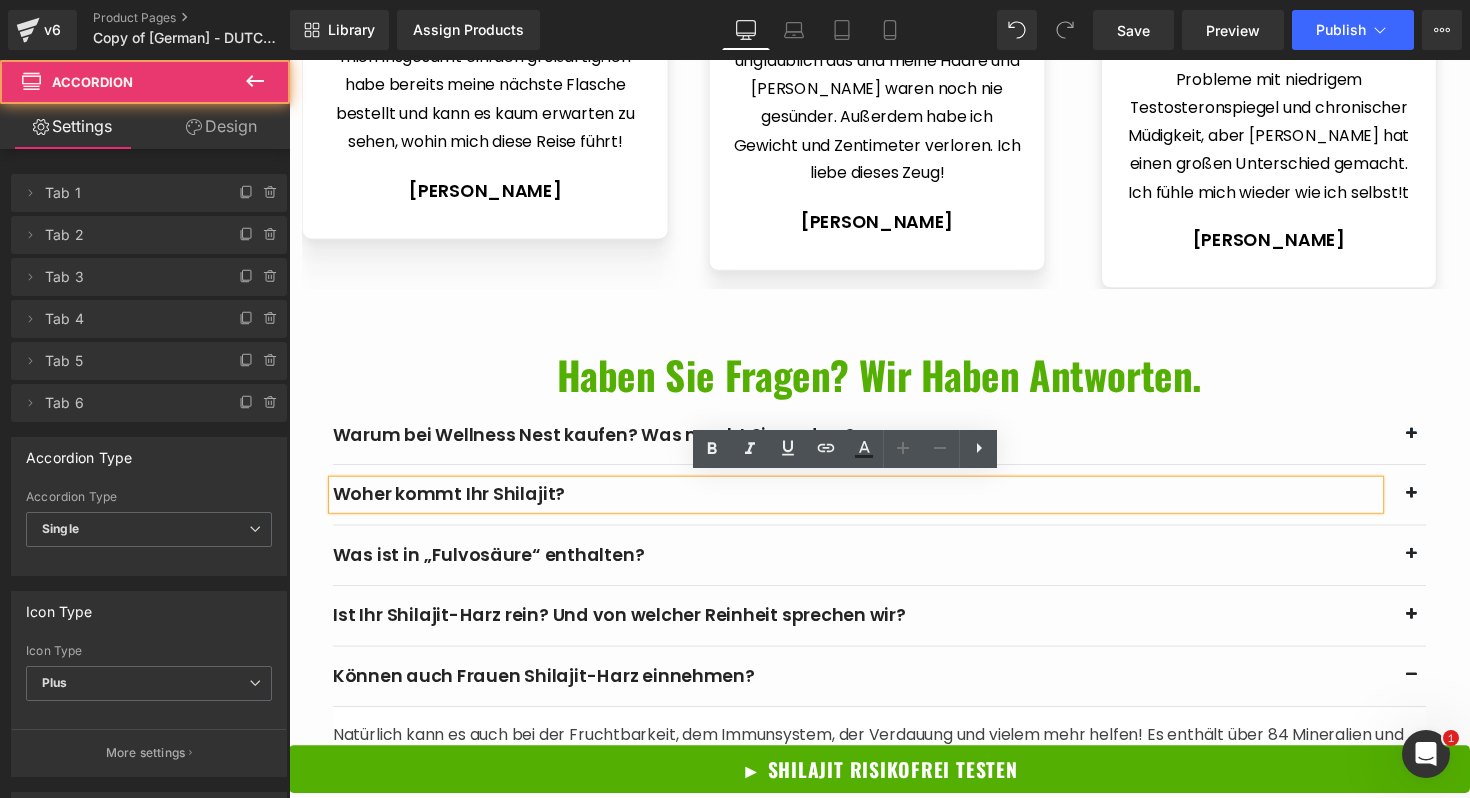 click at bounding box center (1441, 505) 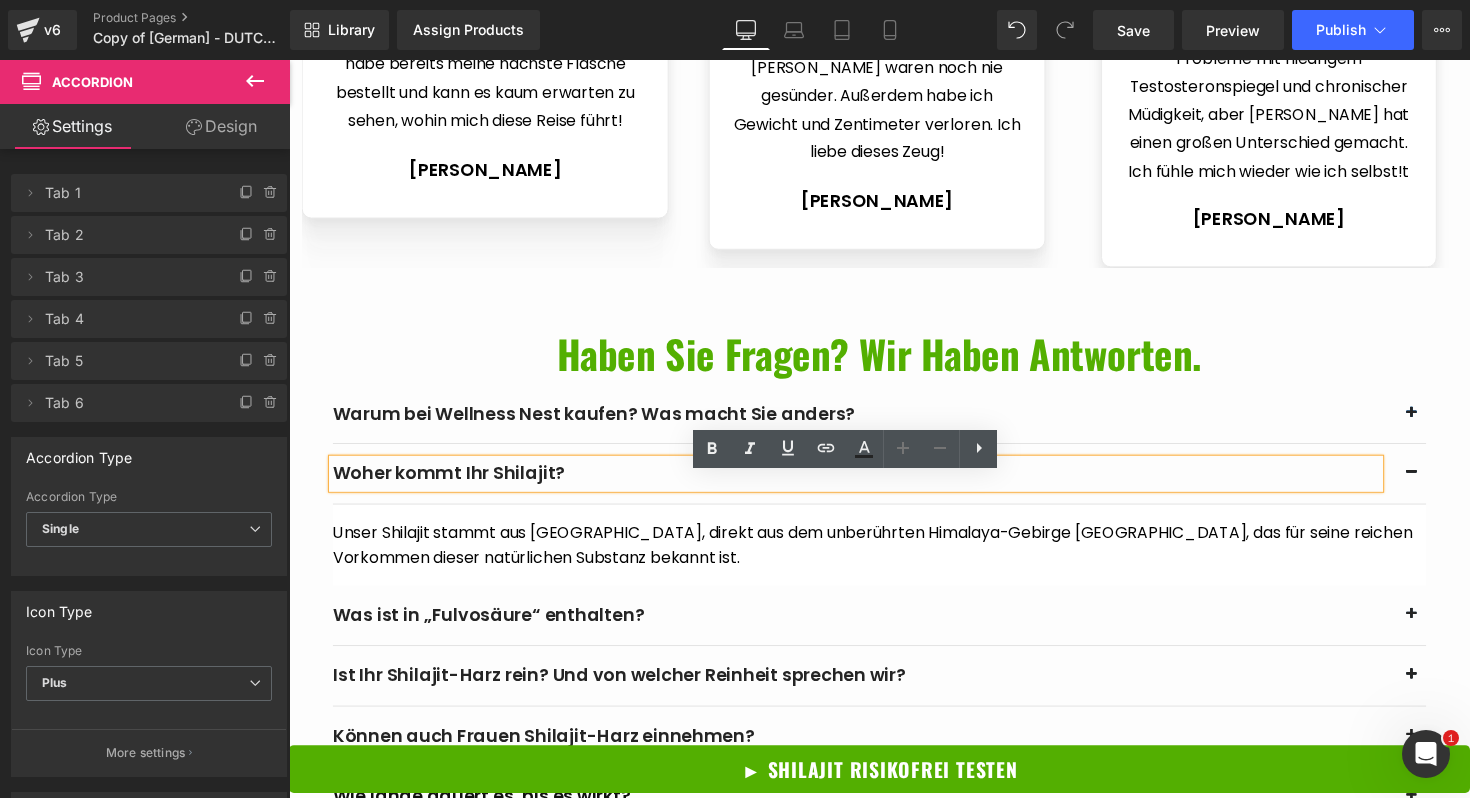 scroll, scrollTop: 6782, scrollLeft: 0, axis: vertical 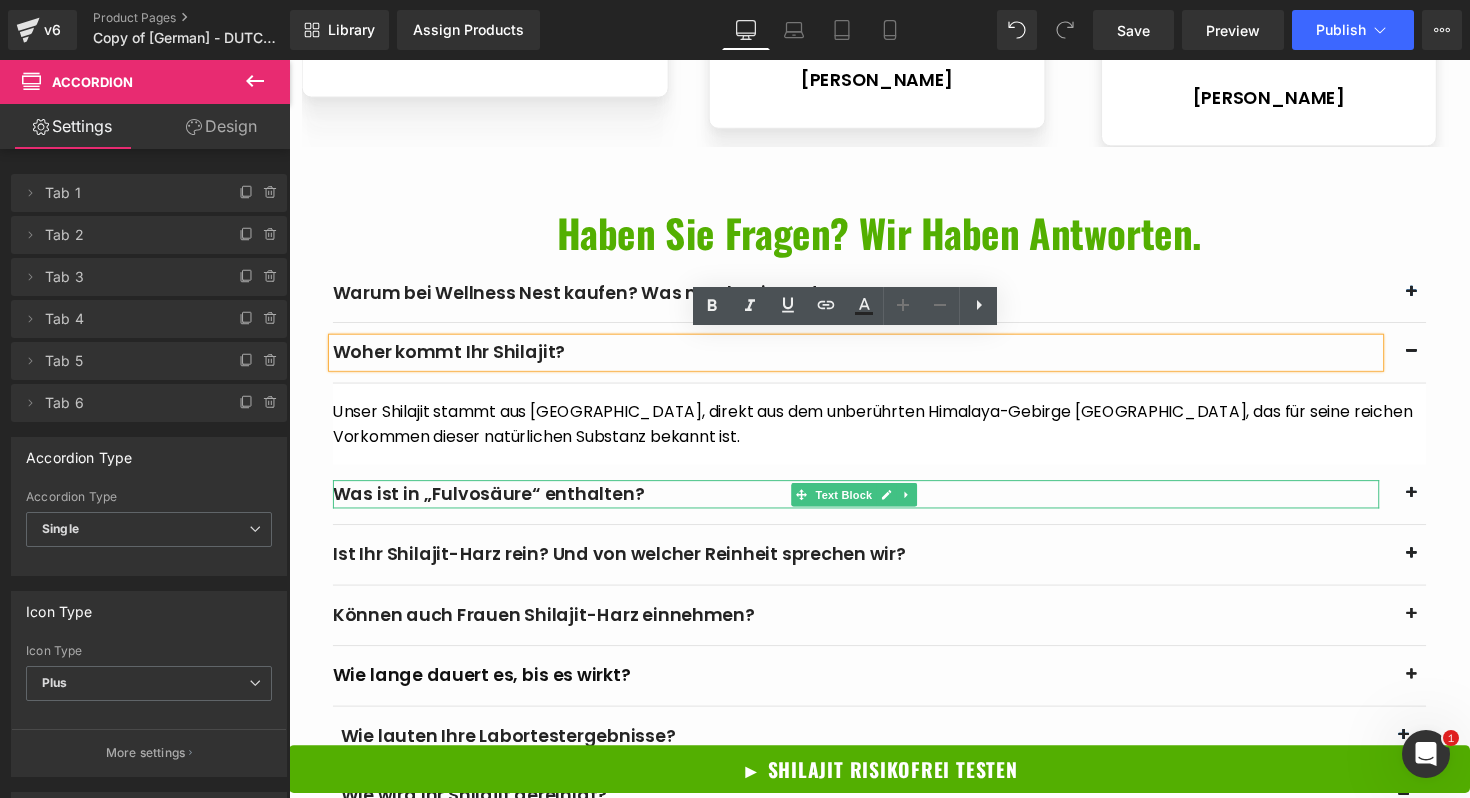 click on "Was ist in „Fulvosäure“ enthalten?" at bounding box center (870, 504) 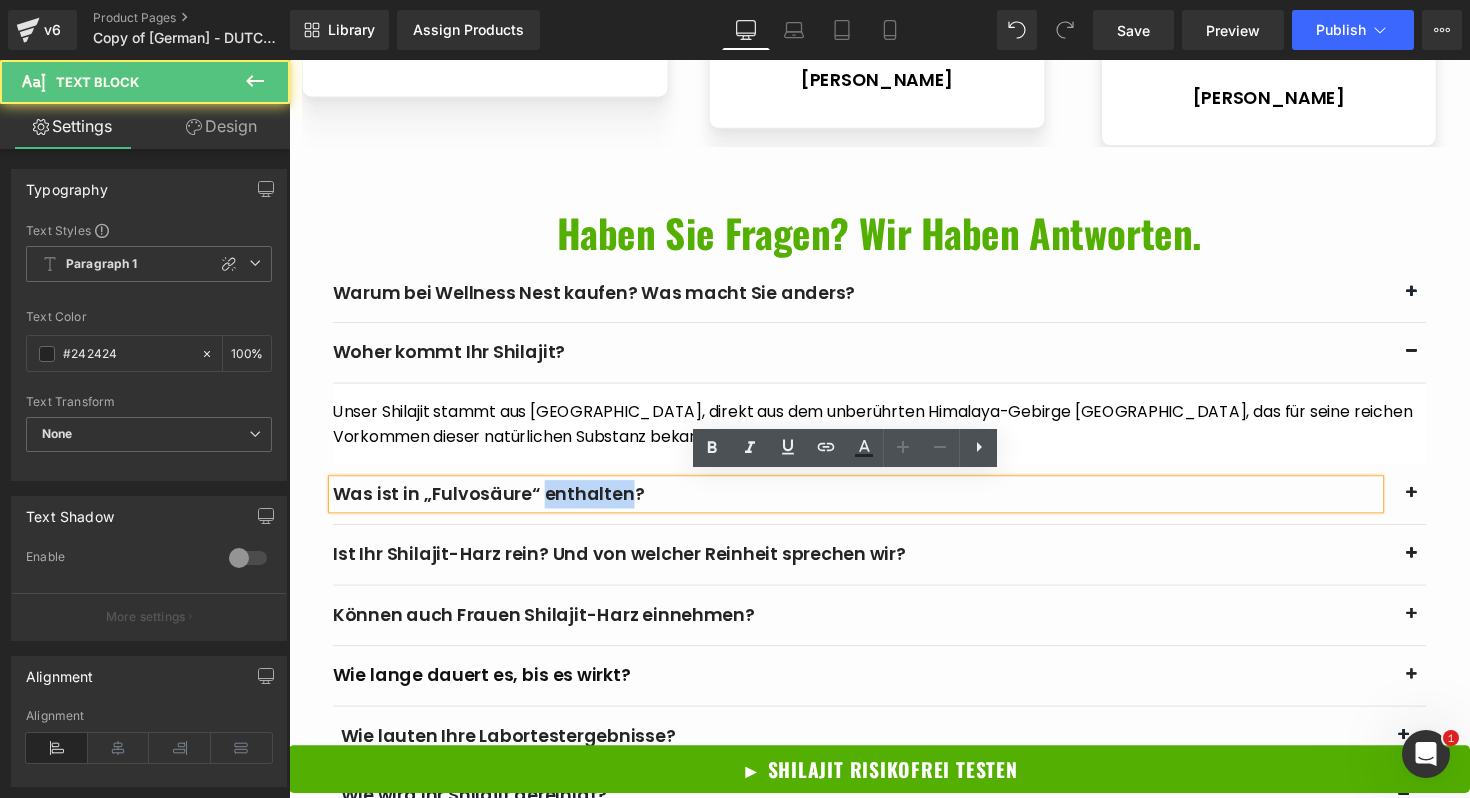 click on "Was ist in „Fulvosäure“ enthalten?" at bounding box center (870, 504) 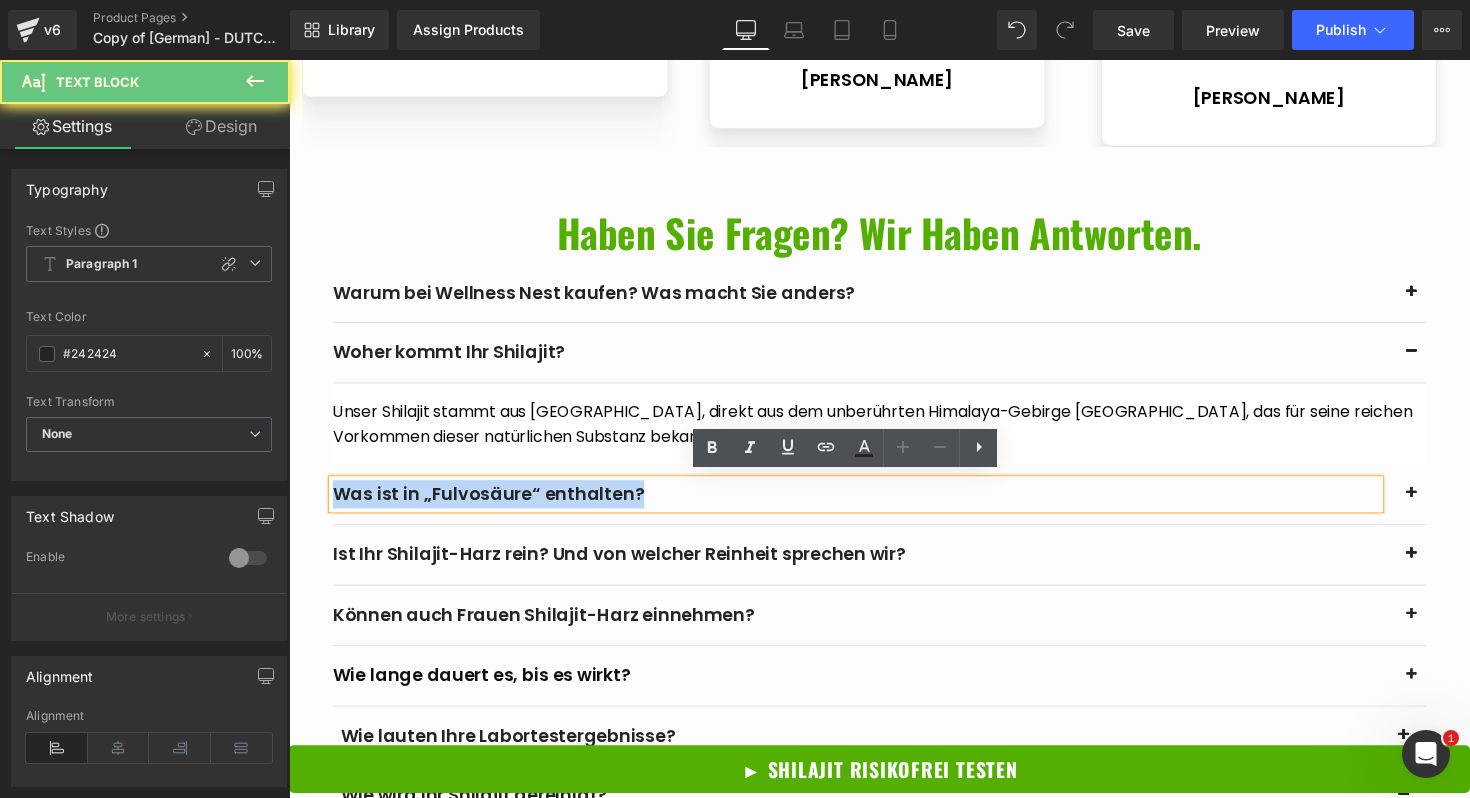 click on "Was ist in „Fulvosäure“ enthalten?" at bounding box center (870, 504) 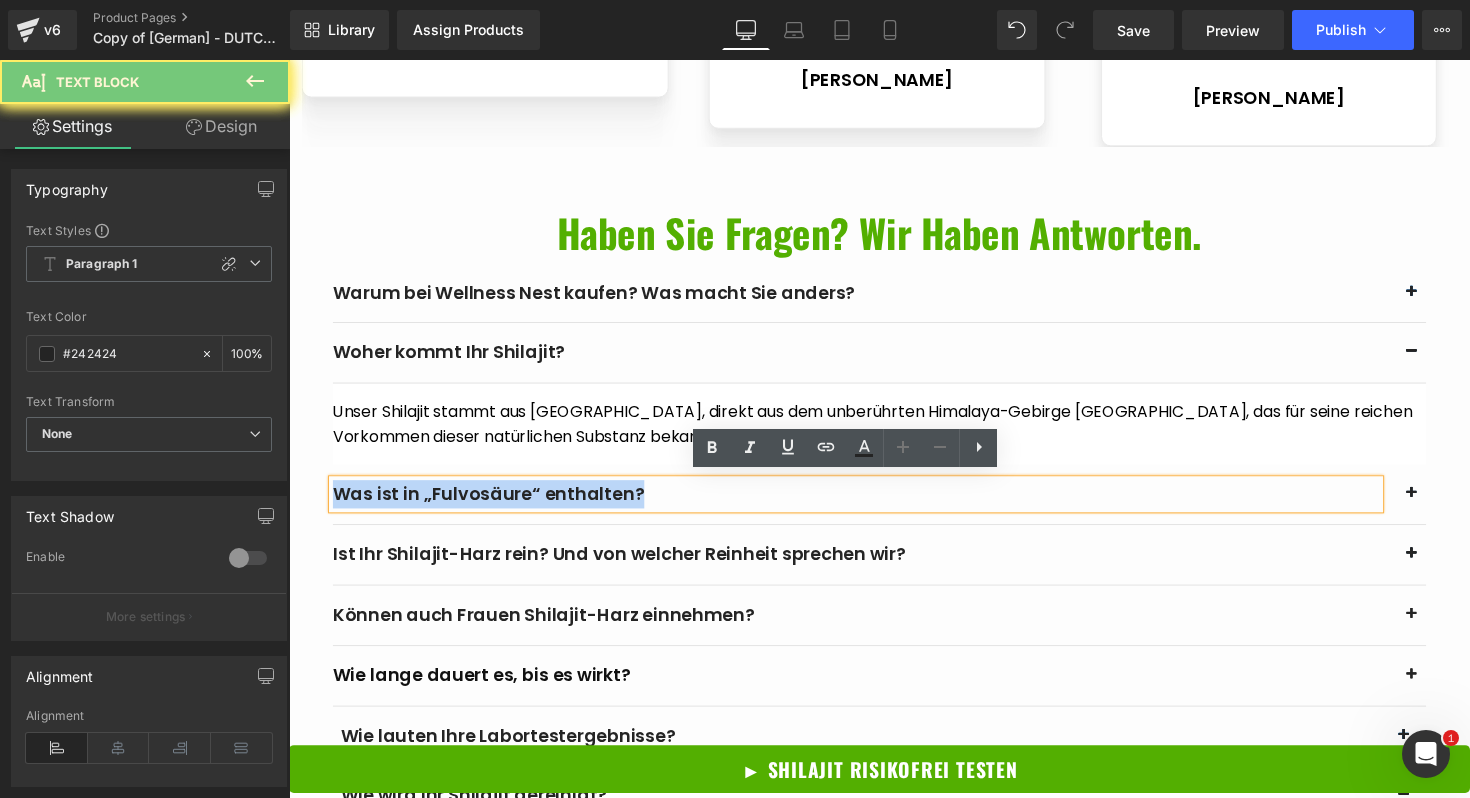 copy on "Was ist in „Fulvosäure“ enthalten?" 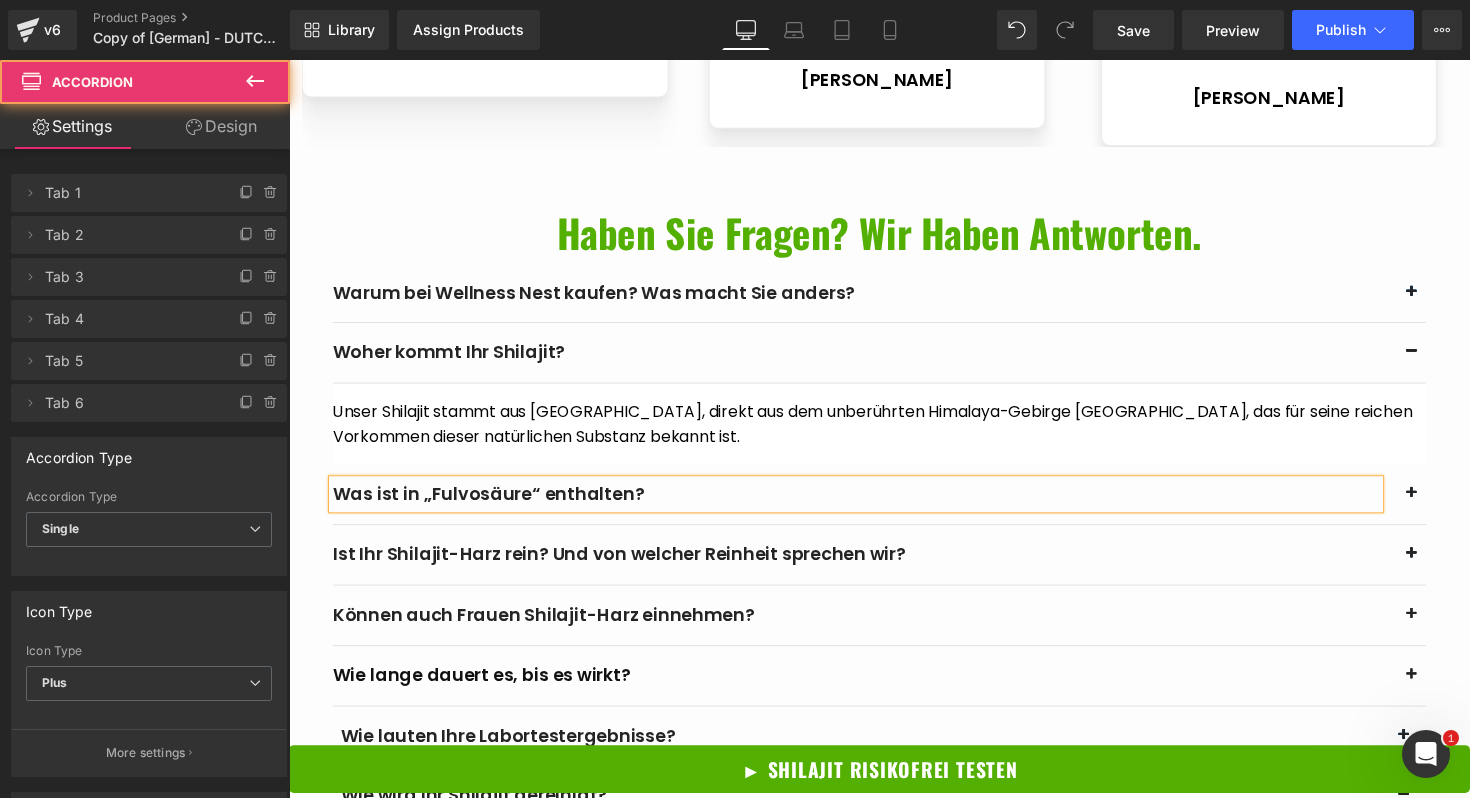 click on "Was ist in „Fulvosäure“ enthalten? Text Block" at bounding box center (894, 505) 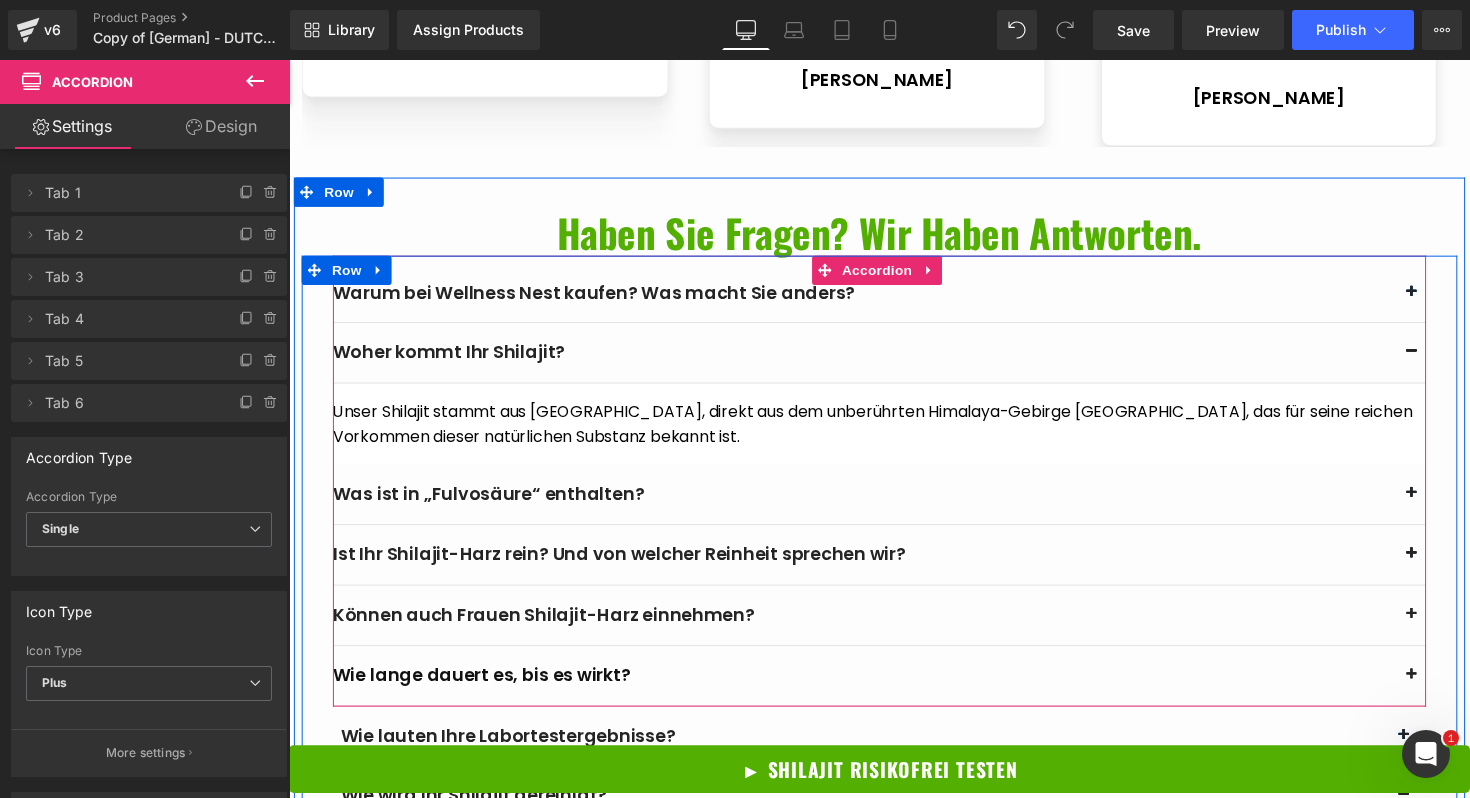 click at bounding box center [1441, 504] 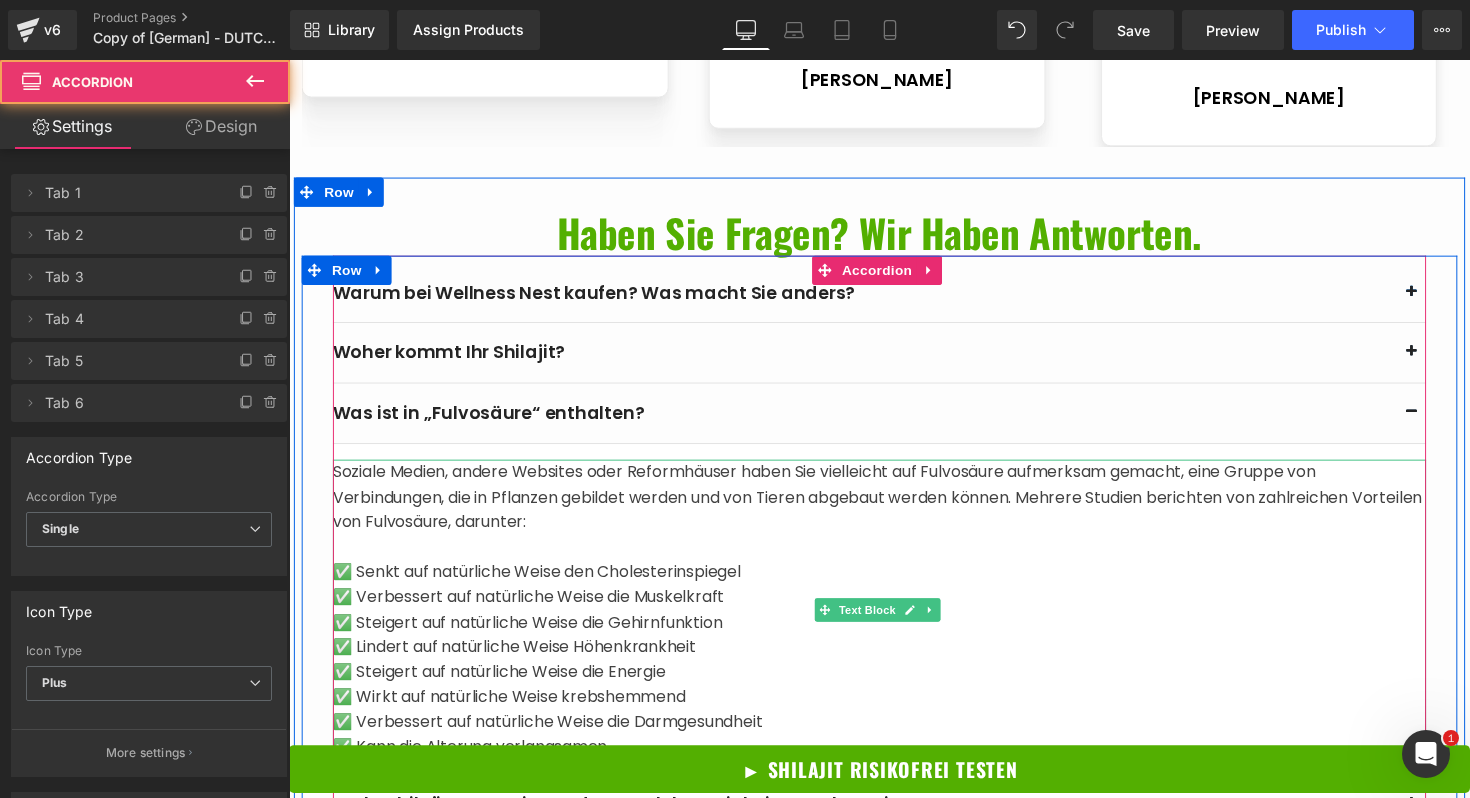 click on "Soziale Medien, andere Websites oder Reformhäuser haben Sie vielleicht auf Fulvosäure aufmerksam gemacht, eine Gruppe von Verbindungen, die in Pflanzen gebildet werden und von Tieren abgebaut werden können. Mehrere Studien berichten von zahlreichen Vorteilen von Fulvosäure, darunter:" at bounding box center [894, 507] 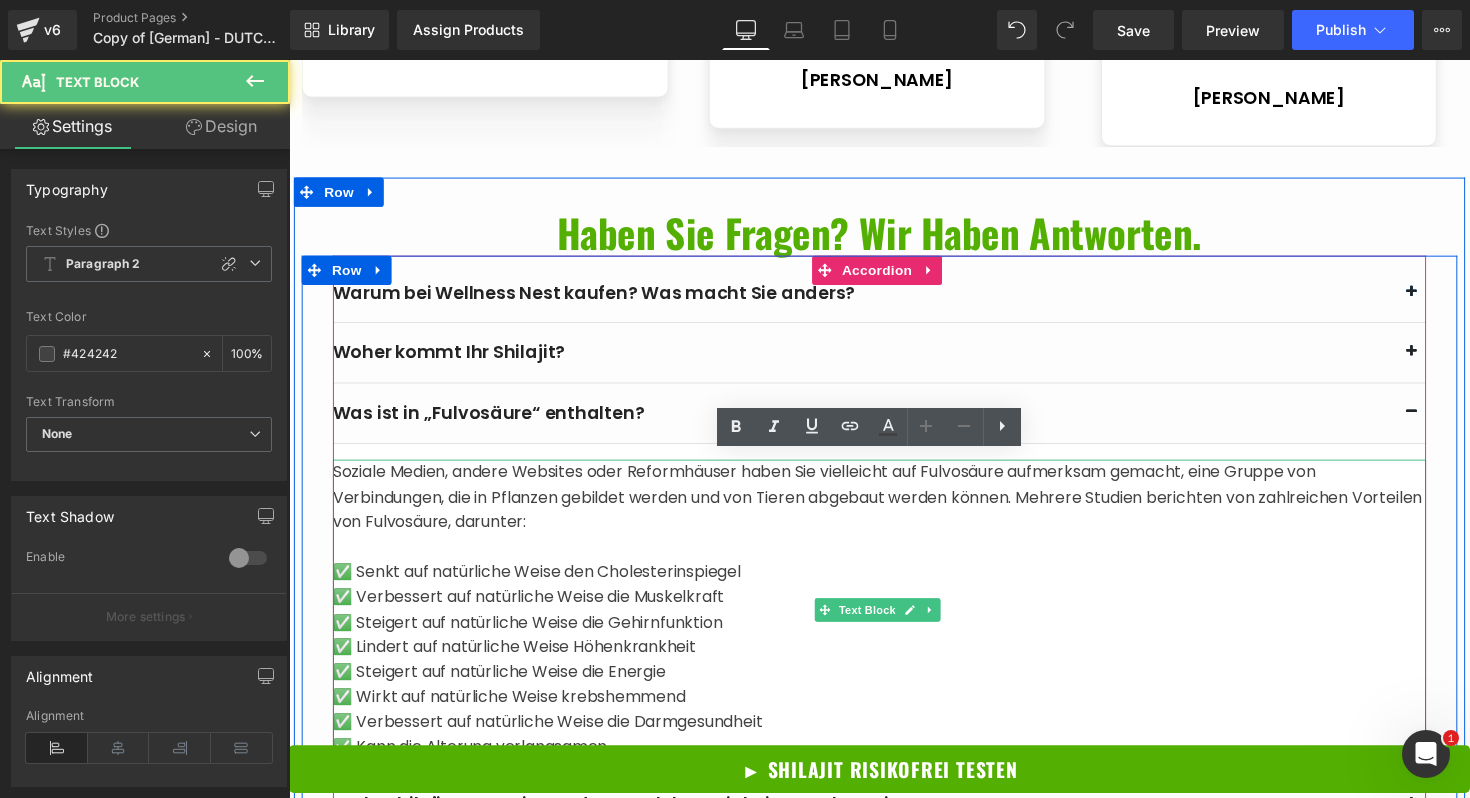 click on "Soziale Medien, andere Websites oder Reformhäuser haben Sie vielleicht auf Fulvosäure aufmerksam gemacht, eine Gruppe von Verbindungen, die in Pflanzen gebildet werden und von Tieren abgebaut werden können. Mehrere Studien berichten von zahlreichen Vorteilen von Fulvosäure, darunter:" at bounding box center [894, 507] 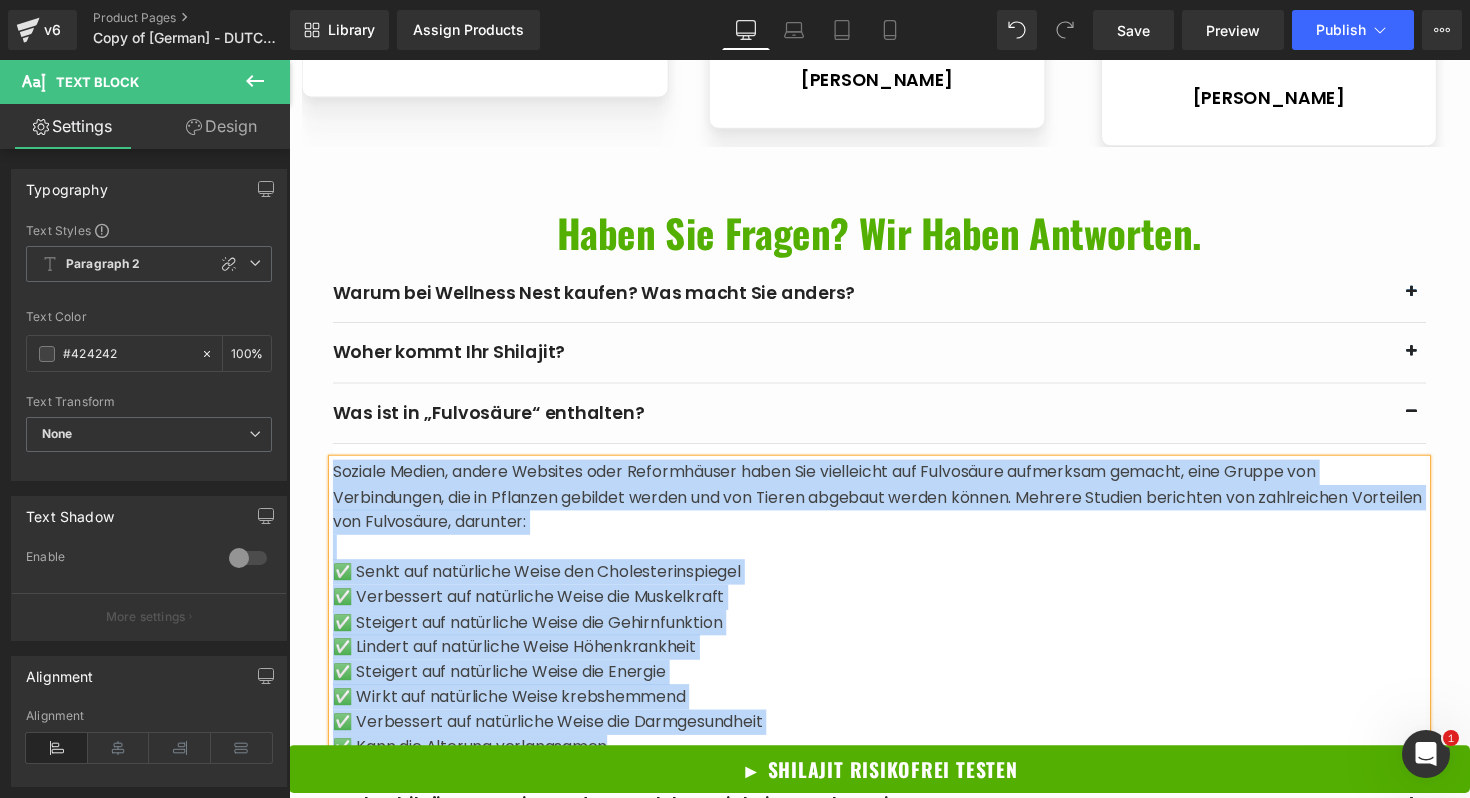 scroll, scrollTop: 7321, scrollLeft: 0, axis: vertical 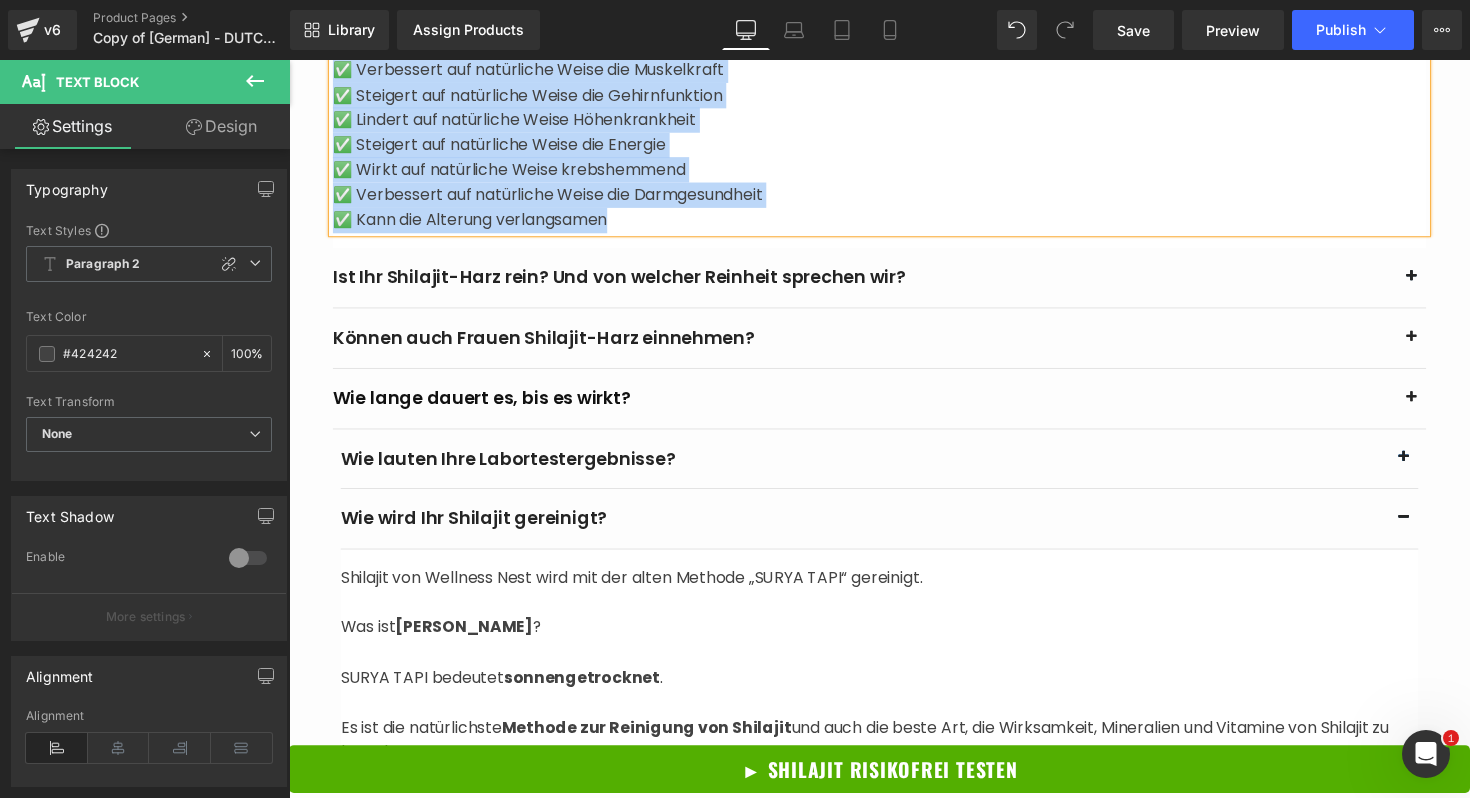 click on "Ist Ihr Shilajit-Harz rein? Und von welcher Reinheit sprechen wir?" at bounding box center (870, 283) 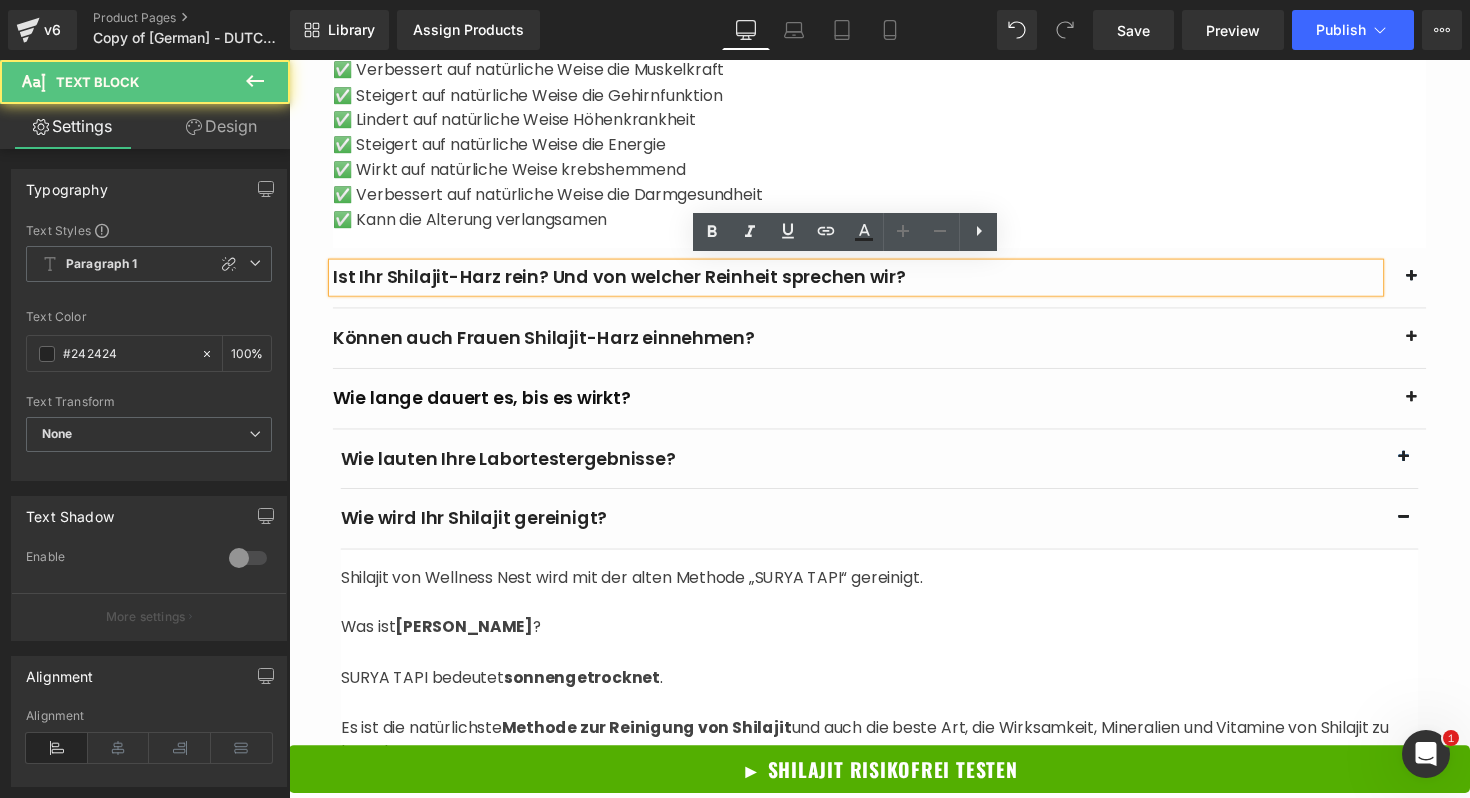 click on "Ist Ihr Shilajit-Harz rein? Und von welcher Reinheit sprechen wir?" at bounding box center (870, 283) 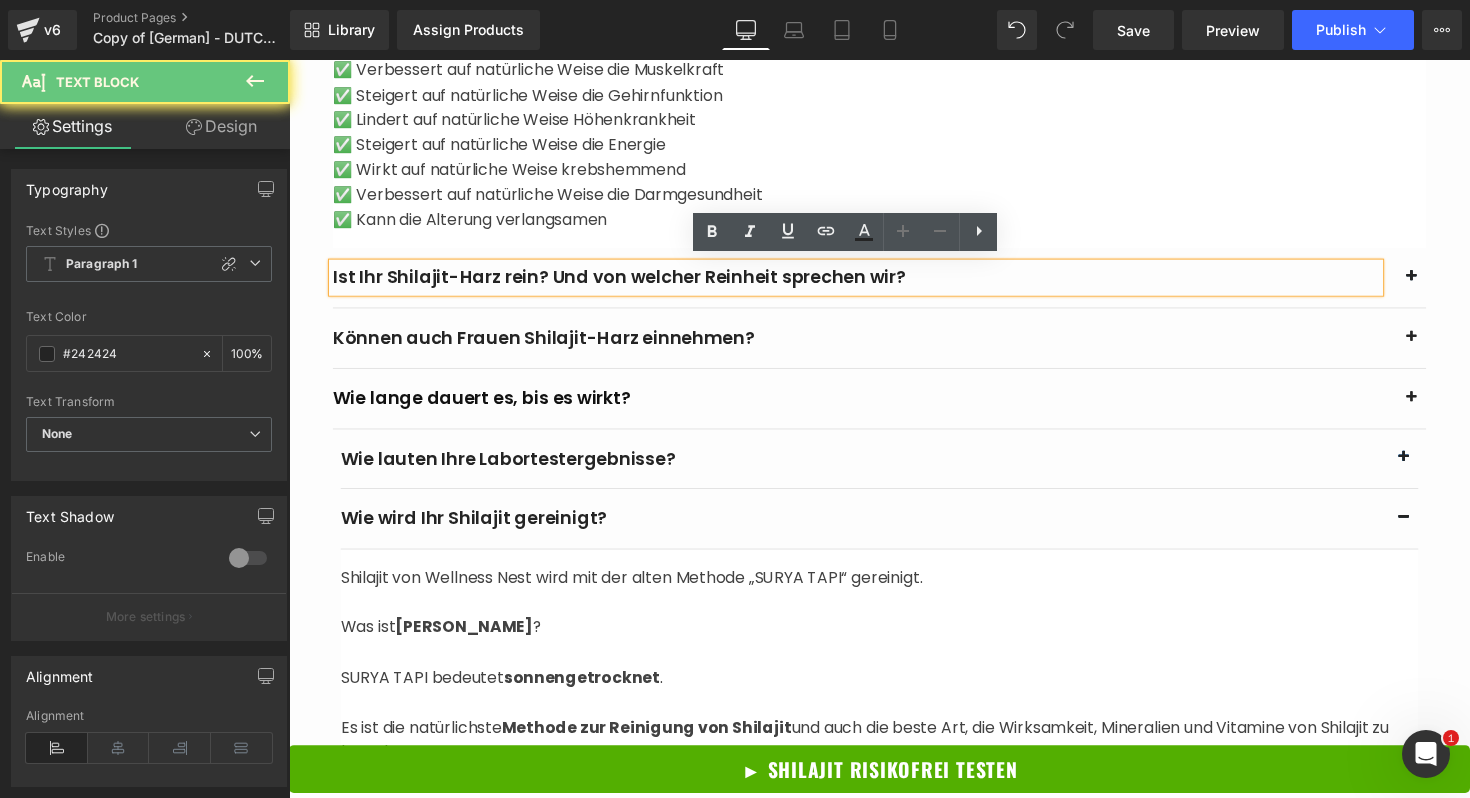 click on "Ist Ihr Shilajit-Harz rein? Und von welcher Reinheit sprechen wir?" at bounding box center (870, 283) 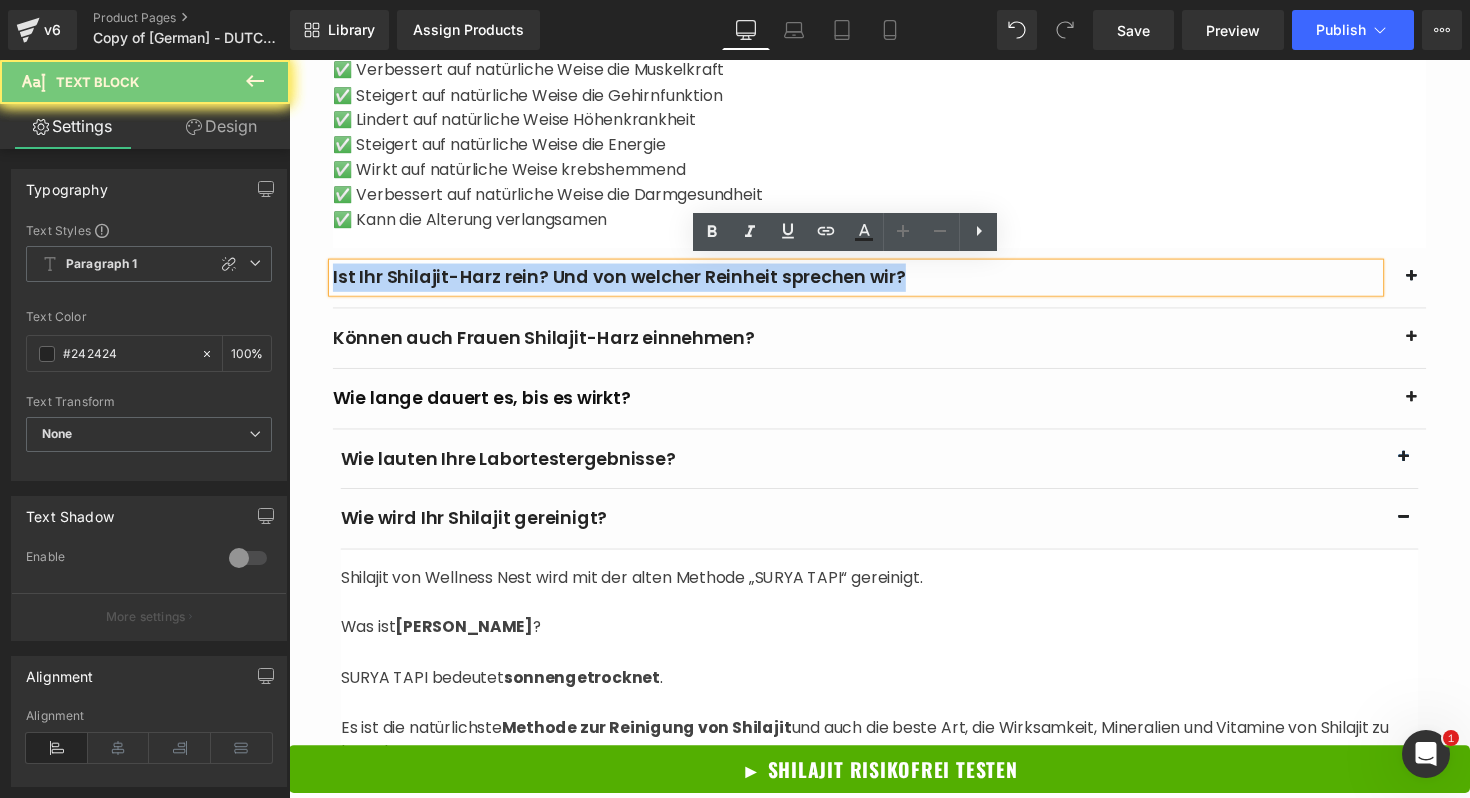 click on "Ist Ihr Shilajit-Harz rein? Und von welcher Reinheit sprechen wir?" at bounding box center [870, 283] 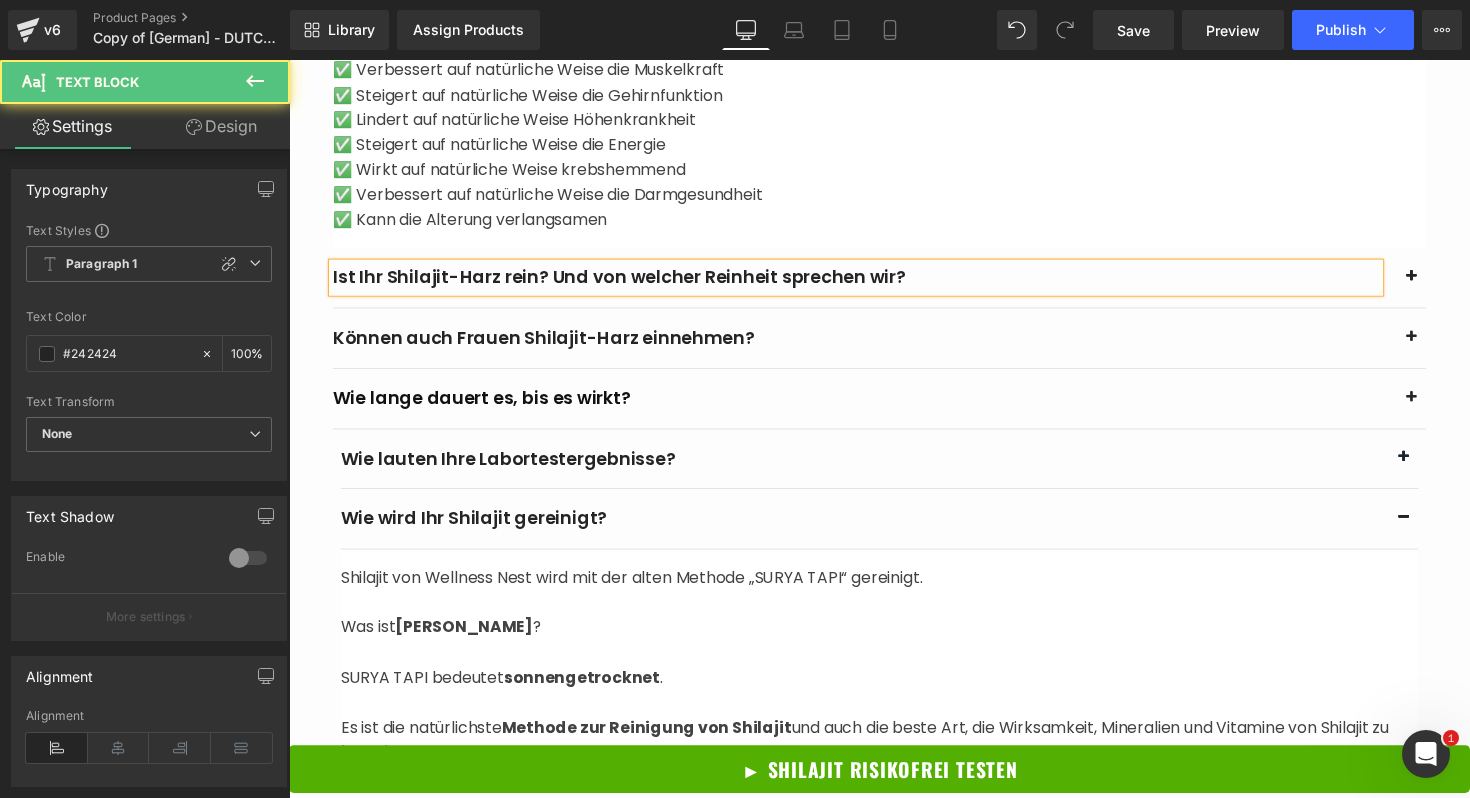 click on "Ist Ihr Shilajit-Harz rein? Und von welcher Reinheit sprechen wir?" at bounding box center [870, 283] 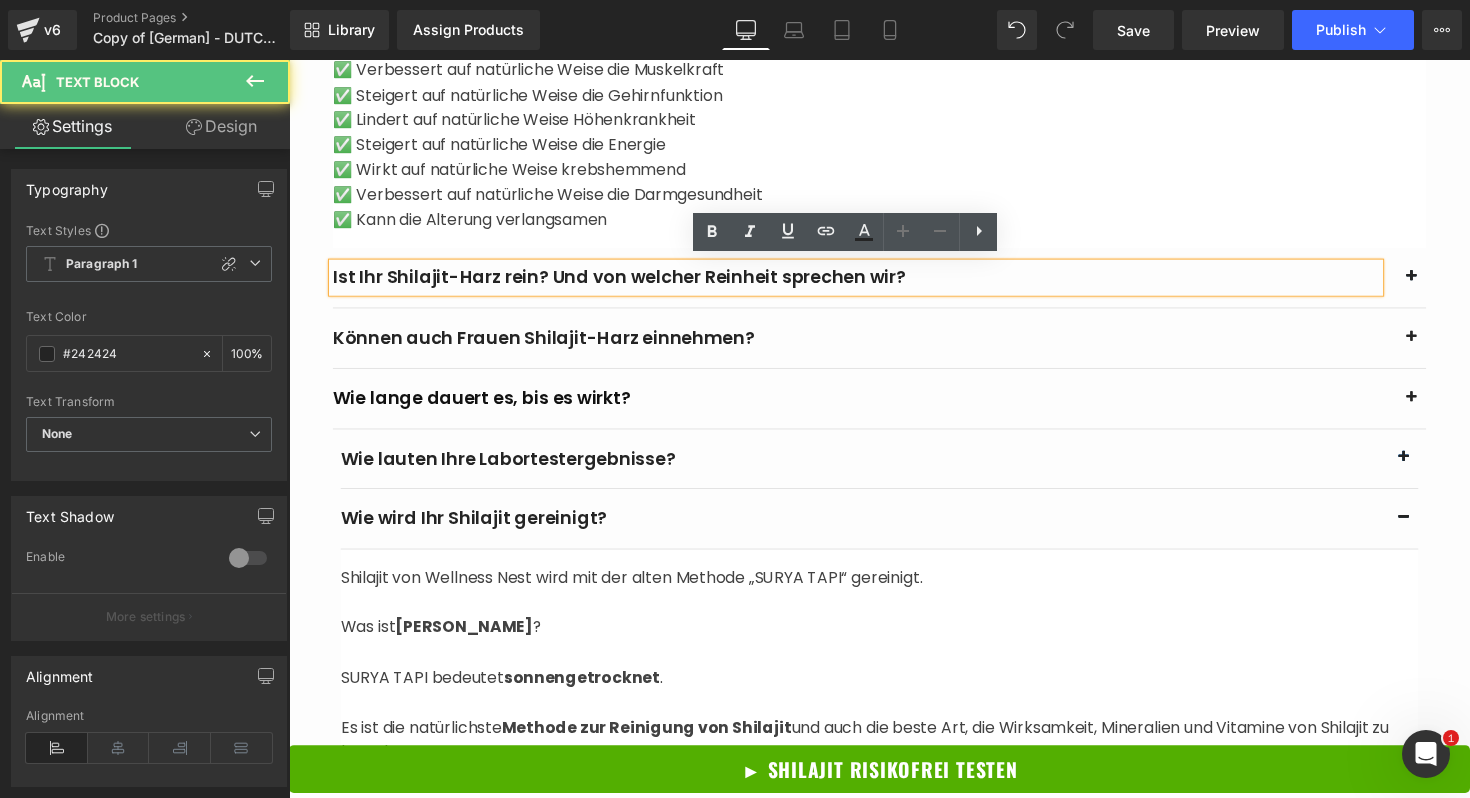 click at bounding box center (1441, 282) 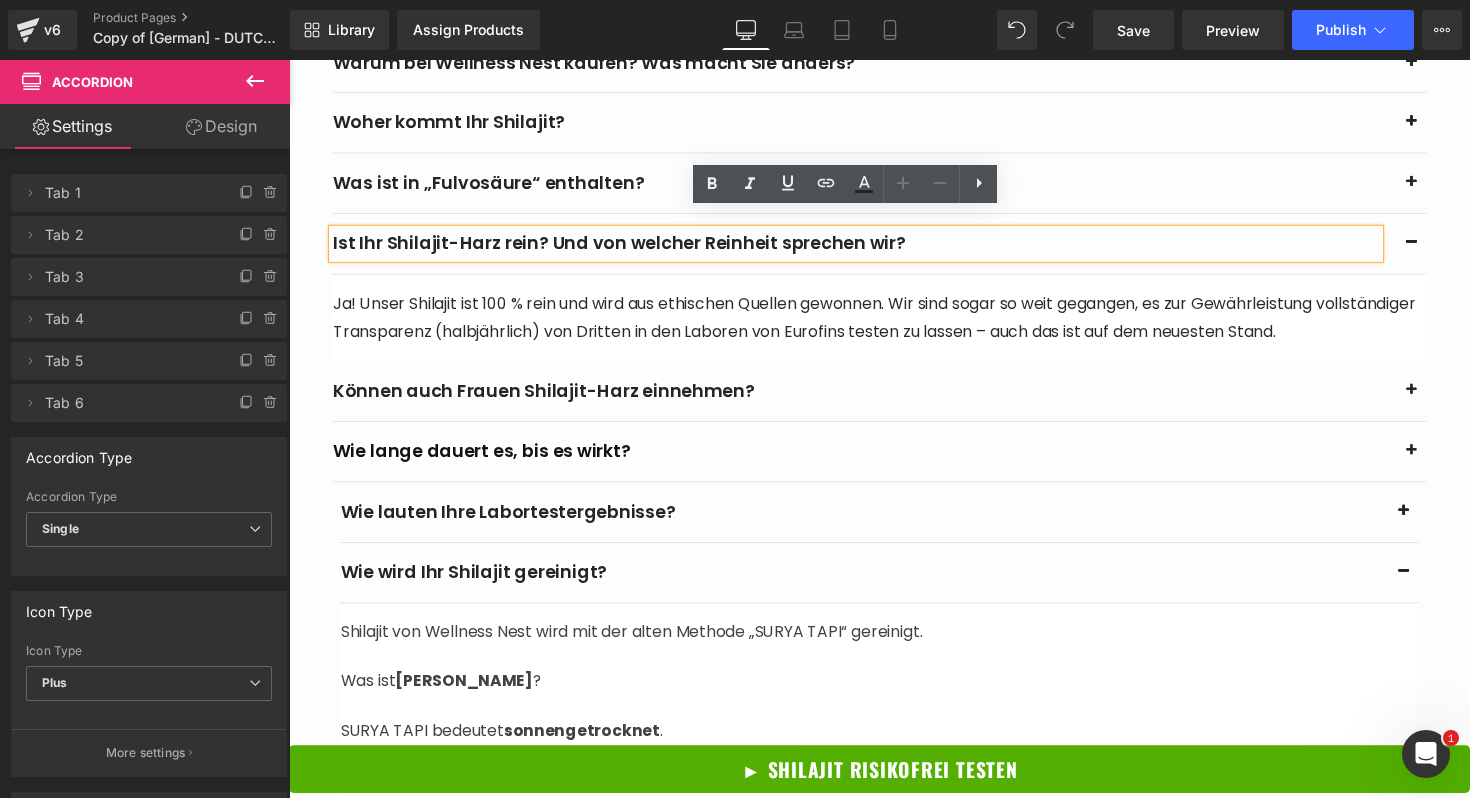 scroll, scrollTop: 6982, scrollLeft: 0, axis: vertical 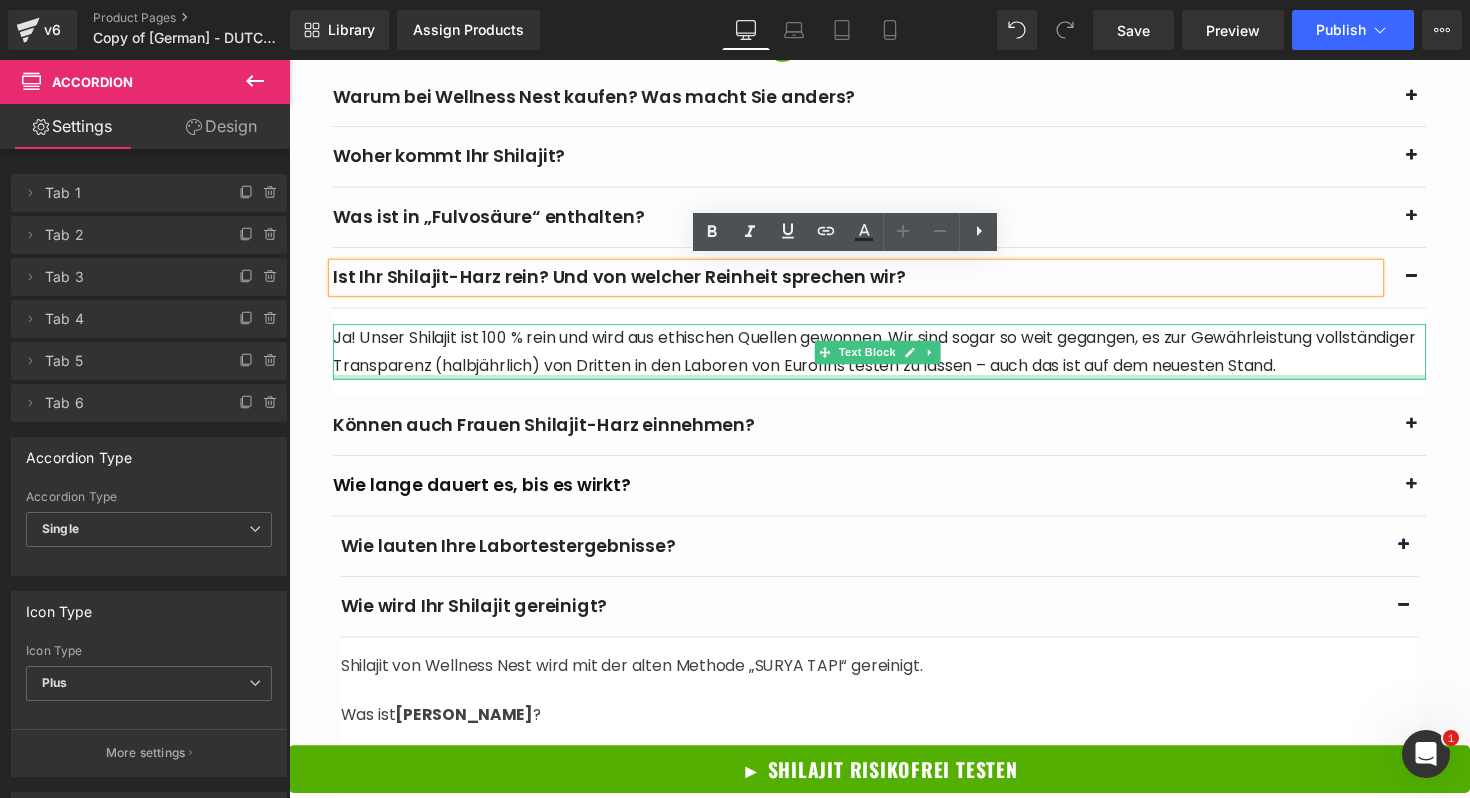 click on "Ja! Unser Shilajit ist 100 % rein und wird aus ethischen Quellen gewonnen. Wir sind sogar so weit gegangen, es zur Gewährleistung vollständiger Transparenz (halbjährlich) von Dritten in den Laboren von Eurofins testen zu lassen – auch das ist auf dem neuesten Stand." at bounding box center [894, 360] 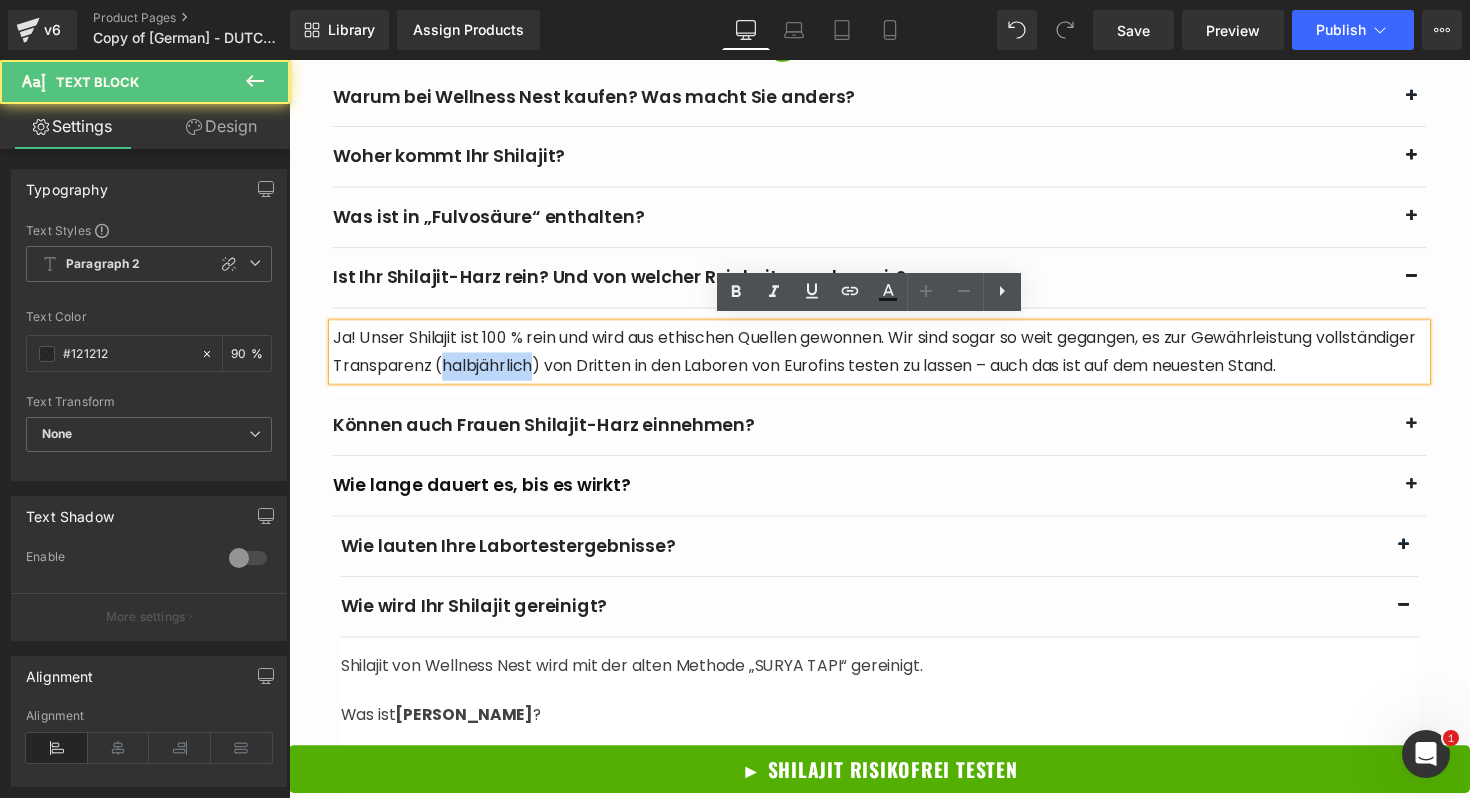 click on "Ja! Unser Shilajit ist 100 % rein und wird aus ethischen Quellen gewonnen. Wir sind sogar so weit gegangen, es zur Gewährleistung vollständiger Transparenz (halbjährlich) von Dritten in den Laboren von Eurofins testen zu lassen – auch das ist auf dem neuesten Stand." at bounding box center (894, 360) 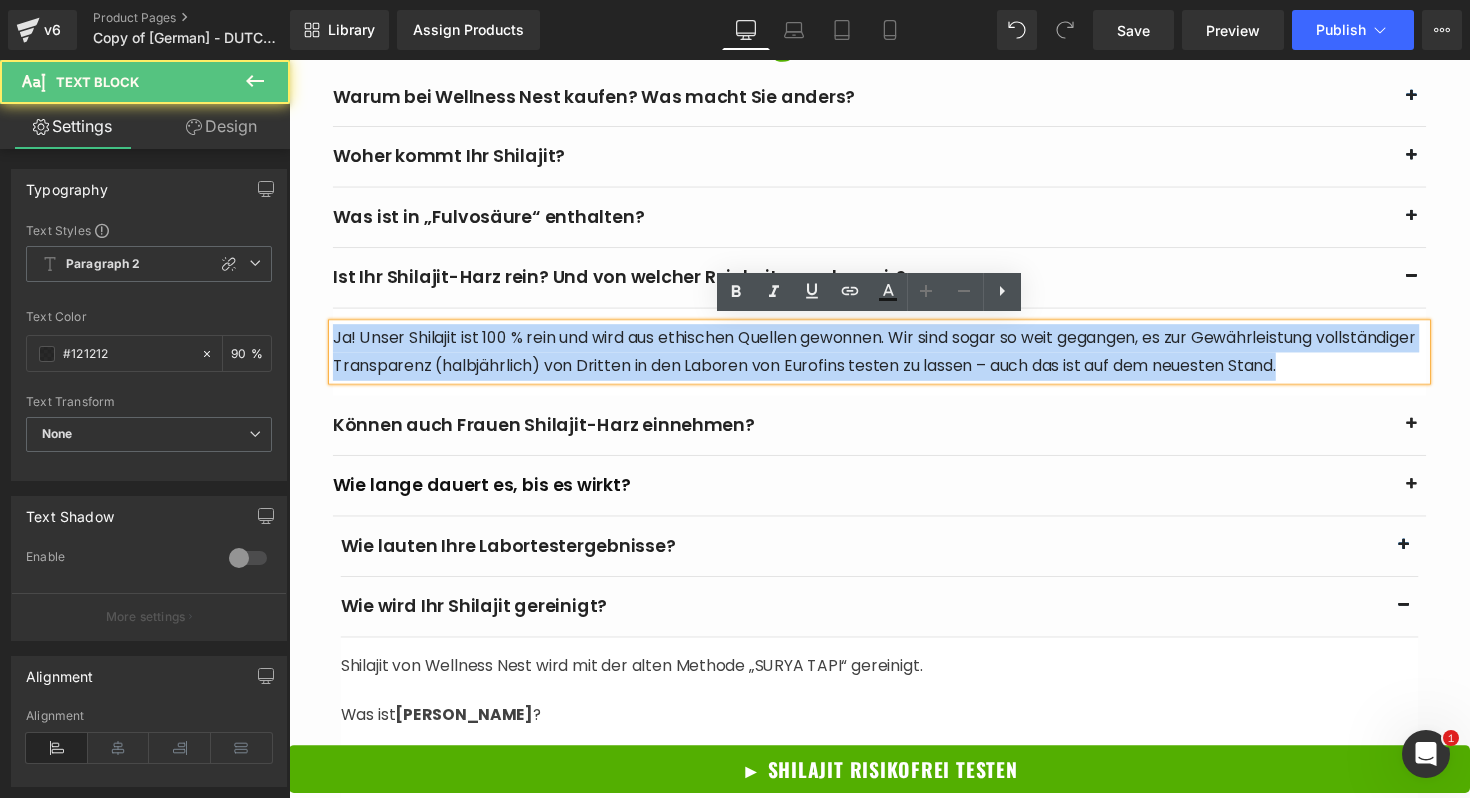 click on "Ja! Unser Shilajit ist 100 % rein und wird aus ethischen Quellen gewonnen. Wir sind sogar so weit gegangen, es zur Gewährleistung vollständiger Transparenz (halbjährlich) von Dritten in den Laboren von Eurofins testen zu lassen – auch das ist auf dem neuesten Stand." at bounding box center [894, 360] 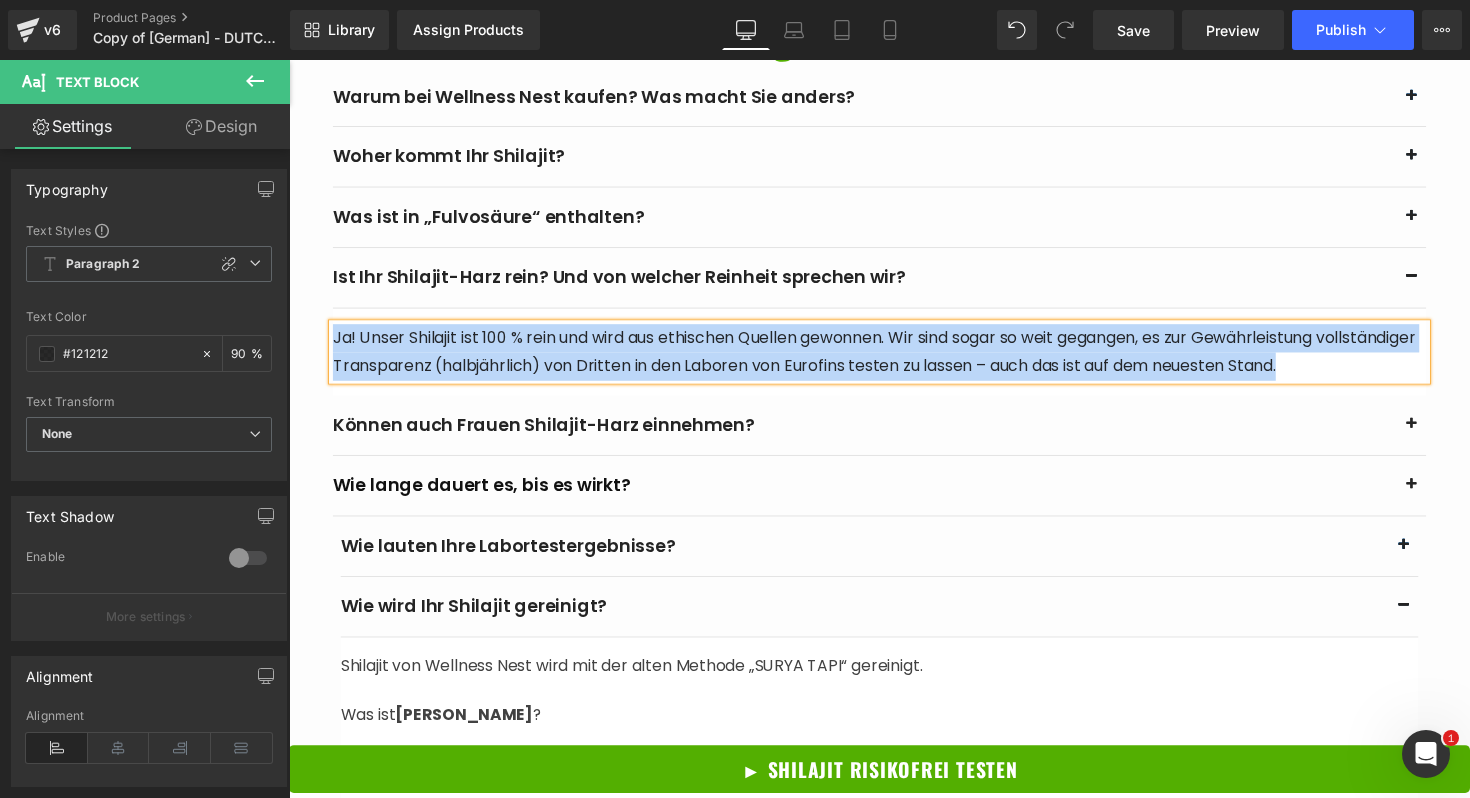 click on "Können auch Frauen Shilajit-Harz einnehmen?" at bounding box center [870, 434] 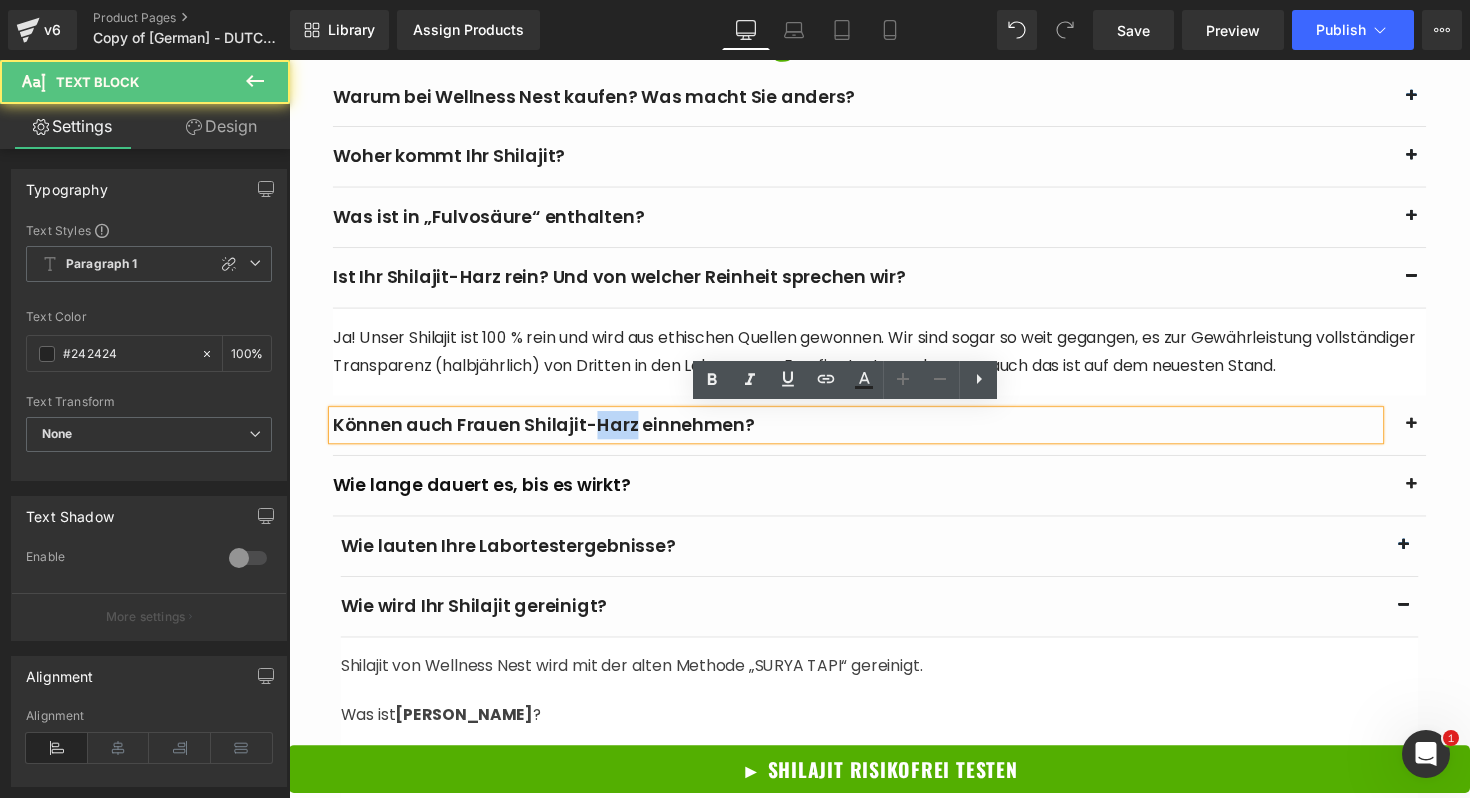 click on "Können auch Frauen Shilajit-Harz einnehmen?" at bounding box center (870, 434) 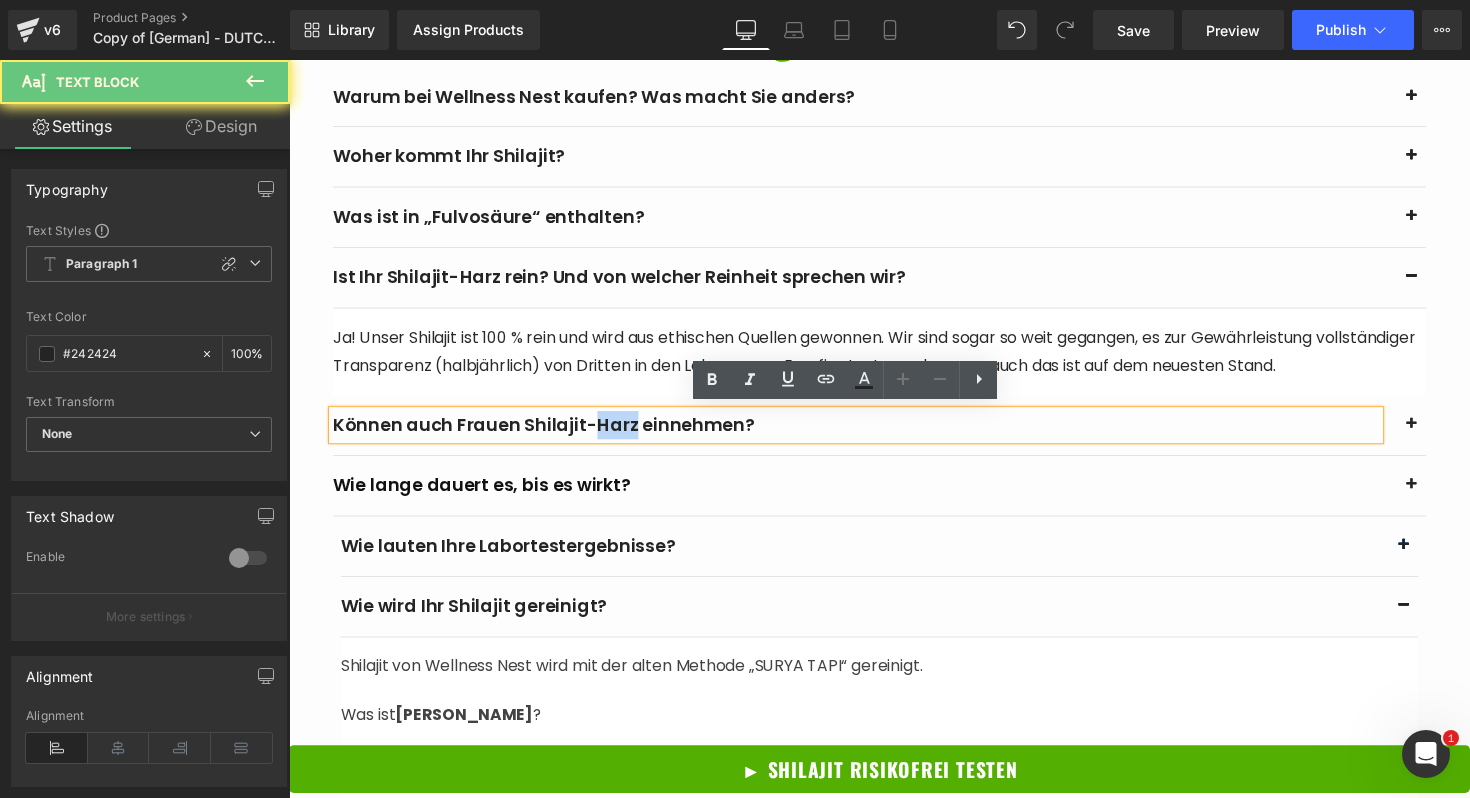 click on "Können auch Frauen Shilajit-Harz einnehmen?" at bounding box center (870, 434) 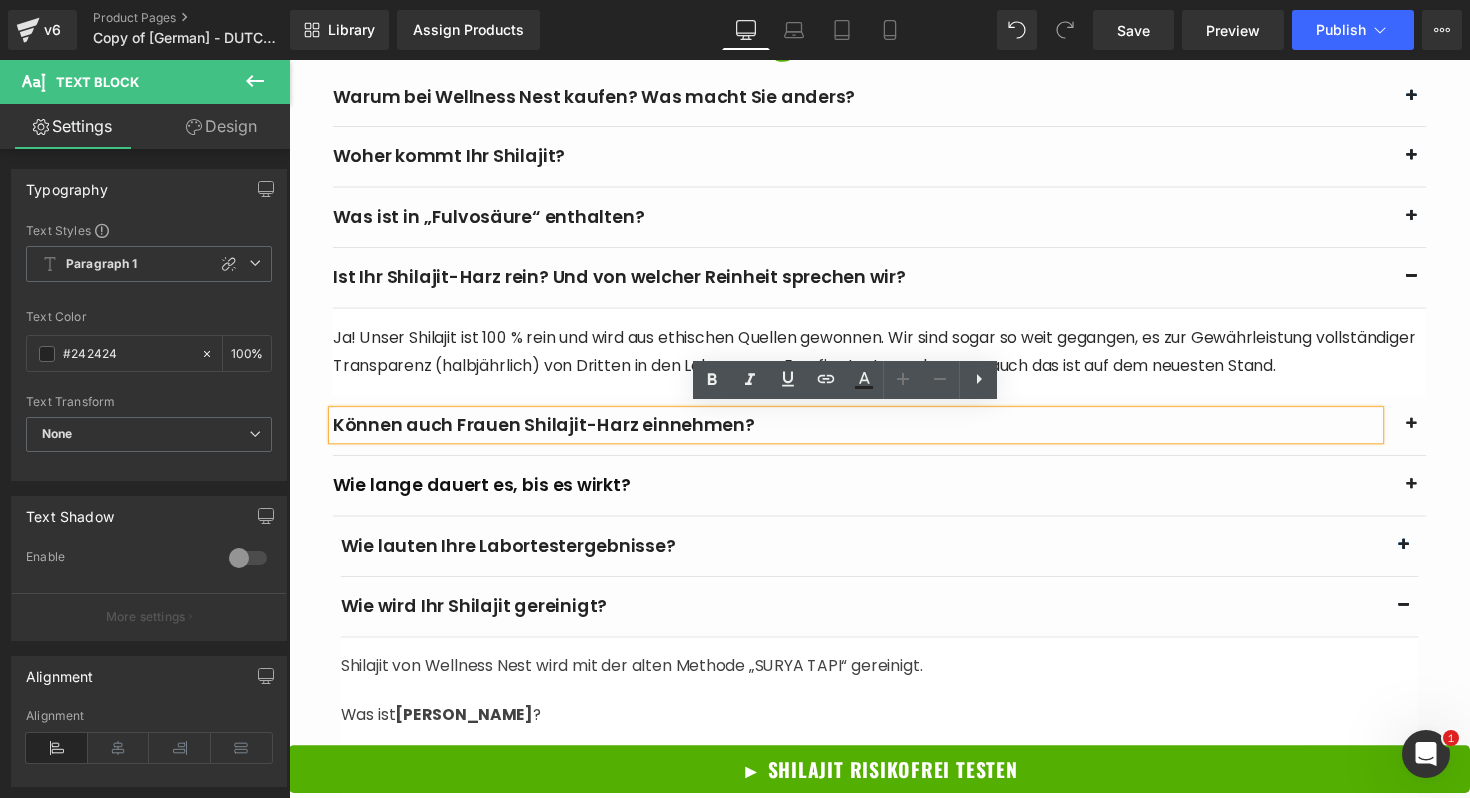 click on "Können auch Frauen Shilajit-Harz einnehmen?" at bounding box center [870, 434] 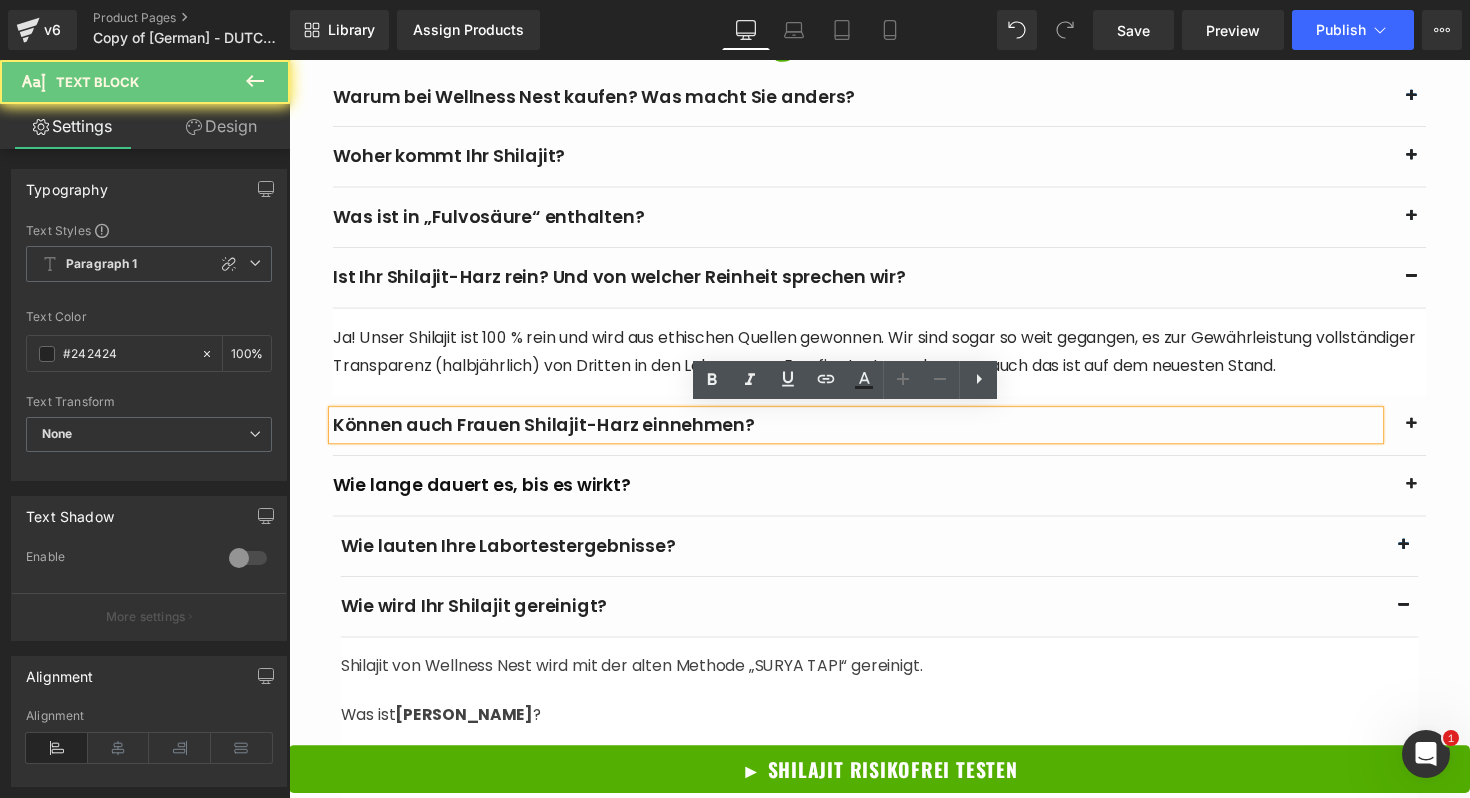 click on "Können auch Frauen Shilajit-Harz einnehmen?" at bounding box center (870, 434) 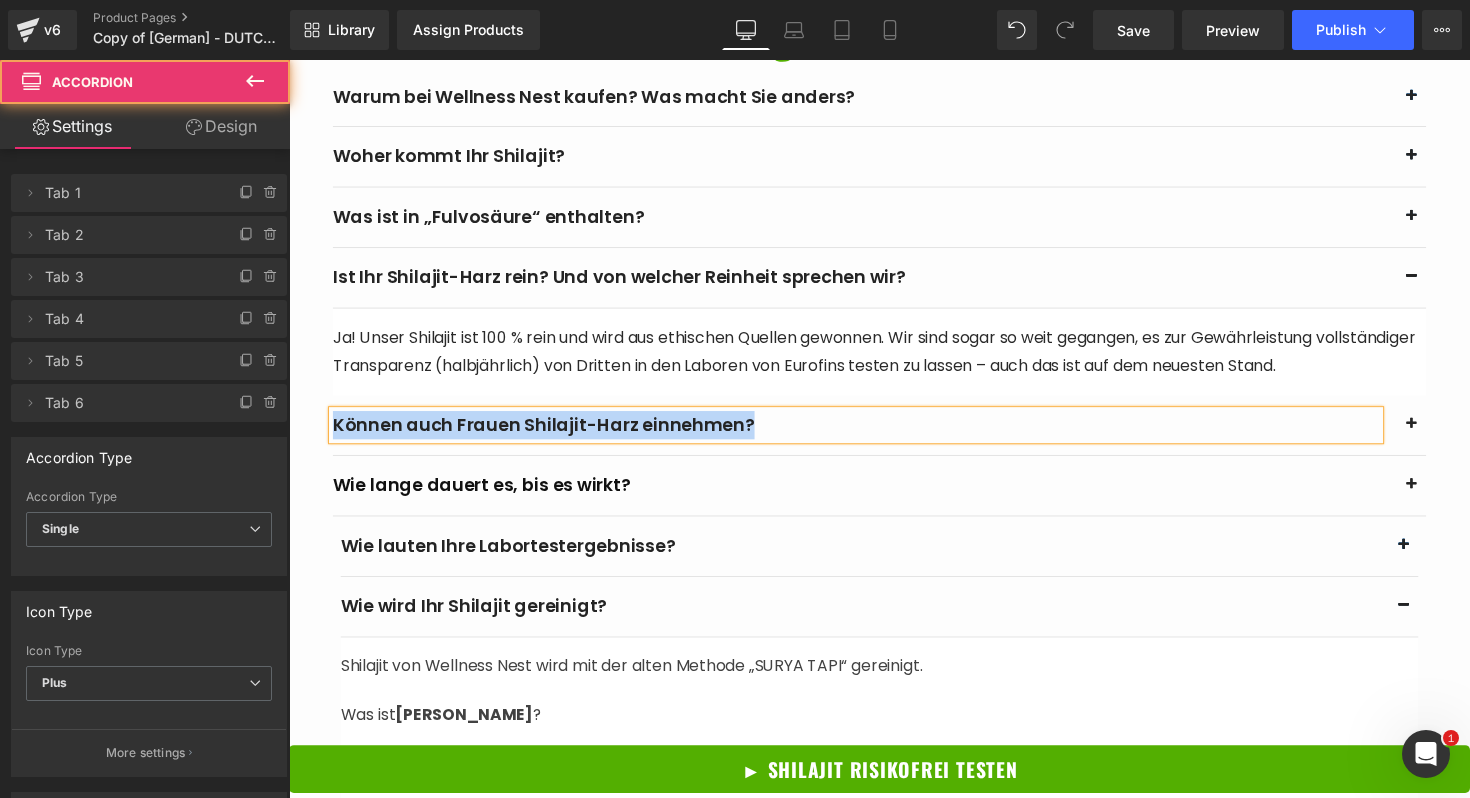 click at bounding box center [1441, 434] 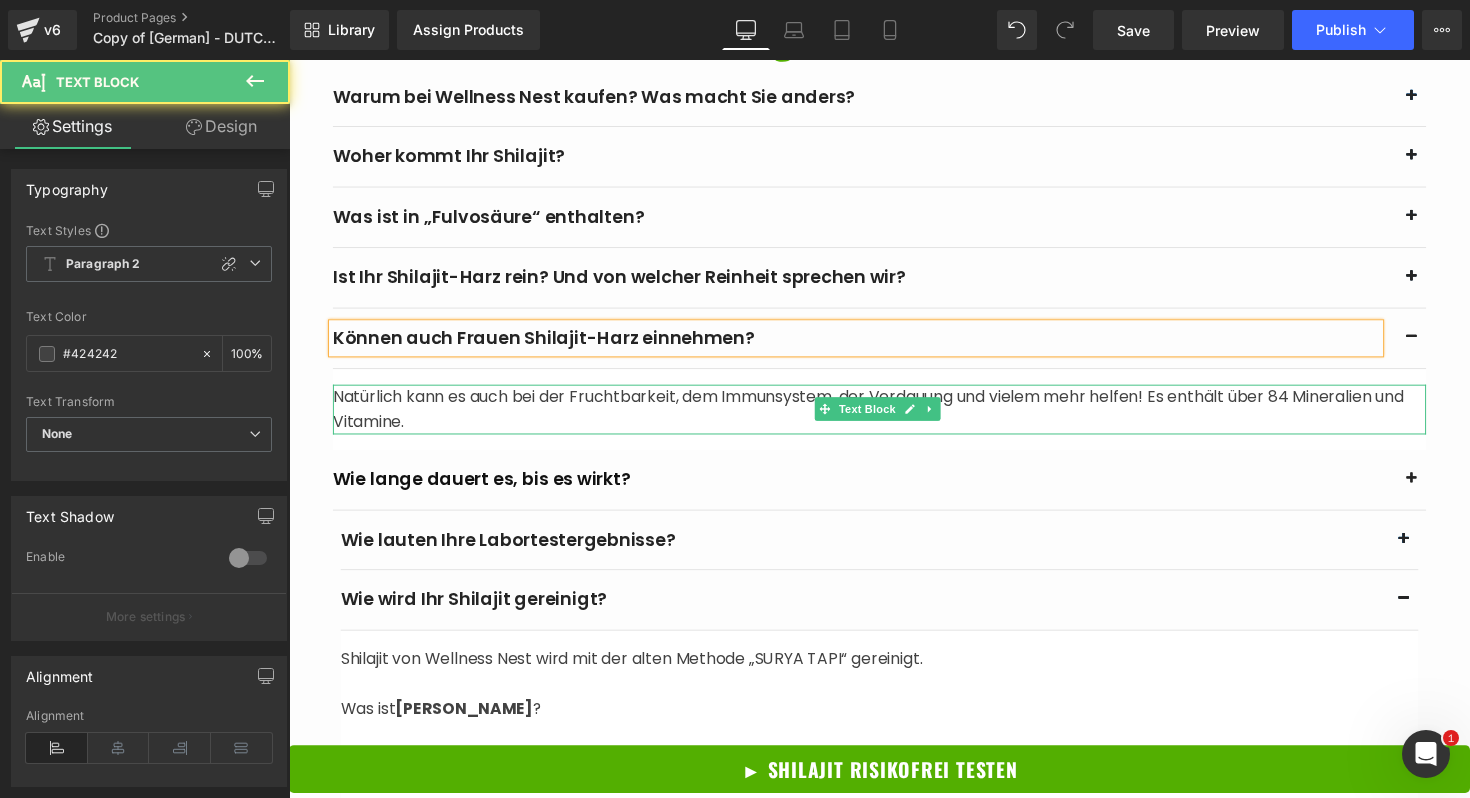 click on "Natürlich kann es auch bei der Fruchtbarkeit, dem Immunsystem, der Verdauung und vielem mehr helfen! Es enthält über 84 Mineralien und Vitamine." at bounding box center [894, 418] 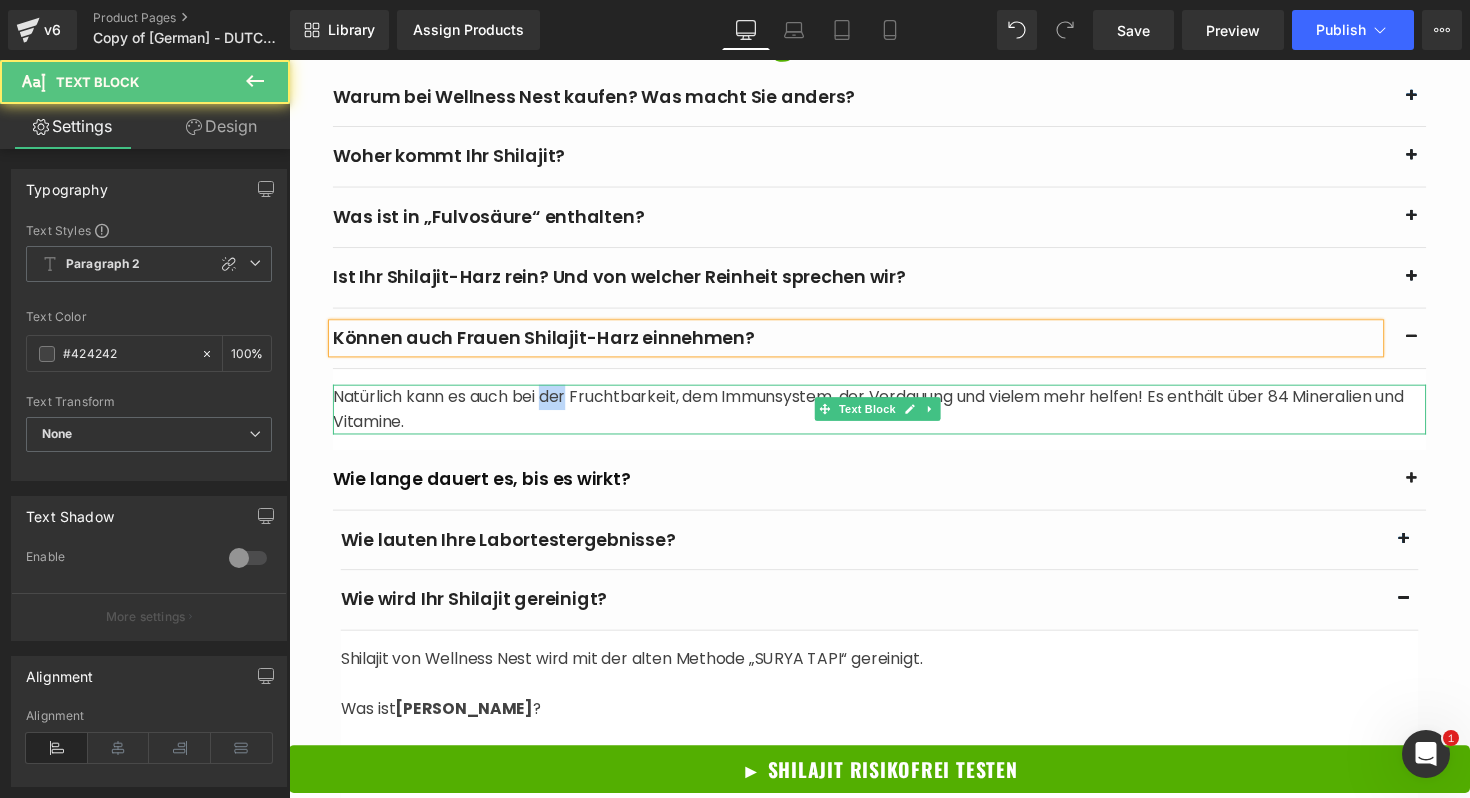 click on "Natürlich kann es auch bei der Fruchtbarkeit, dem Immunsystem, der Verdauung und vielem mehr helfen! Es enthält über 84 Mineralien und Vitamine." at bounding box center [894, 418] 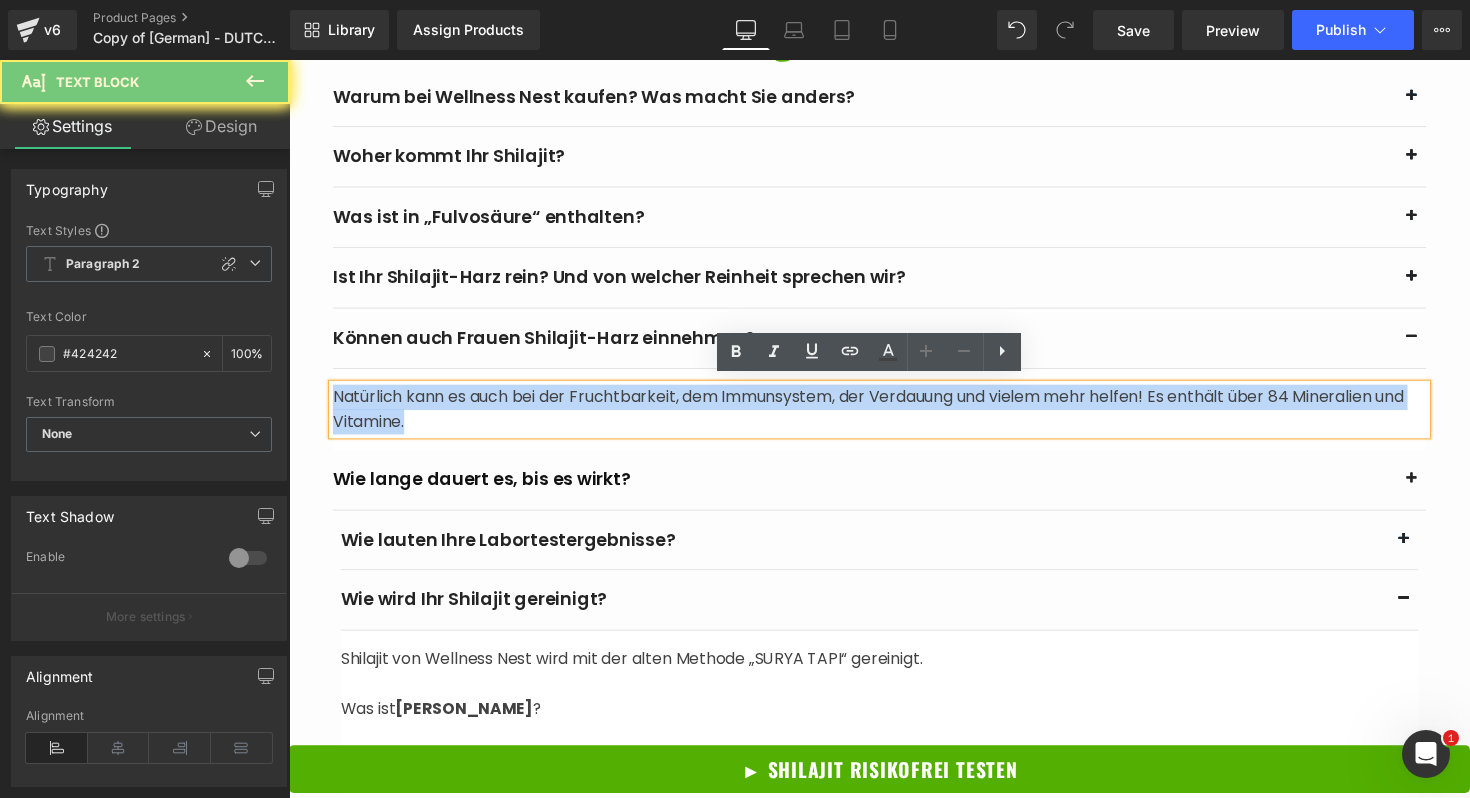 click on "Natürlich kann es auch bei der Fruchtbarkeit, dem Immunsystem, der Verdauung und vielem mehr helfen! Es enthält über 84 Mineralien und Vitamine." at bounding box center (894, 418) 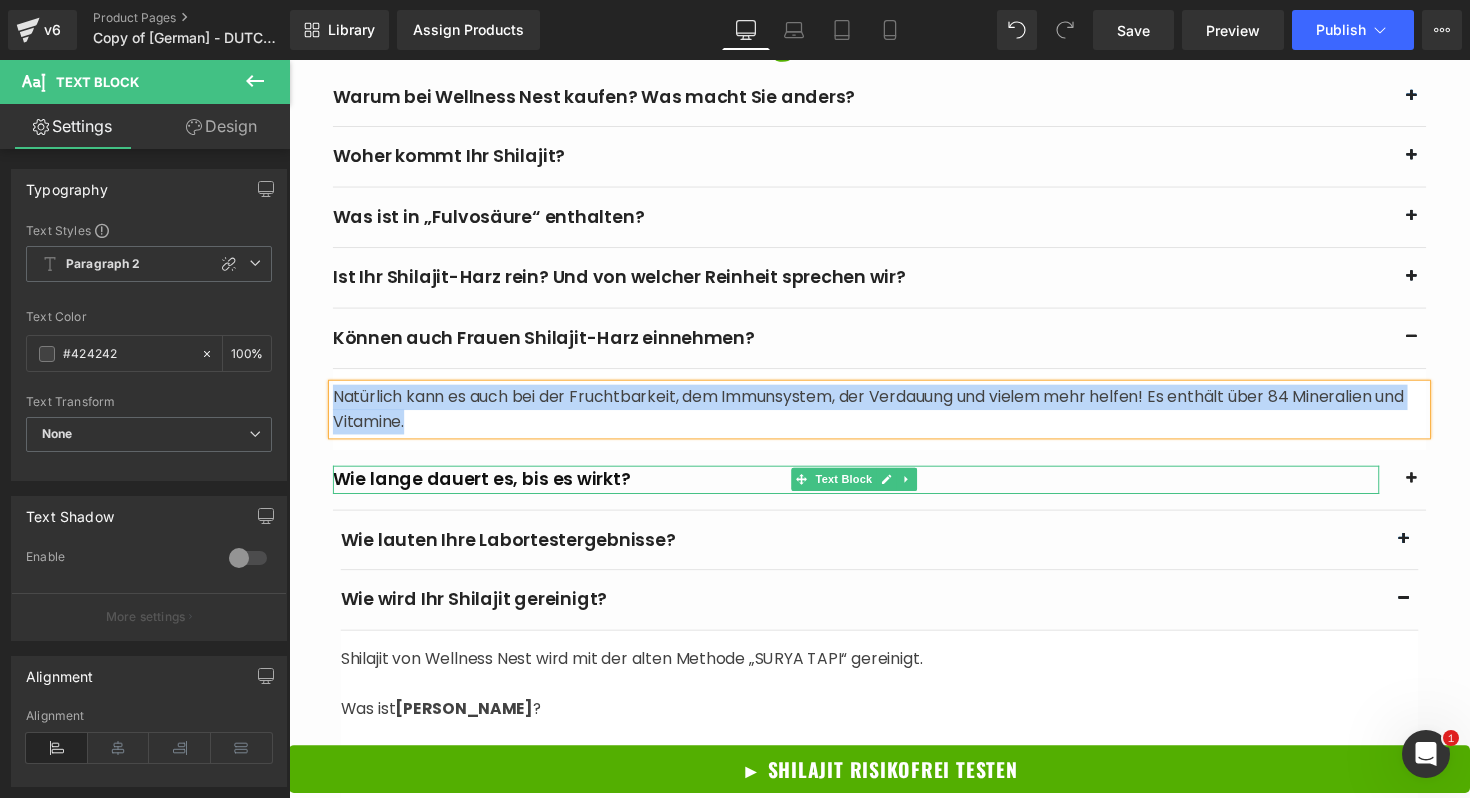 click on "Wie lange dauert es, bis es wirkt?" at bounding box center (870, 490) 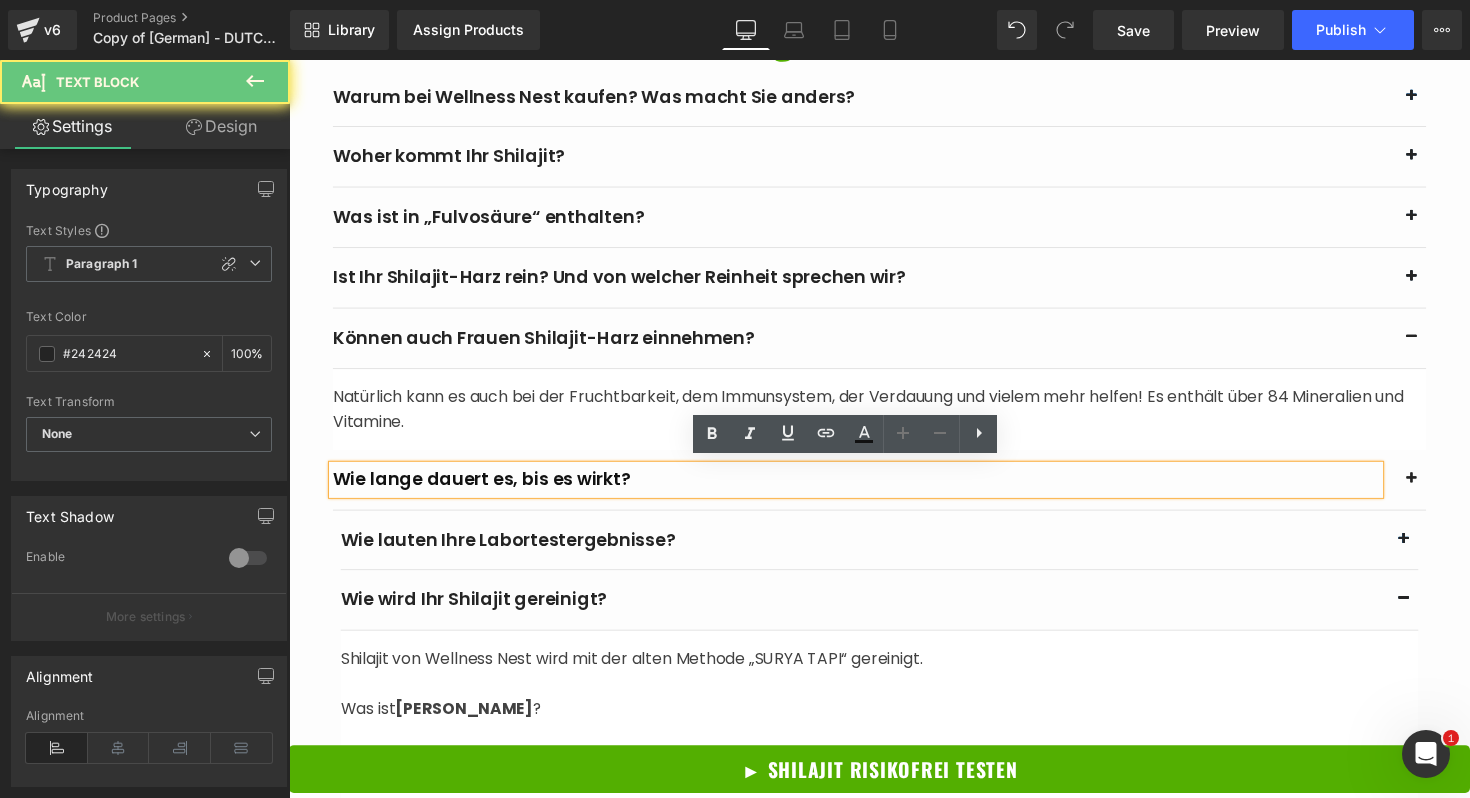 click on "Wie lange dauert es, bis es wirkt?" at bounding box center (486, 489) 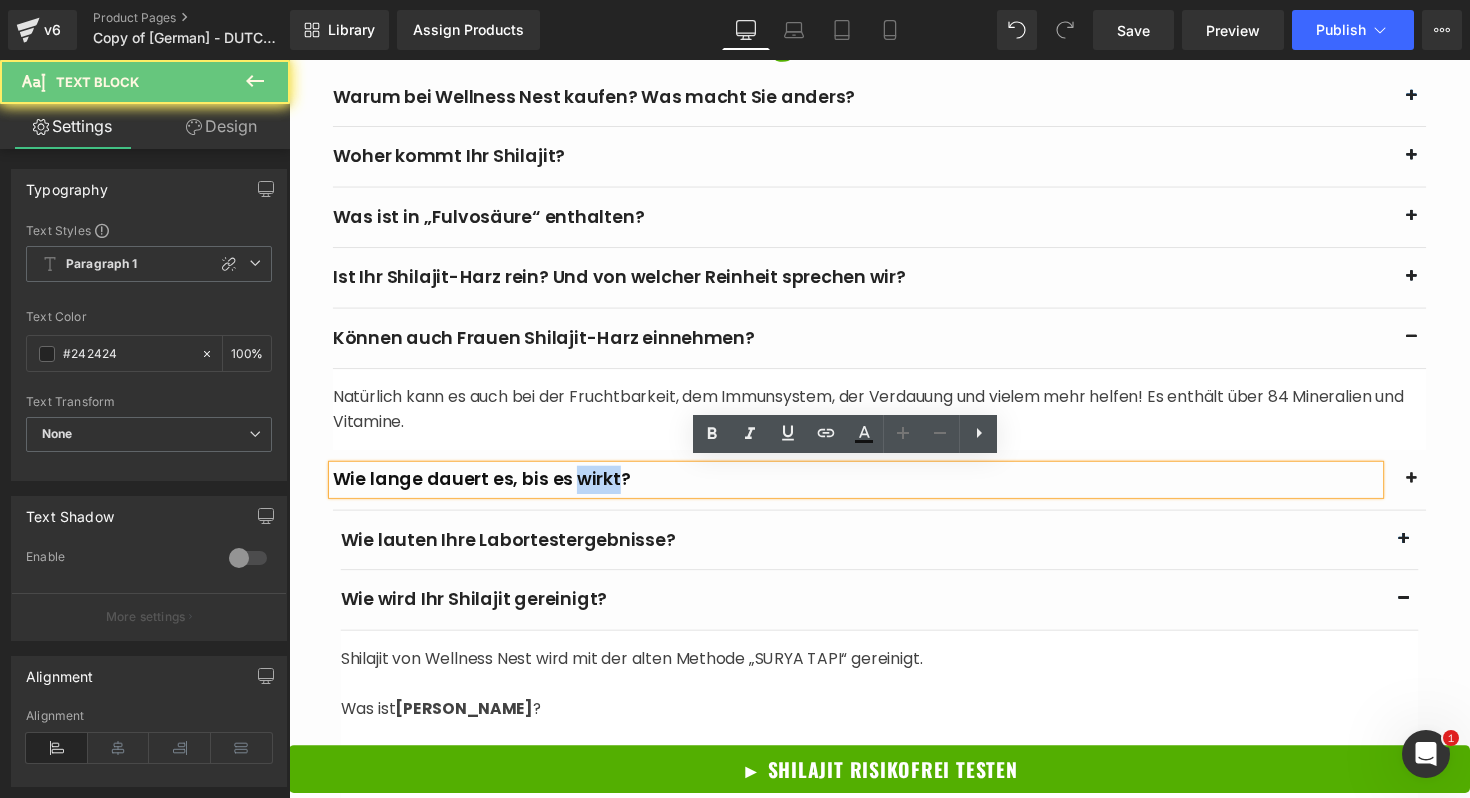 click on "Wie lange dauert es, bis es wirkt?" at bounding box center [486, 489] 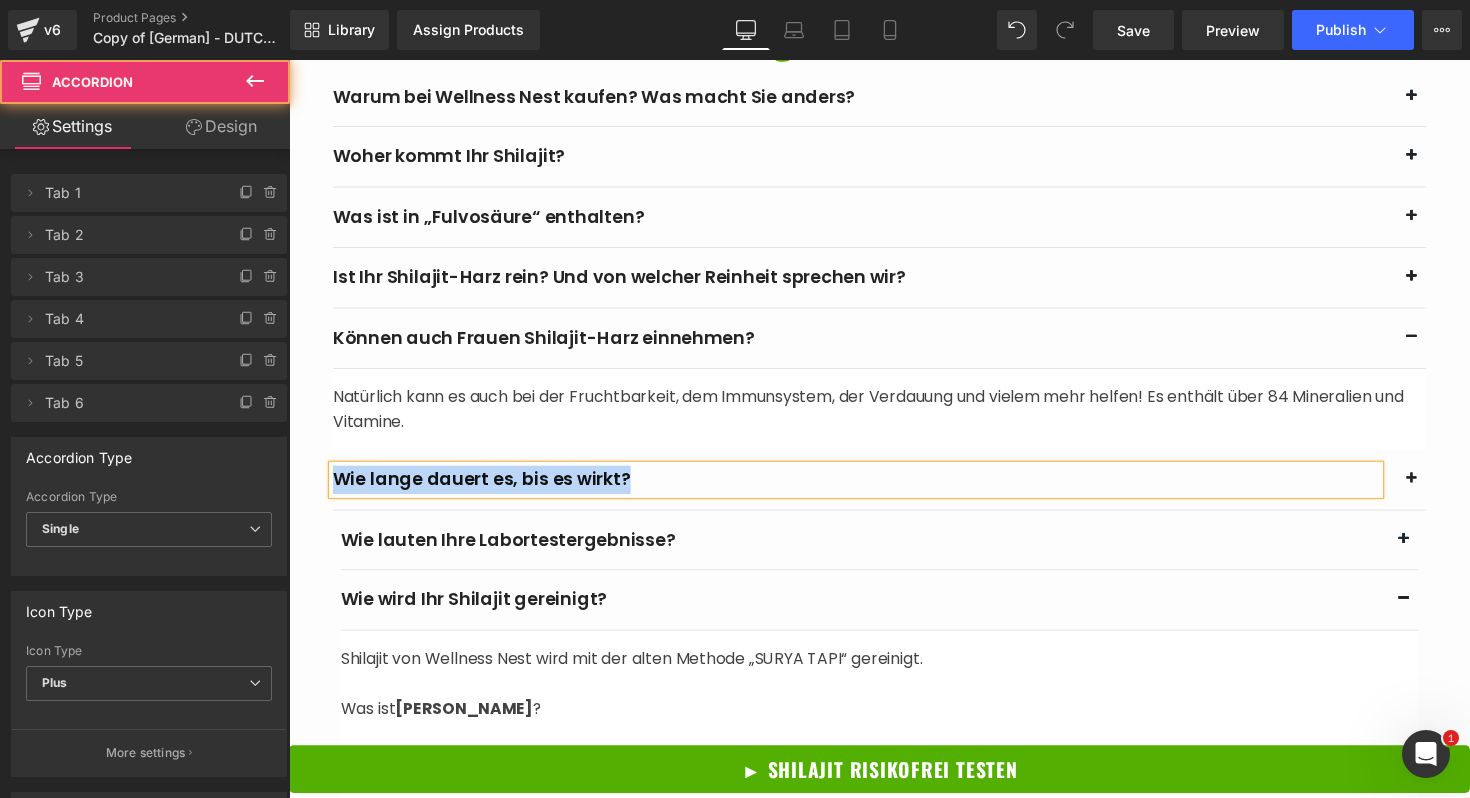 click at bounding box center (1441, 490) 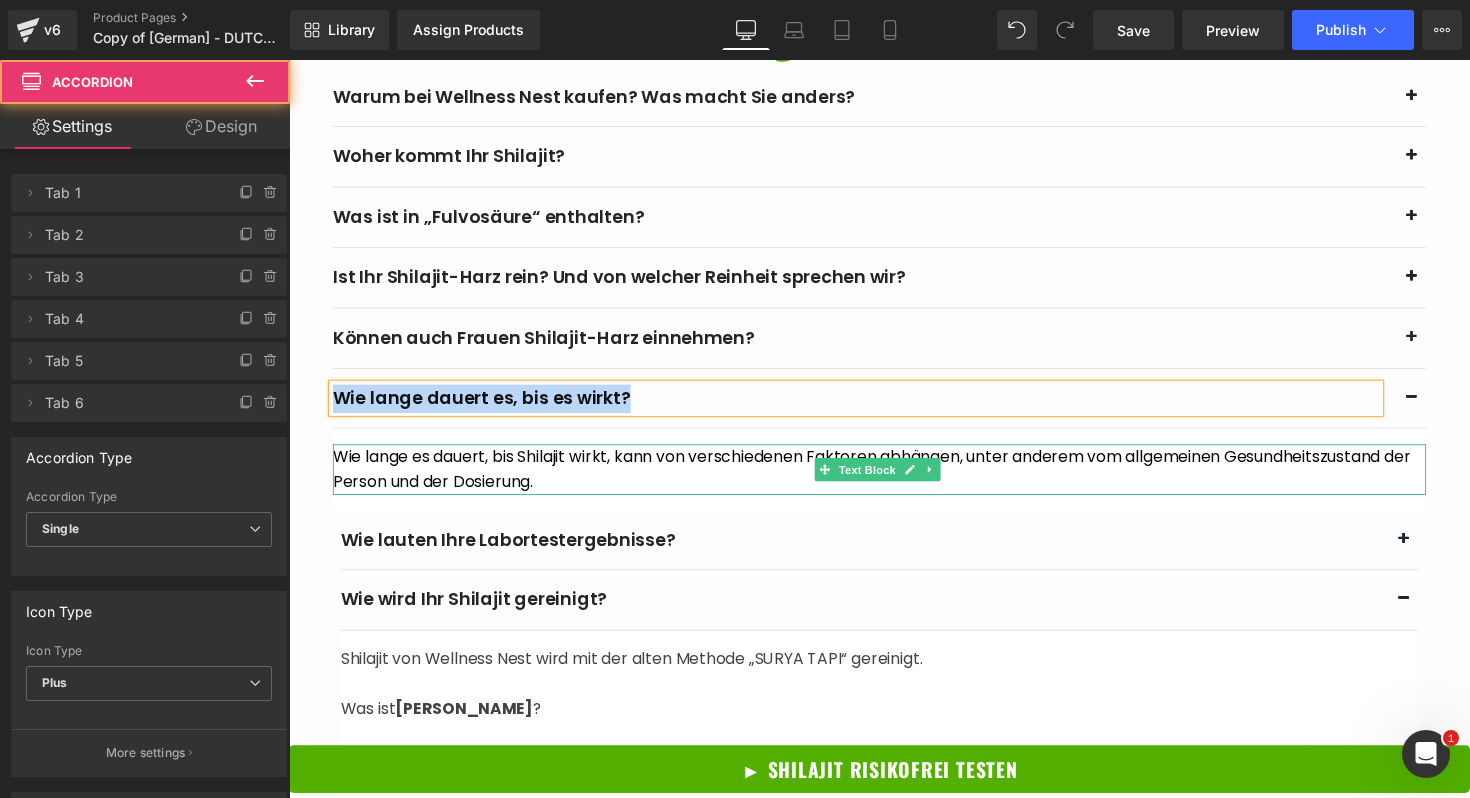 click on "Wie lange es dauert, bis Shilajit wirkt, kann von verschiedenen Faktoren abhängen, unter anderem vom allgemeinen Gesundheitszustand der Person und der Dosierung." at bounding box center (886, 479) 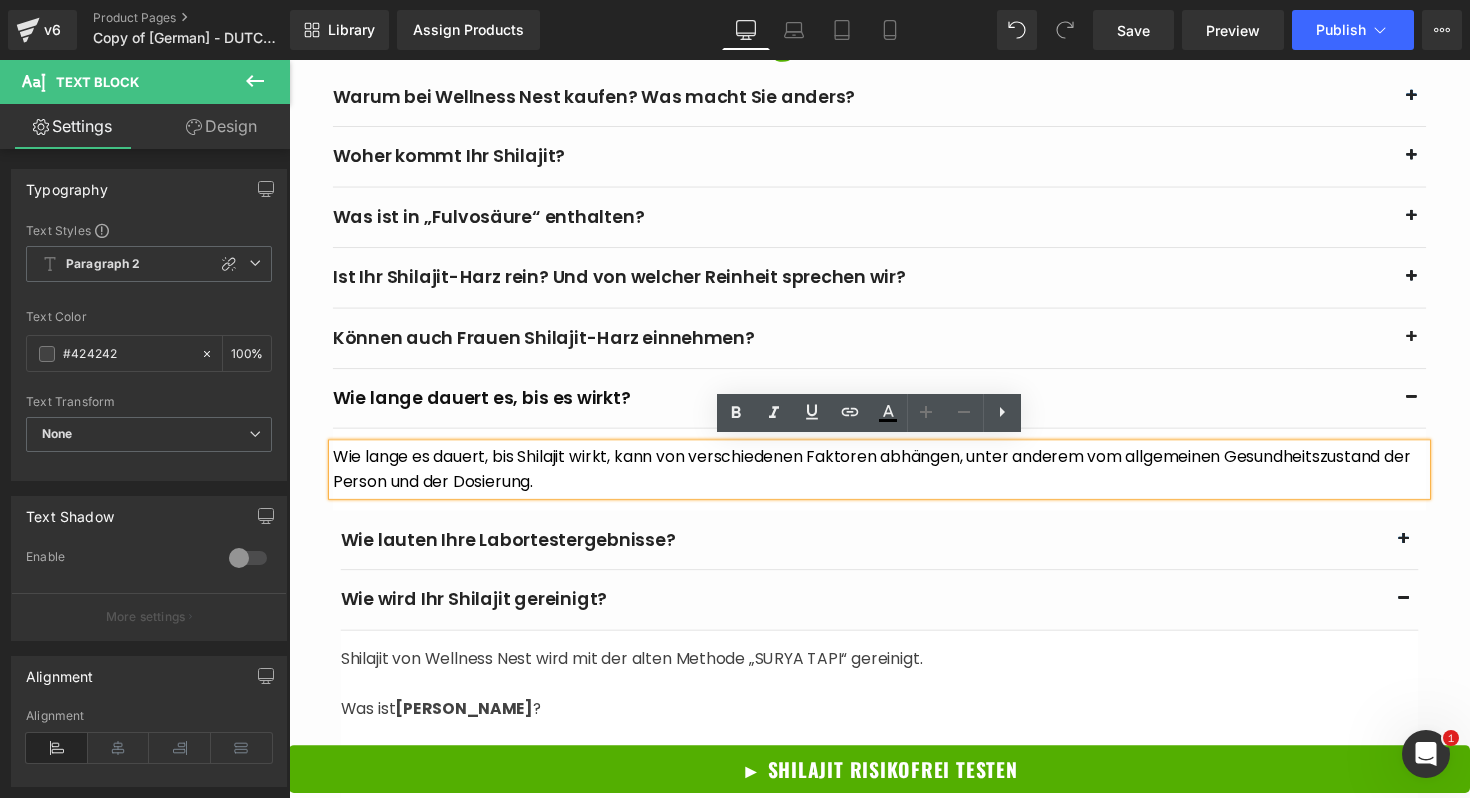 click on "Wie lange es dauert, bis Shilajit wirkt, kann von verschiedenen Faktoren abhängen, unter anderem vom allgemeinen Gesundheitszustand der Person und der Dosierung." at bounding box center [886, 479] 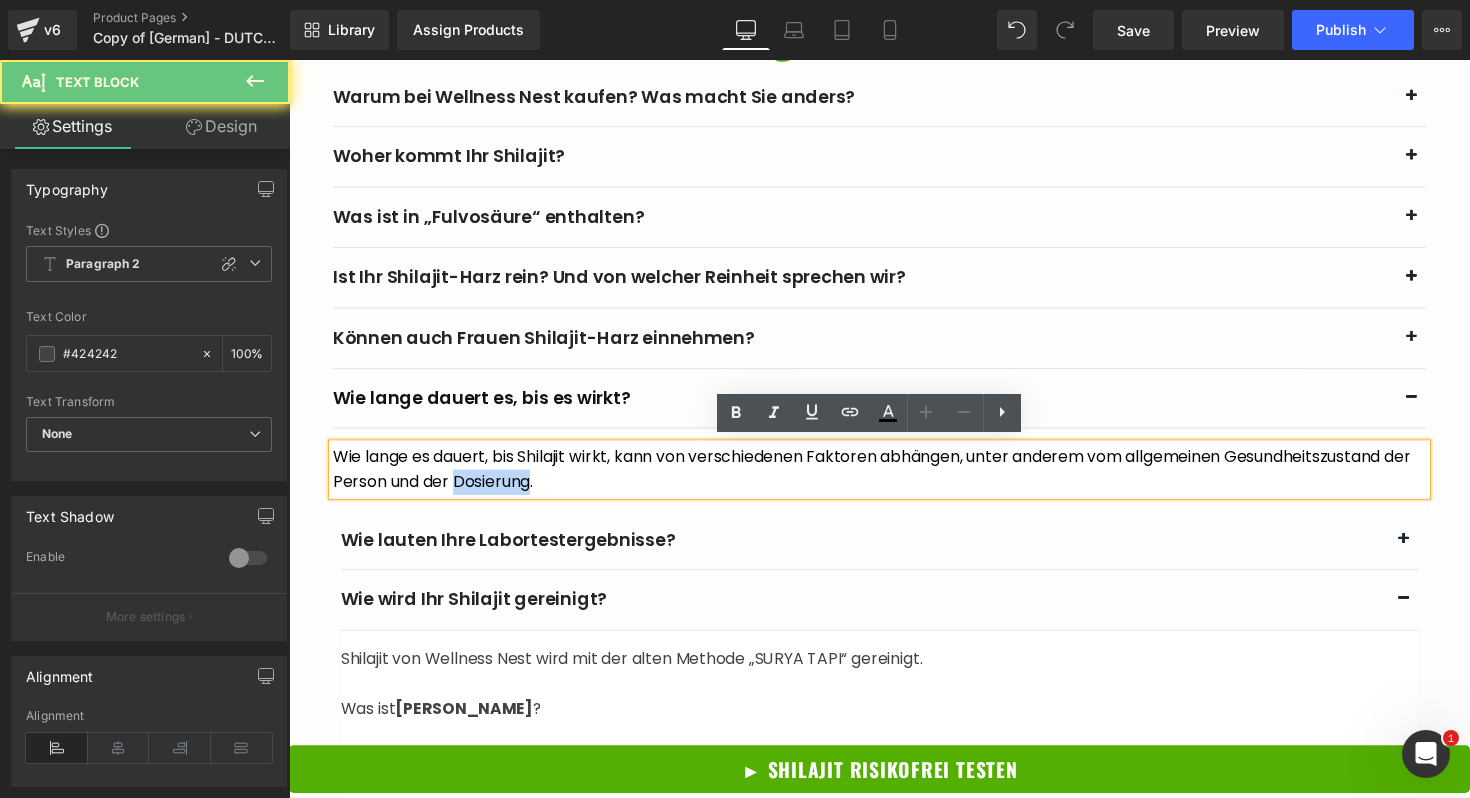 click on "Wie lange es dauert, bis Shilajit wirkt, kann von verschiedenen Faktoren abhängen, unter anderem vom allgemeinen Gesundheitszustand der Person und der Dosierung." at bounding box center (886, 479) 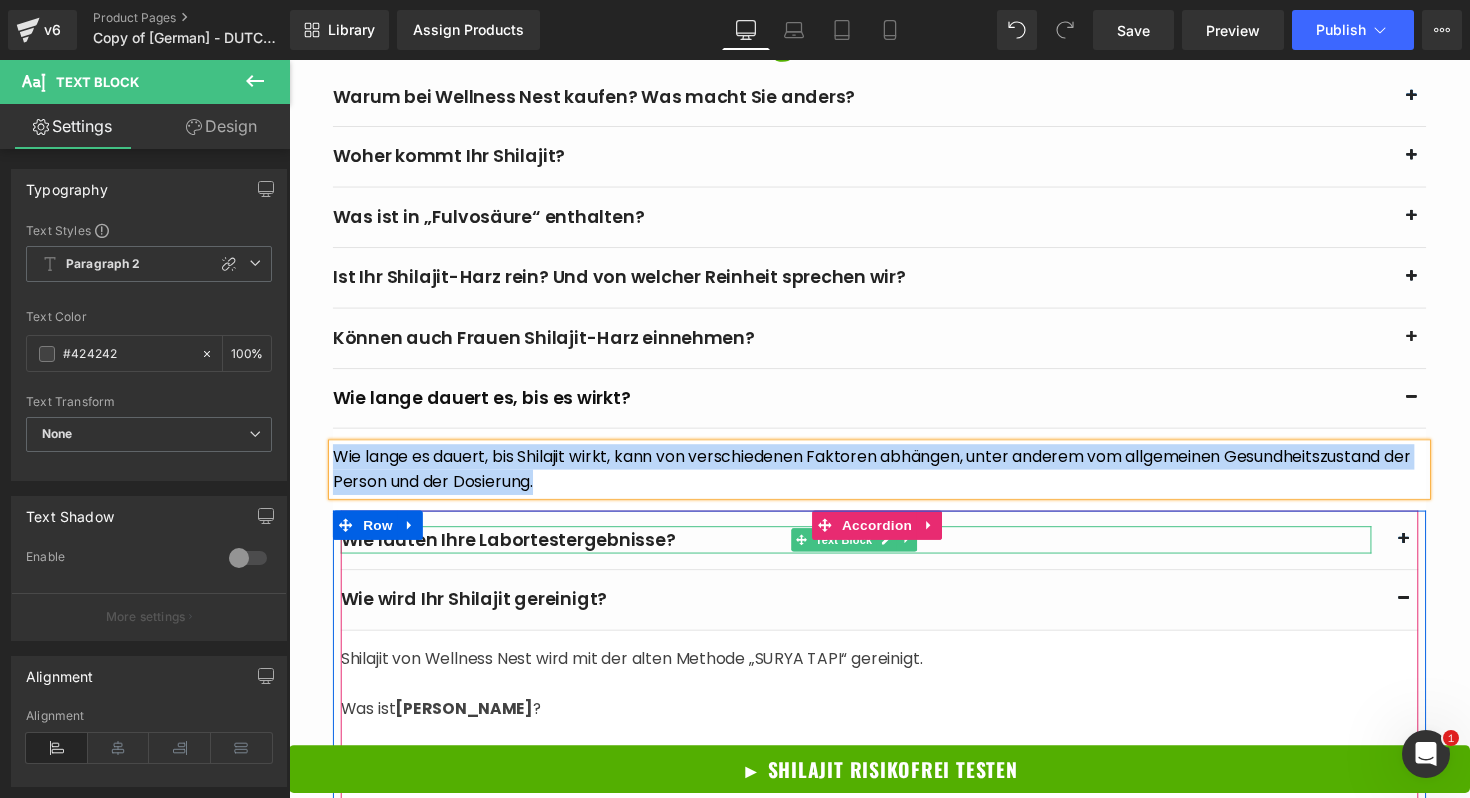 click on "Wie lauten Ihre Labortestergebnisse? Text Block" at bounding box center (870, 552) 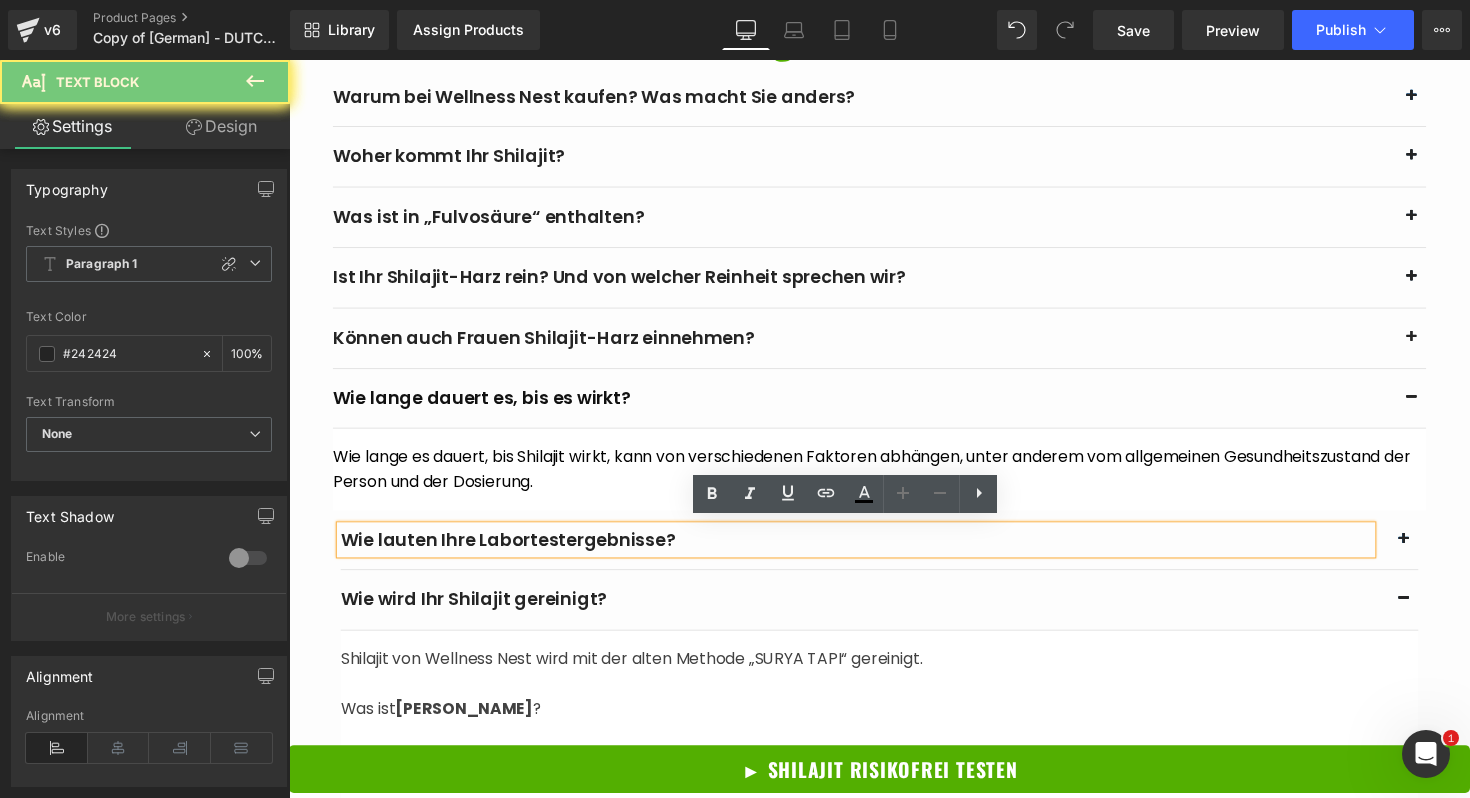 click on "Wie lauten Ihre Labortestergebnisse?" at bounding box center [870, 552] 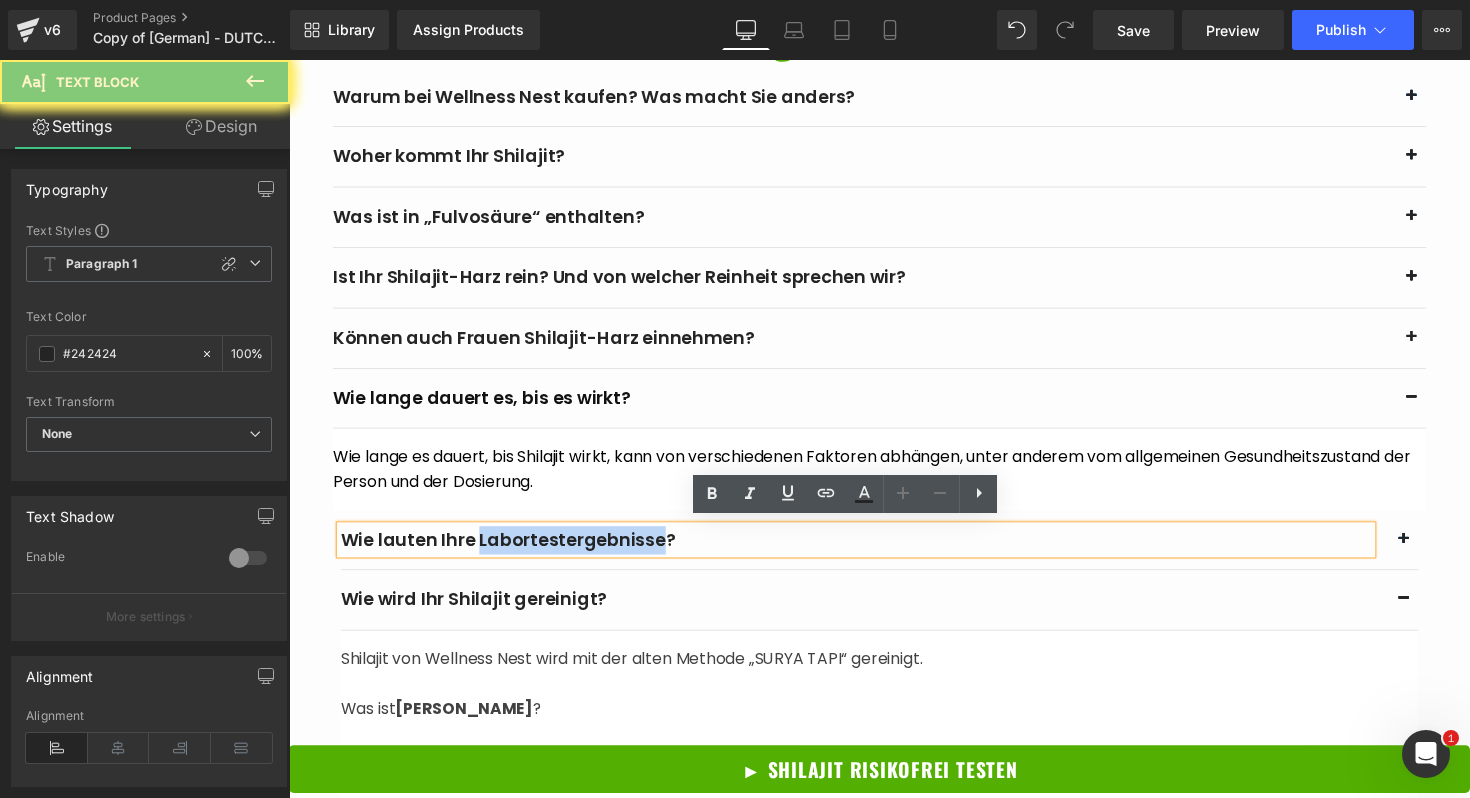 click on "Wie lauten Ihre Labortestergebnisse?" at bounding box center (870, 552) 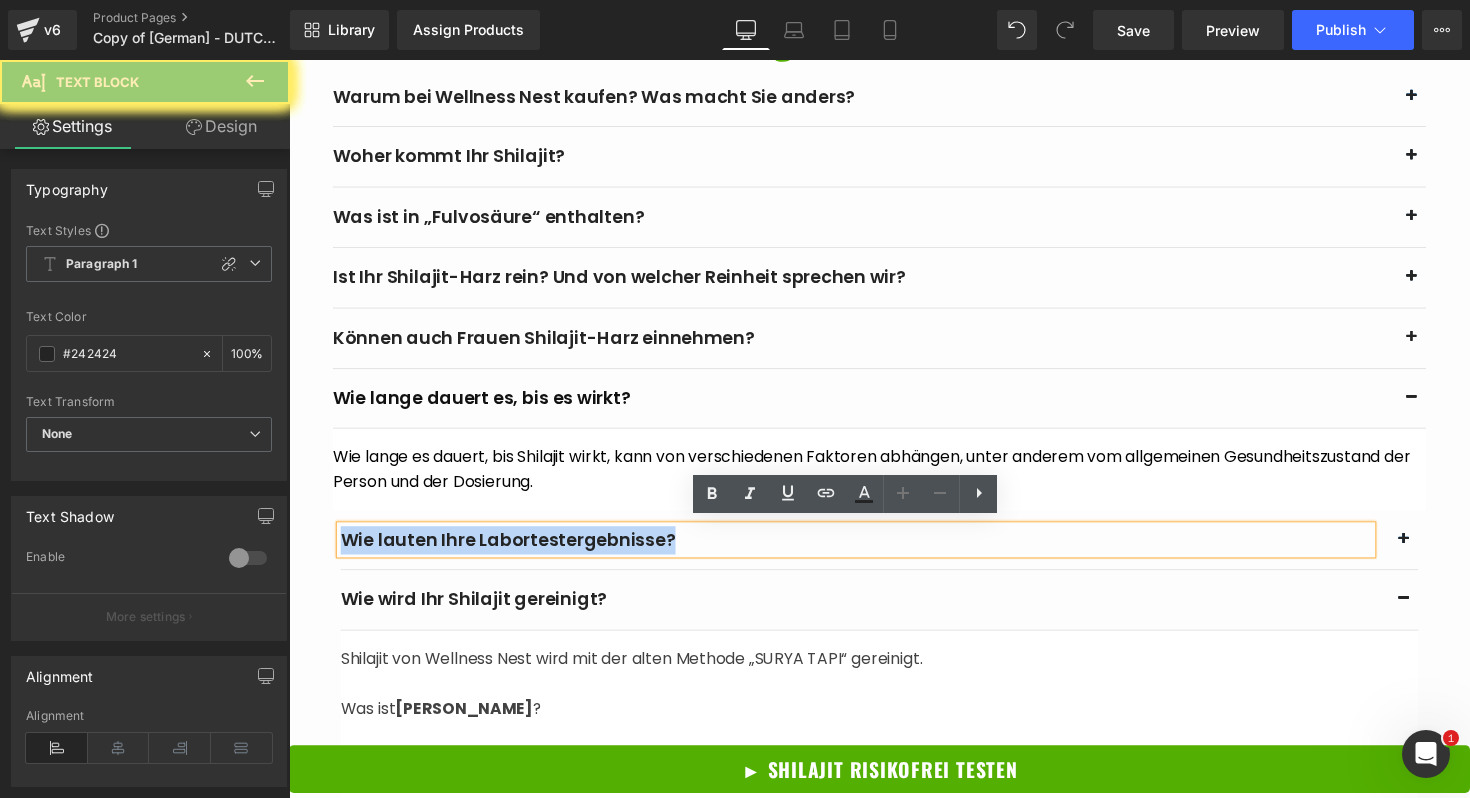 click on "Wie lauten Ihre Labortestergebnisse?" at bounding box center (870, 552) 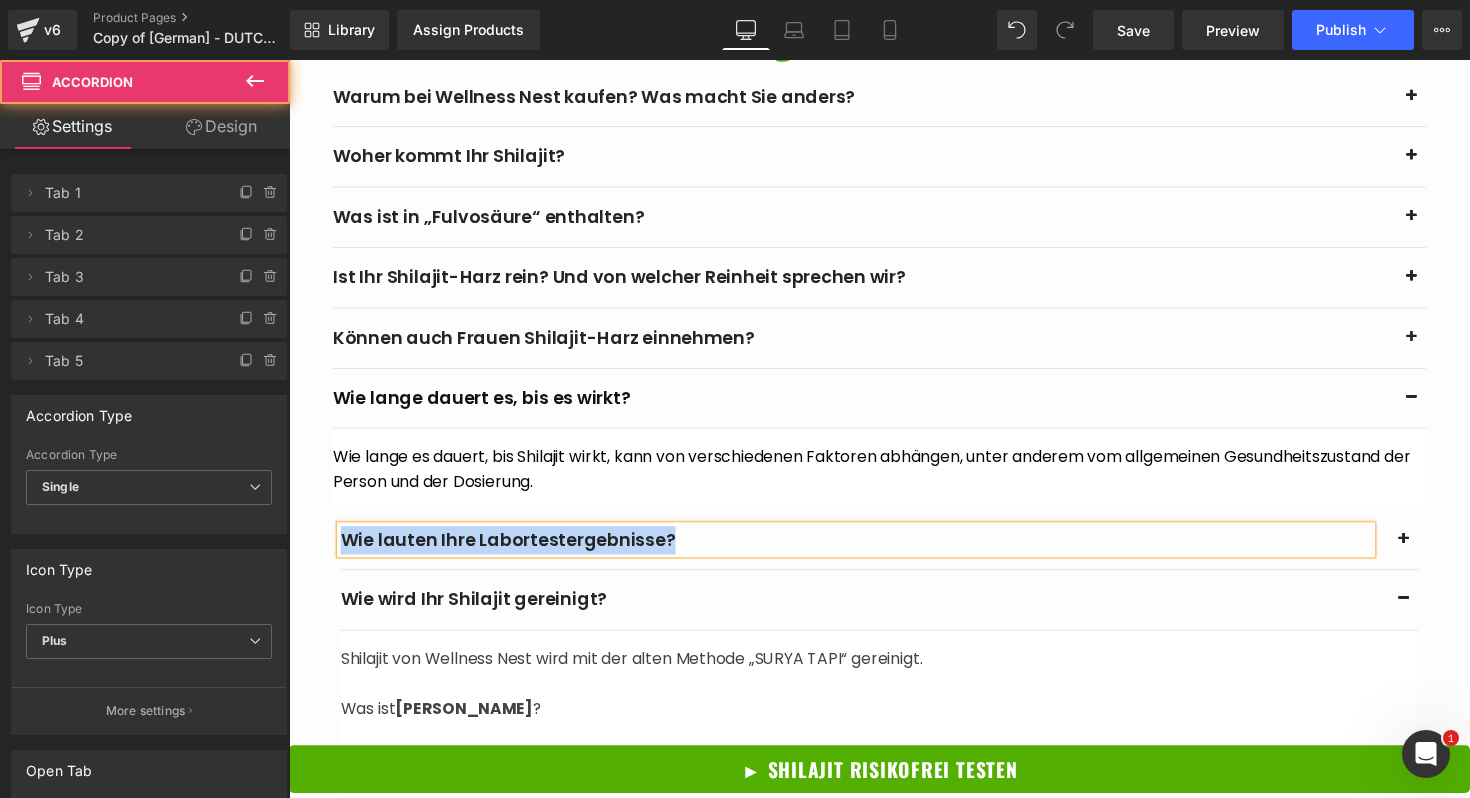 click at bounding box center [1433, 557] 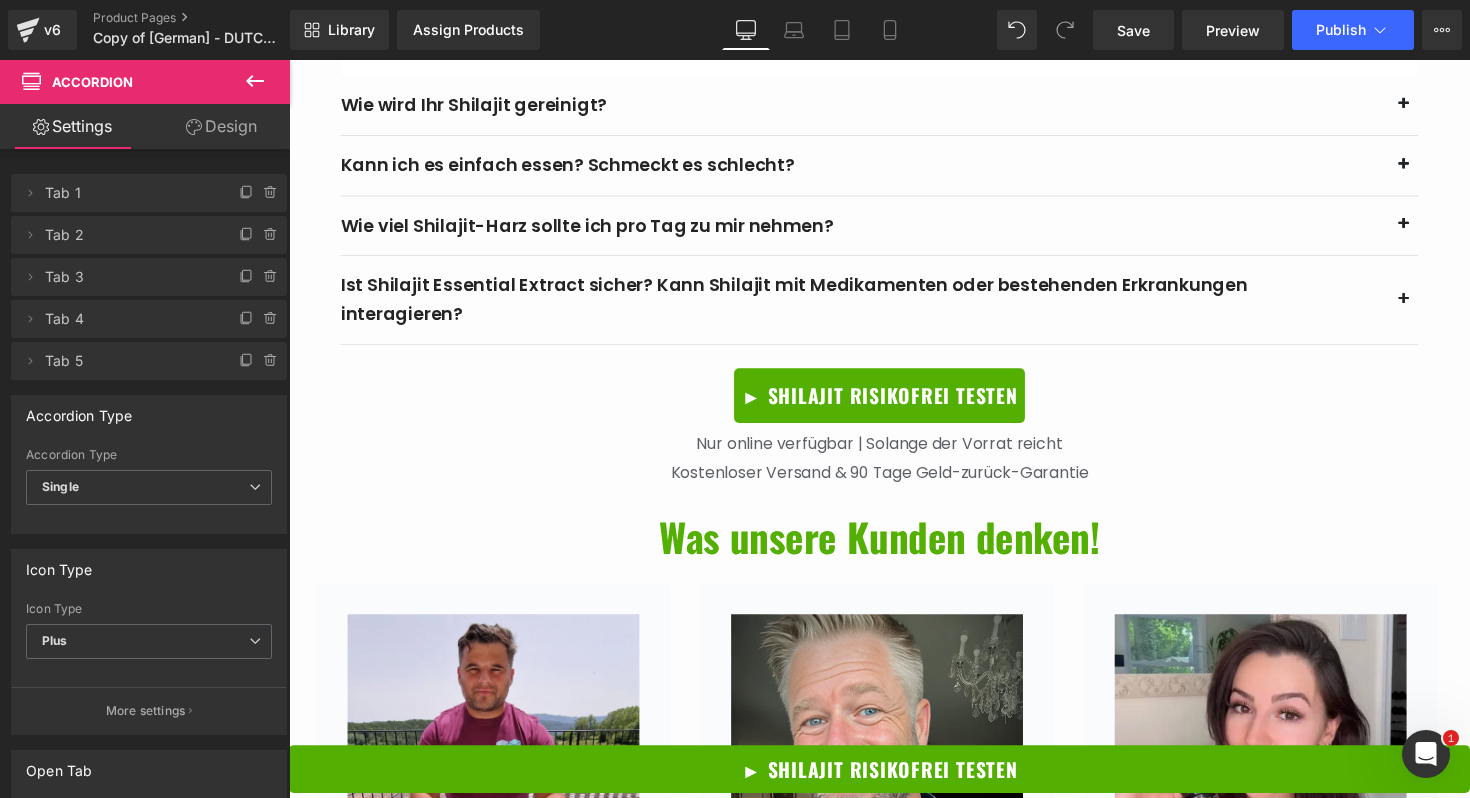 scroll, scrollTop: 8692, scrollLeft: 0, axis: vertical 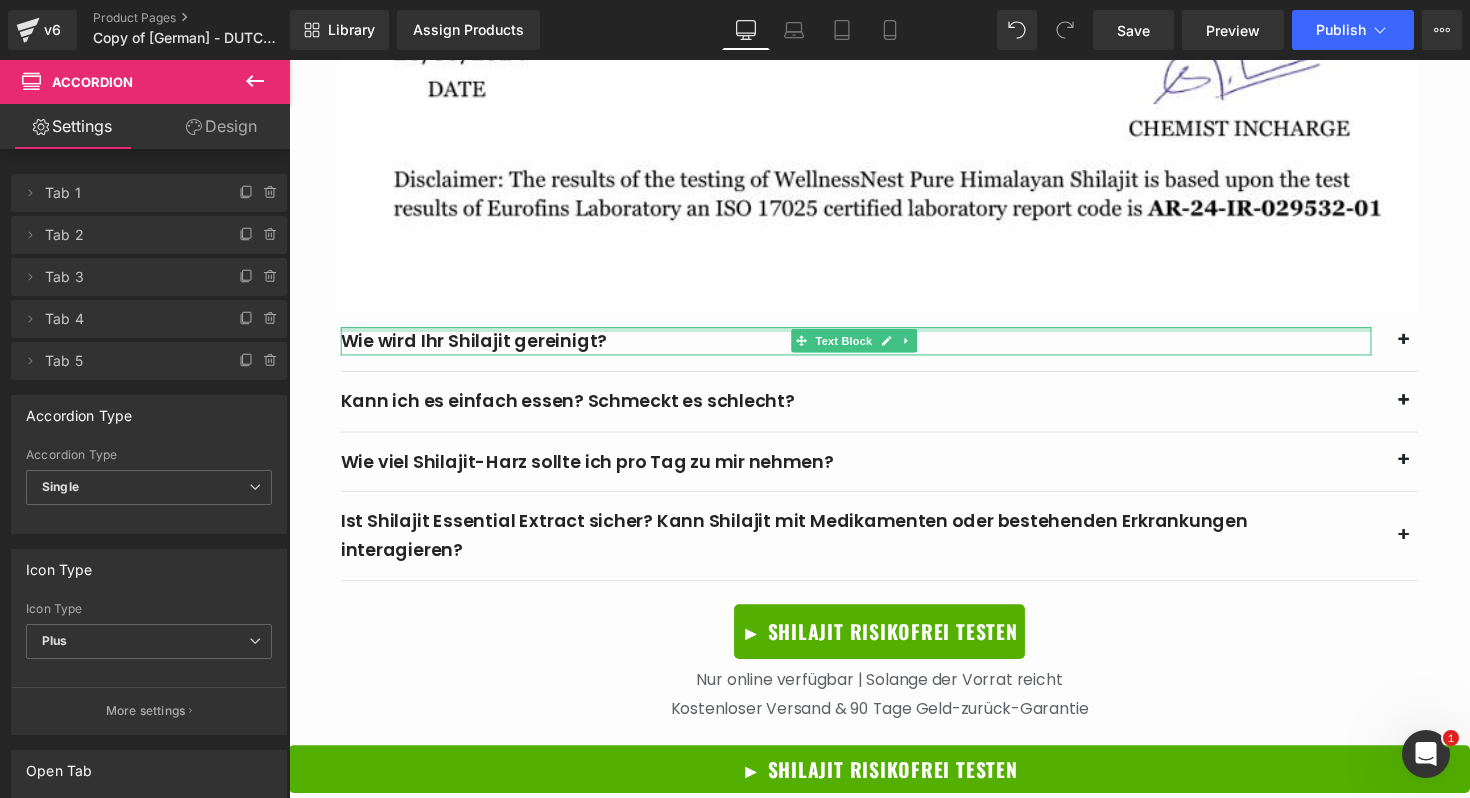 click at bounding box center (870, 336) 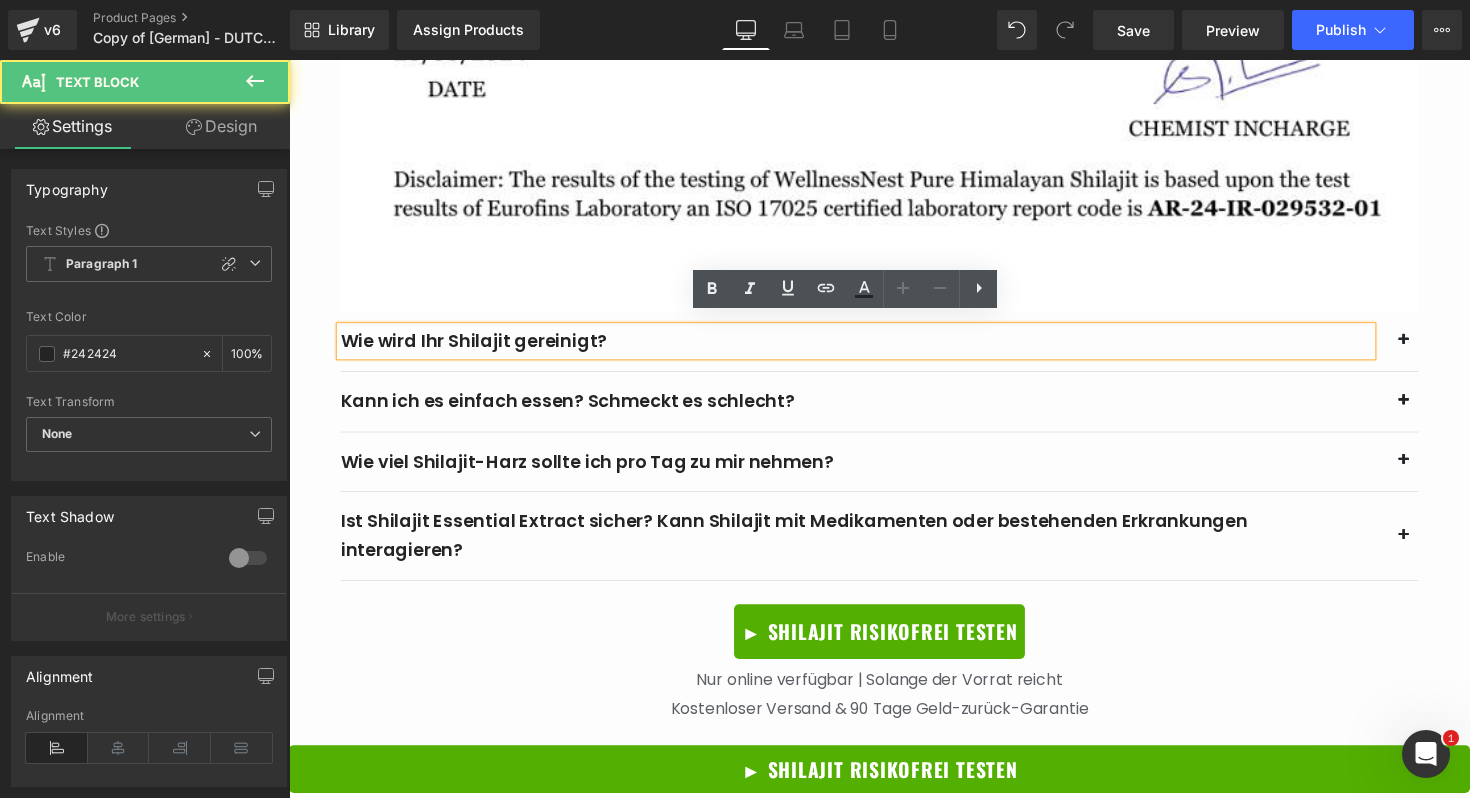 click on "Wie wird Ihr Shilajit gereinigt?" at bounding box center (870, 348) 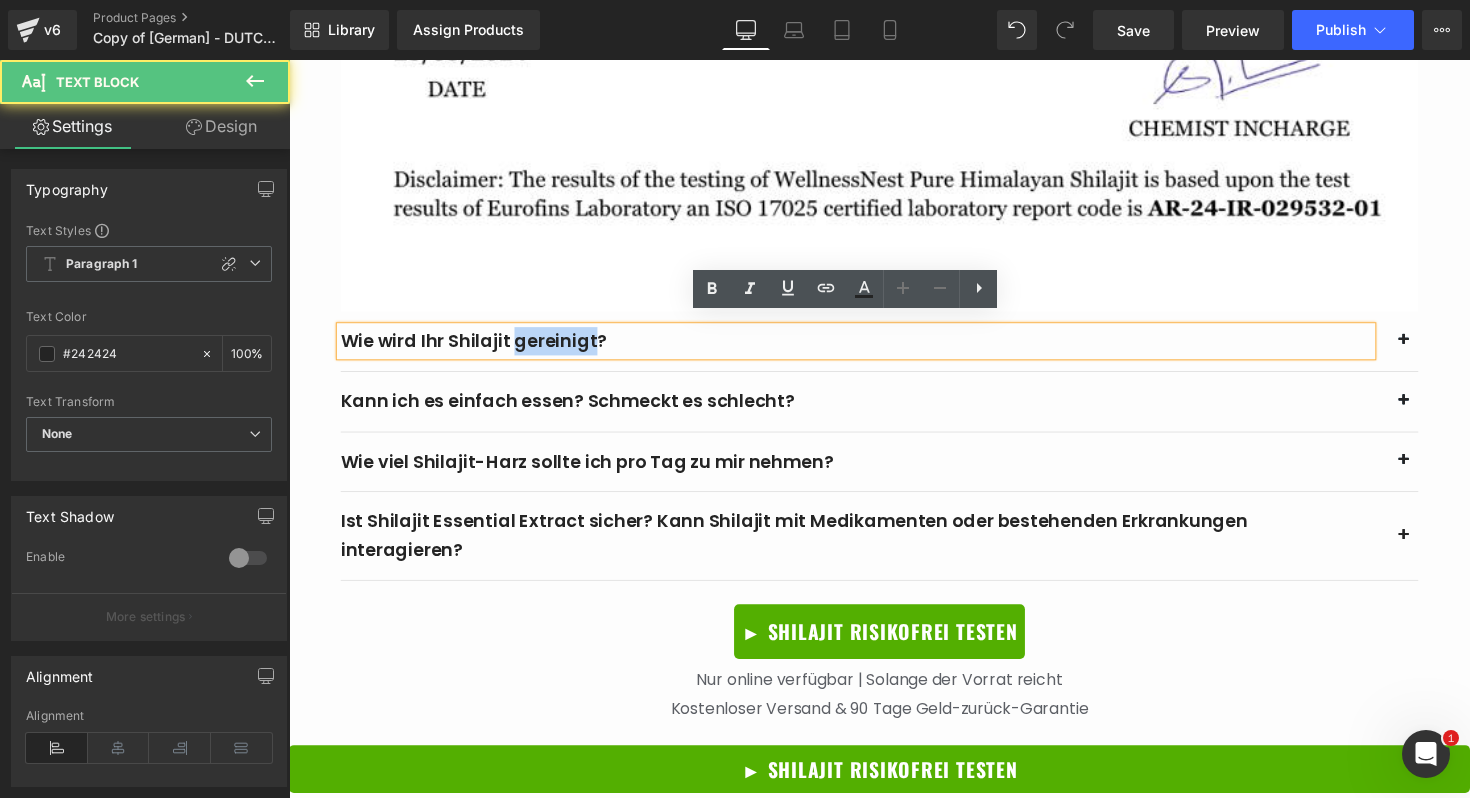 click on "Wie wird Ihr Shilajit gereinigt?" at bounding box center (870, 348) 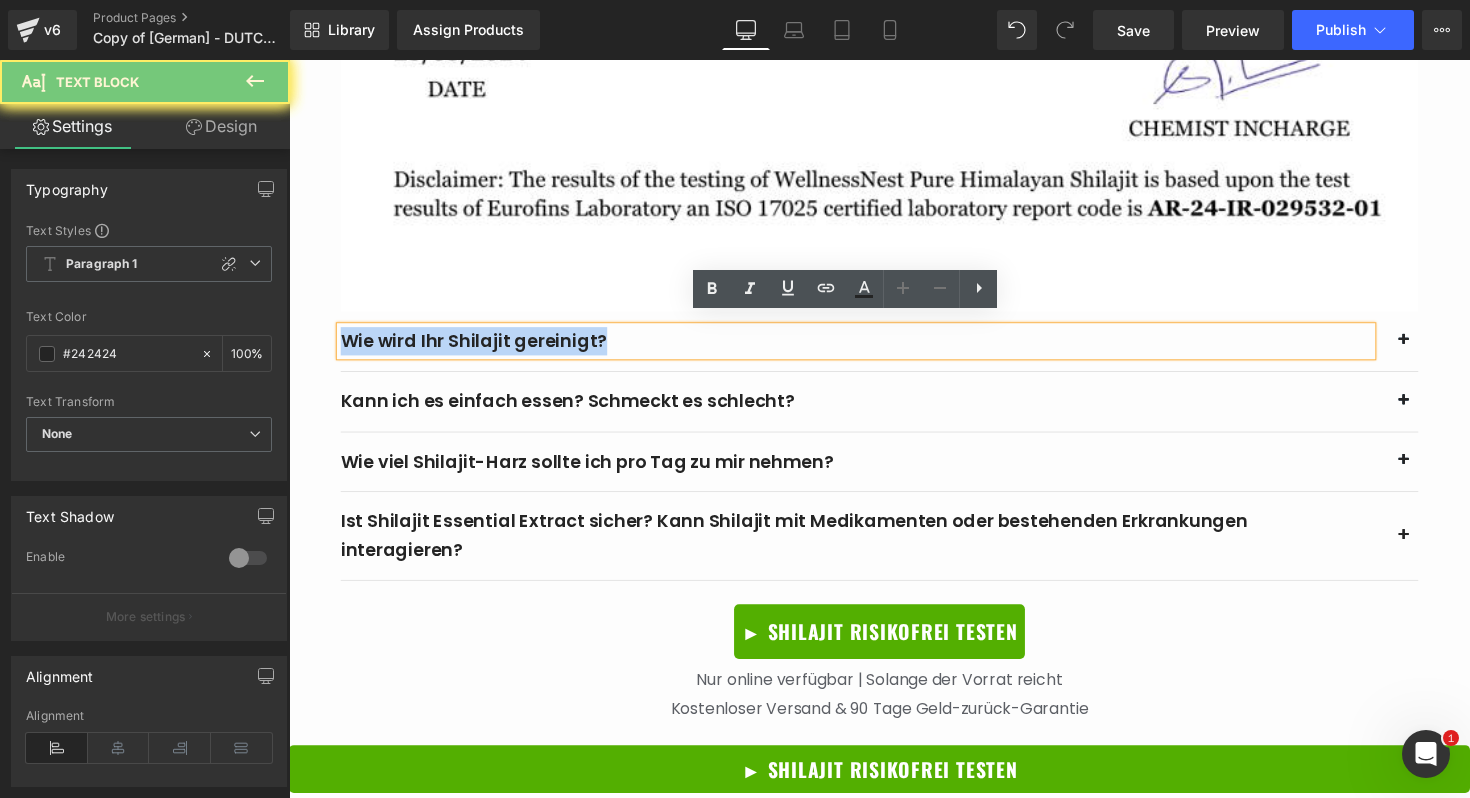 click on "Wie wird Ihr Shilajit gereinigt?" at bounding box center [870, 348] 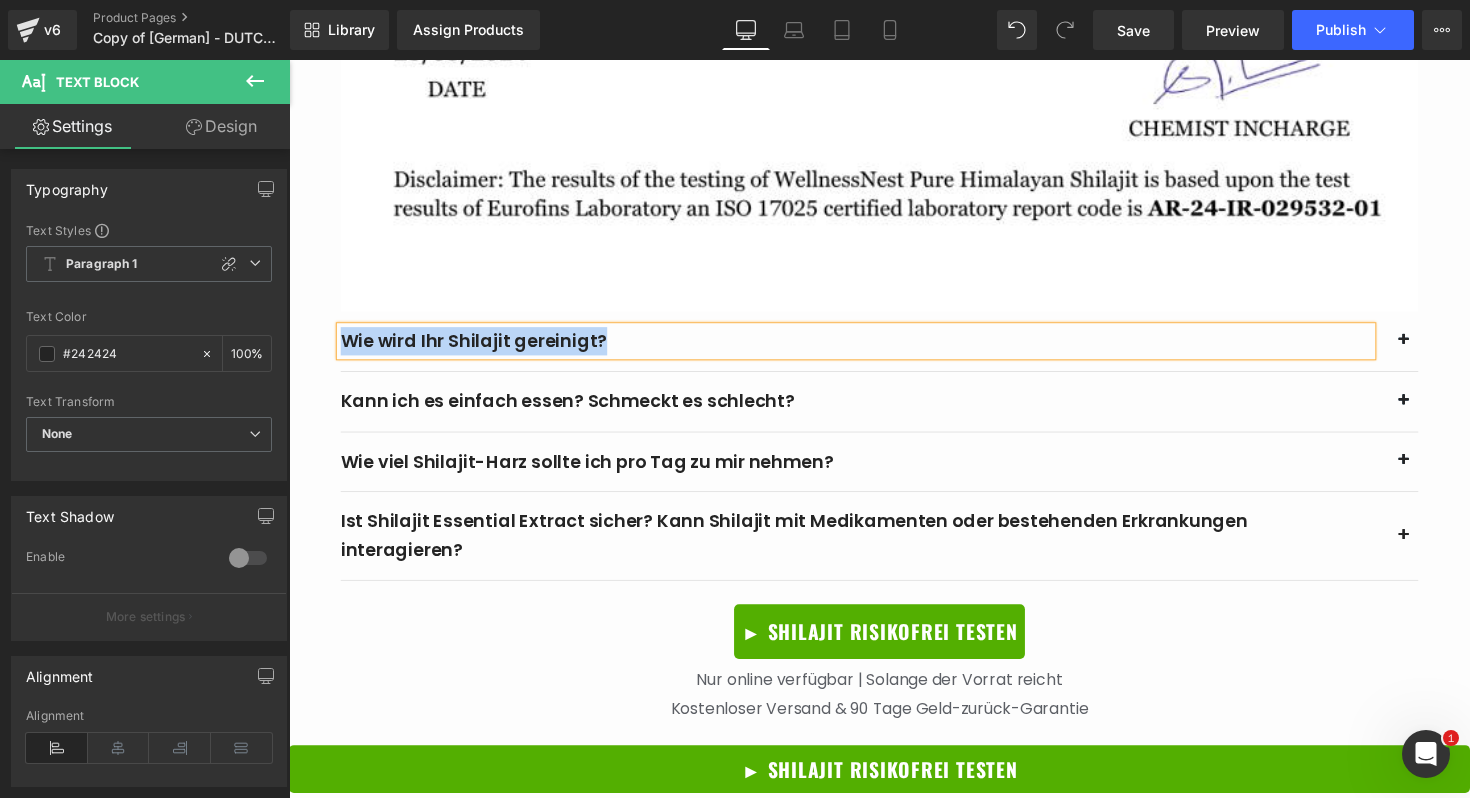 click at bounding box center (1433, 347) 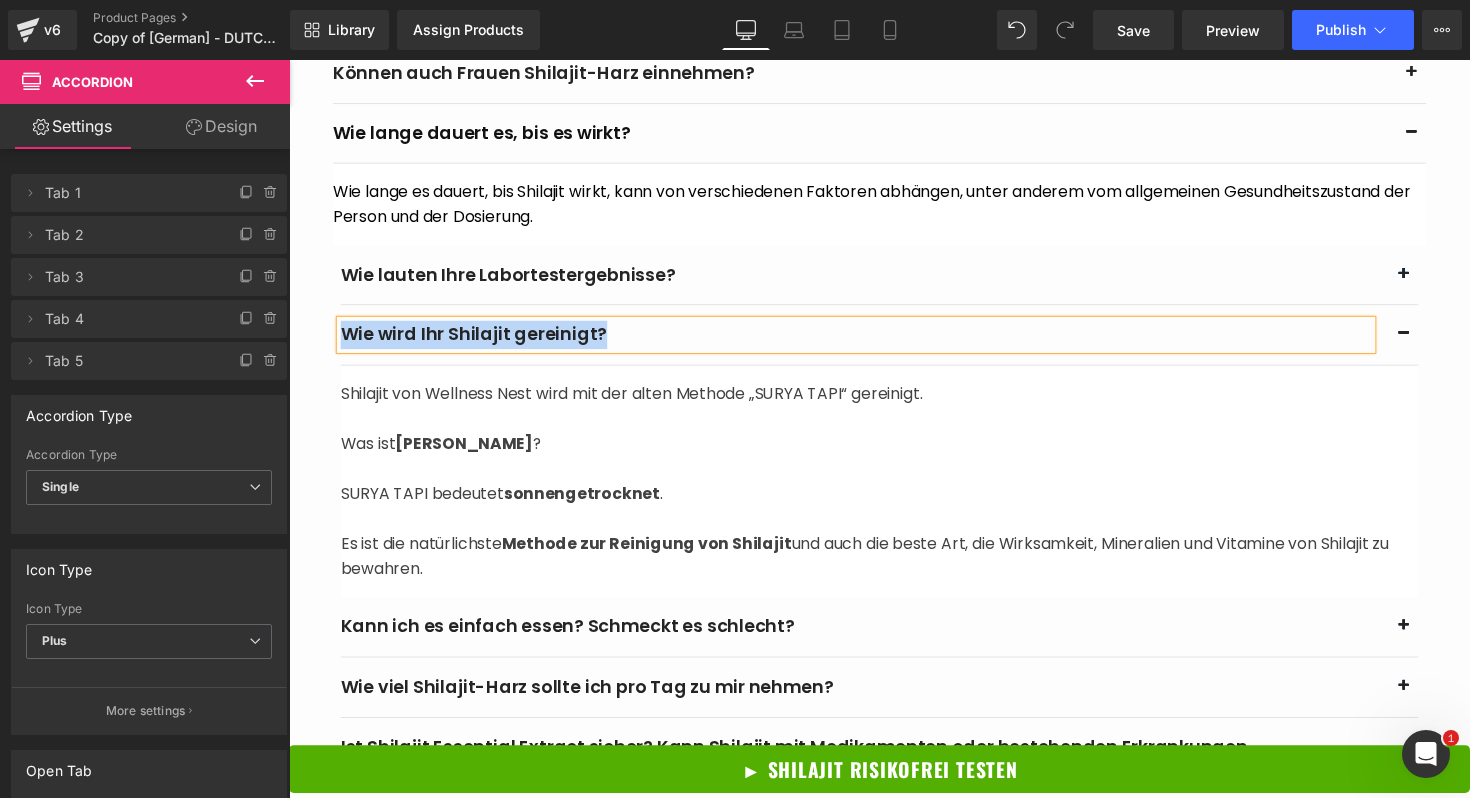 scroll, scrollTop: 7262, scrollLeft: 0, axis: vertical 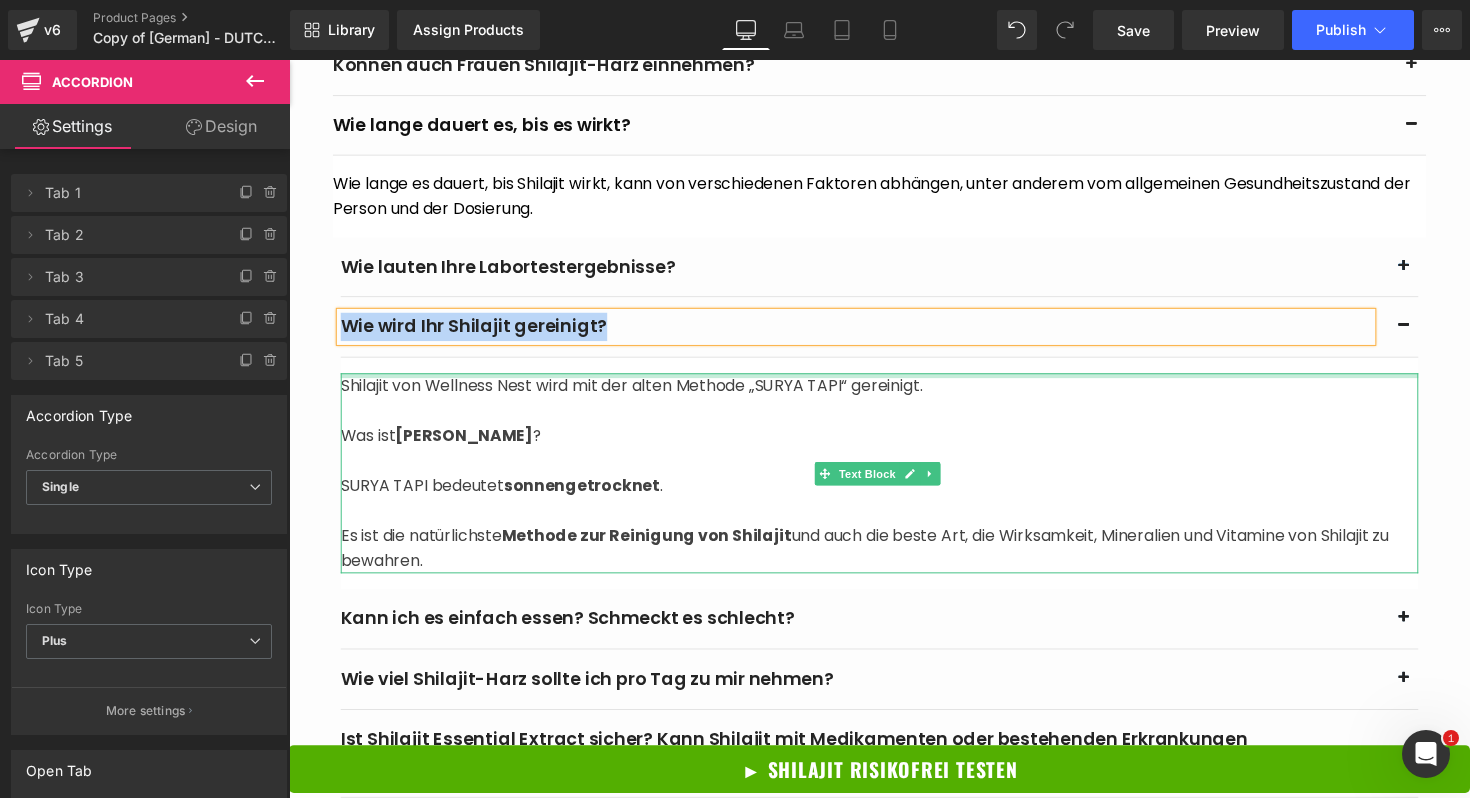 click on "Shilajit von Wellness Nest wird mit der alten Methode „SURYA TAPI“ gereinigt. Was ist  [PERSON_NAME] TAPI ? SURYA TAPI bedeutet  sonnengetrocknet . Es ist die natürlichste  Methode zur Reinigung von Shilajit  und auch die beste Art, die Wirksamkeit, Mineralien und Vitamine von Shilajit zu bewahren. Text Block" at bounding box center [894, 483] 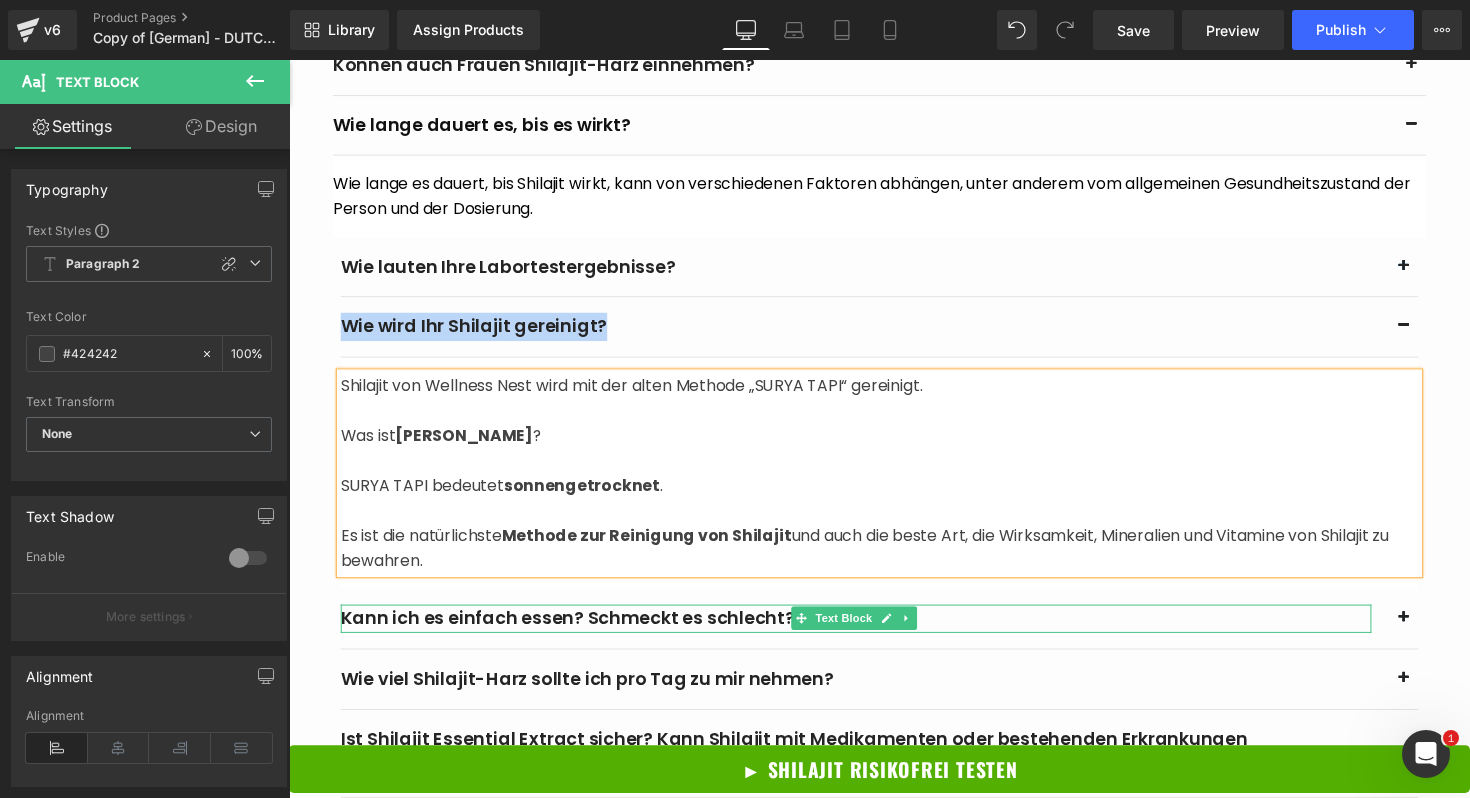 click on "Kann ich es einfach essen? Schmeckt es schlecht?" at bounding box center (870, 632) 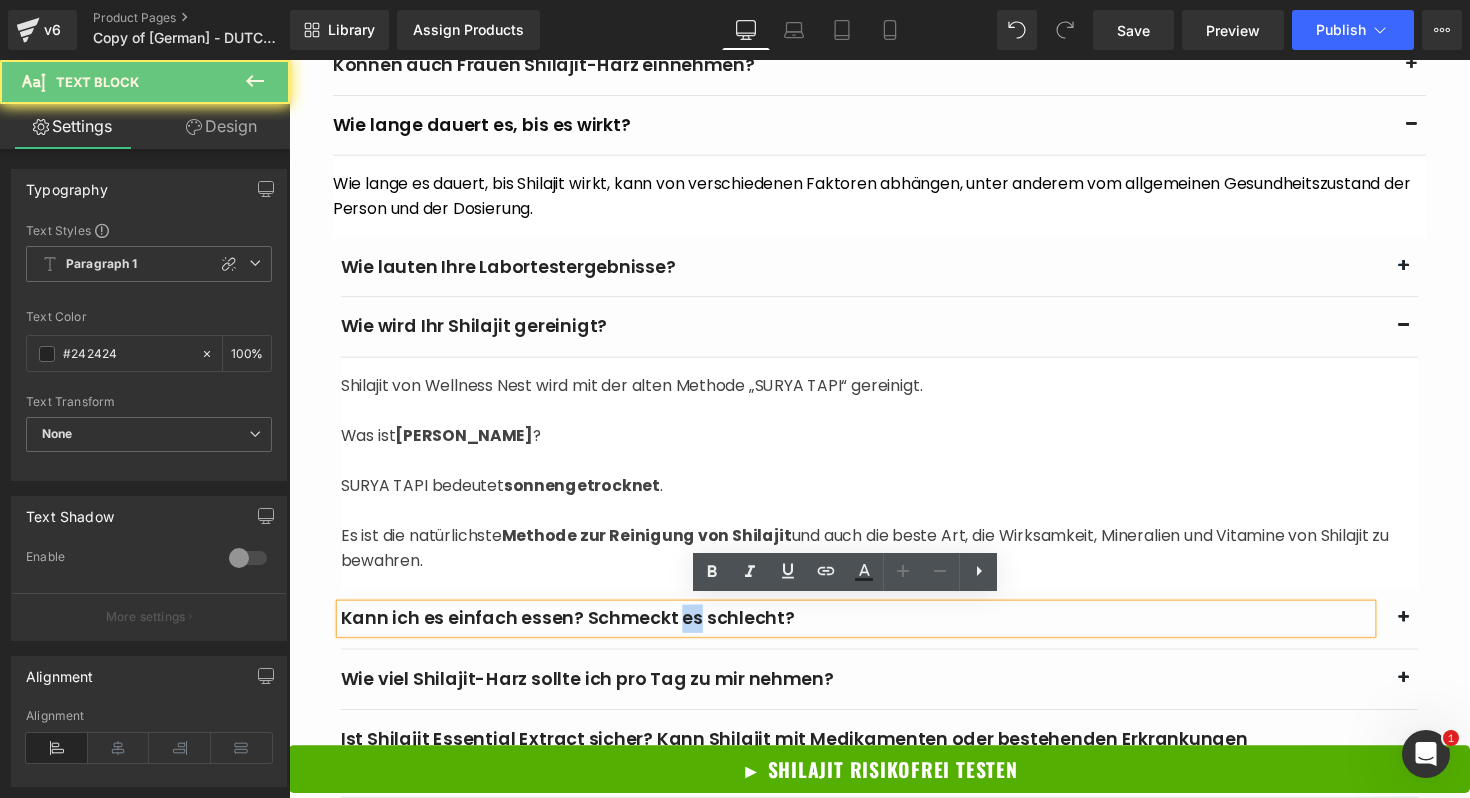 click on "Kann ich es einfach essen? Schmeckt es schlecht?" at bounding box center (870, 632) 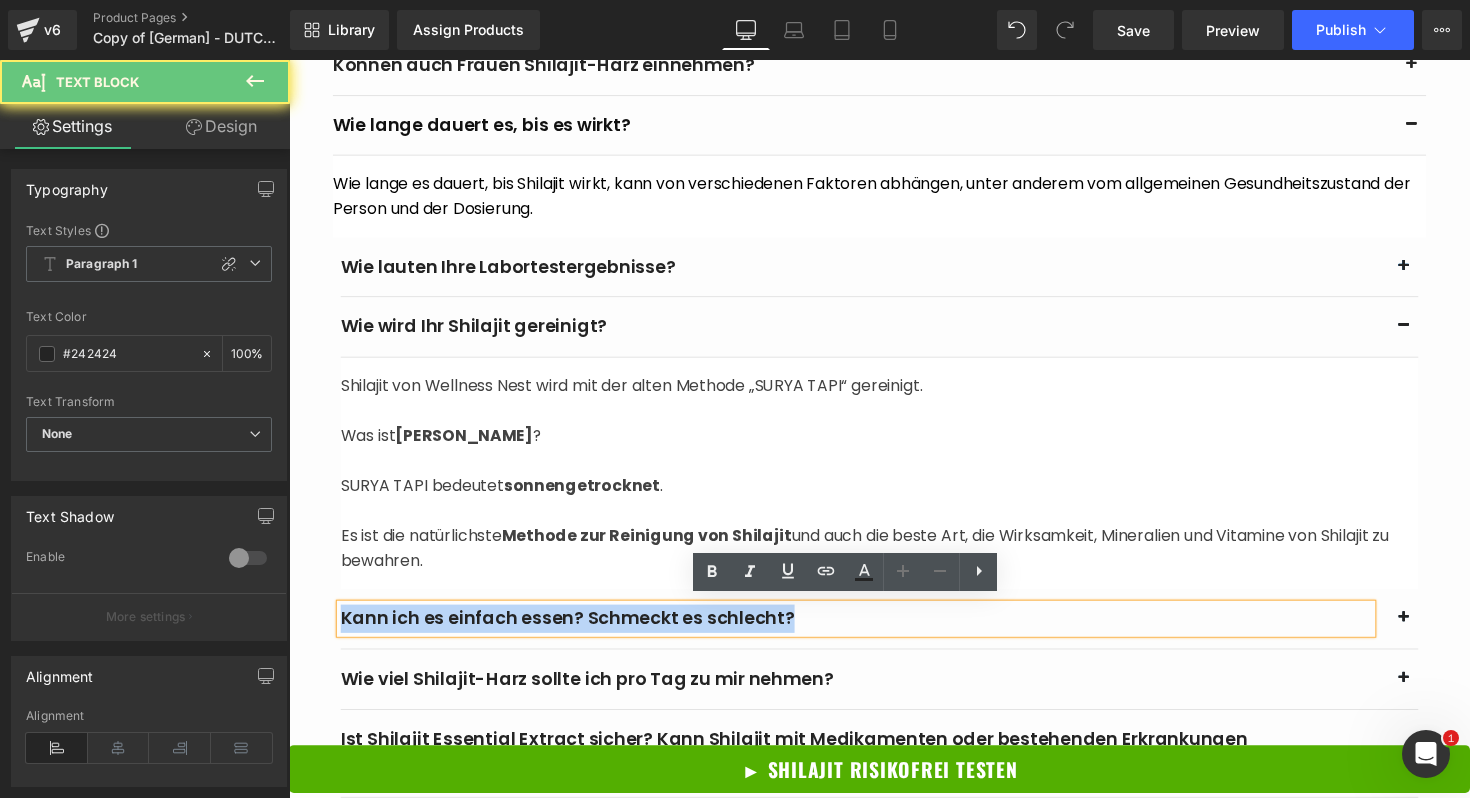 click on "Kann ich es einfach essen? Schmeckt es schlecht?" at bounding box center (870, 632) 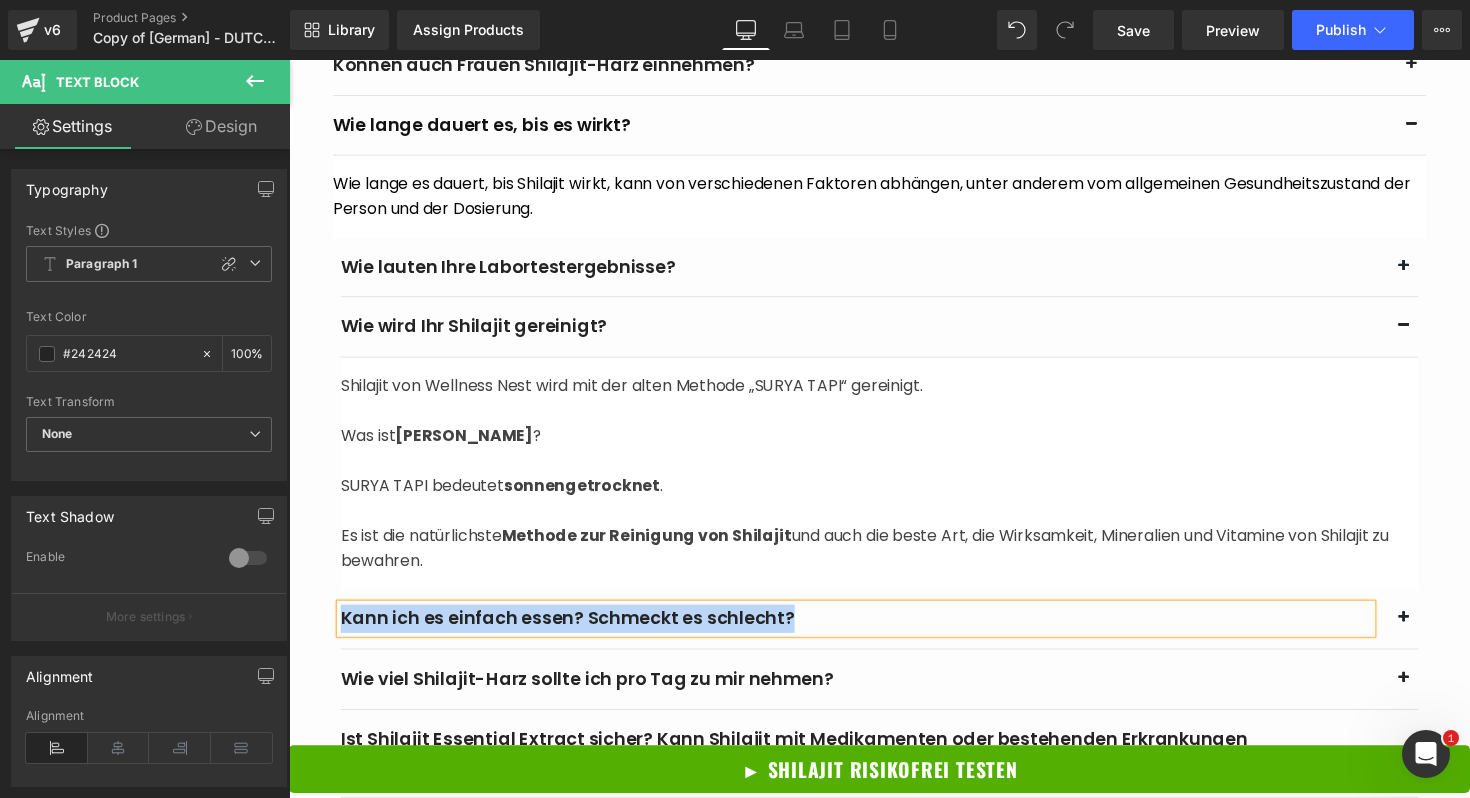 click at bounding box center [1433, 631] 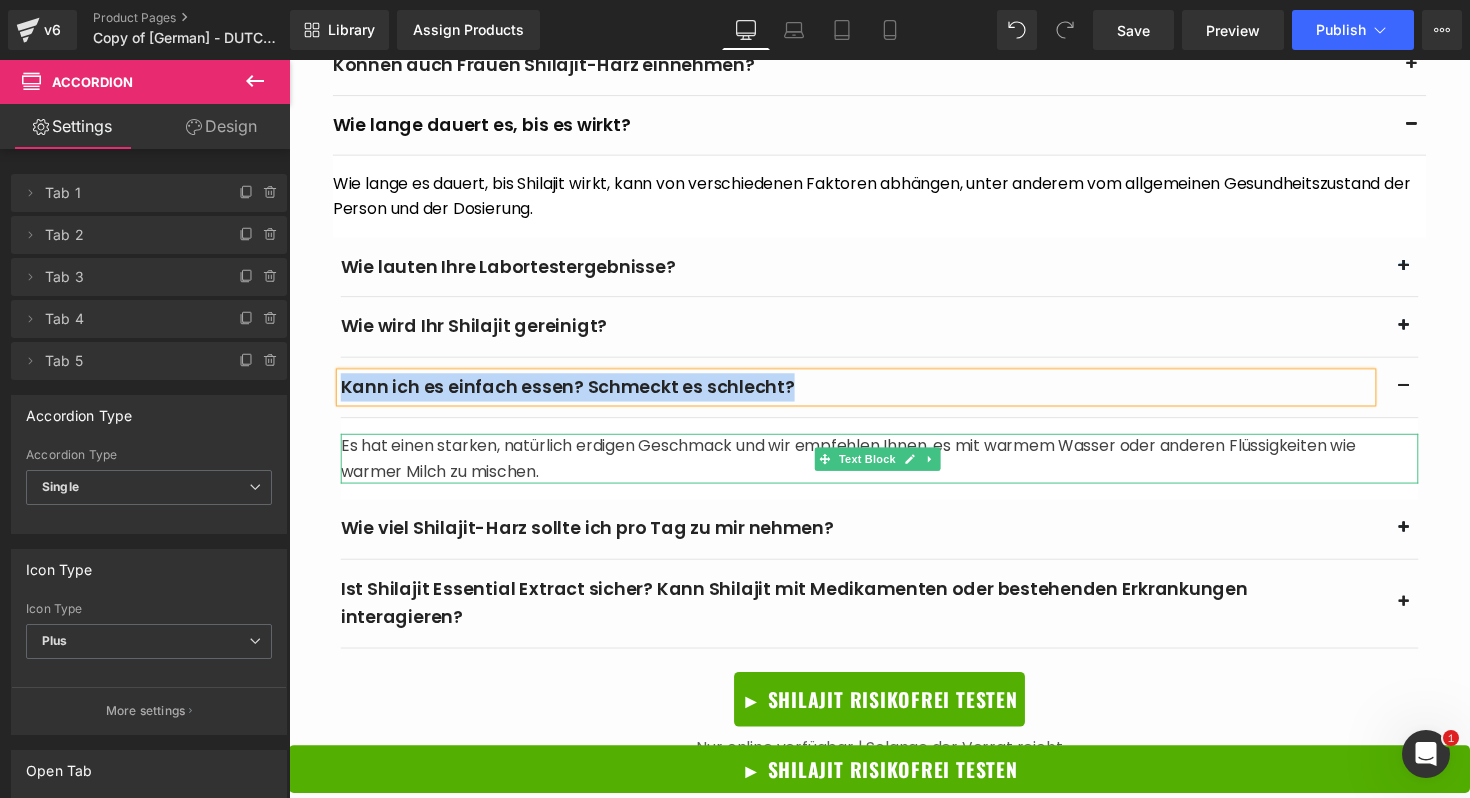 click on "Es hat einen starken, natürlich erdigen Geschmack und wir empfehlen Ihnen, es mit warmem Wasser oder anderen Flüssigkeiten wie warmer Milch zu mischen." at bounding box center [894, 468] 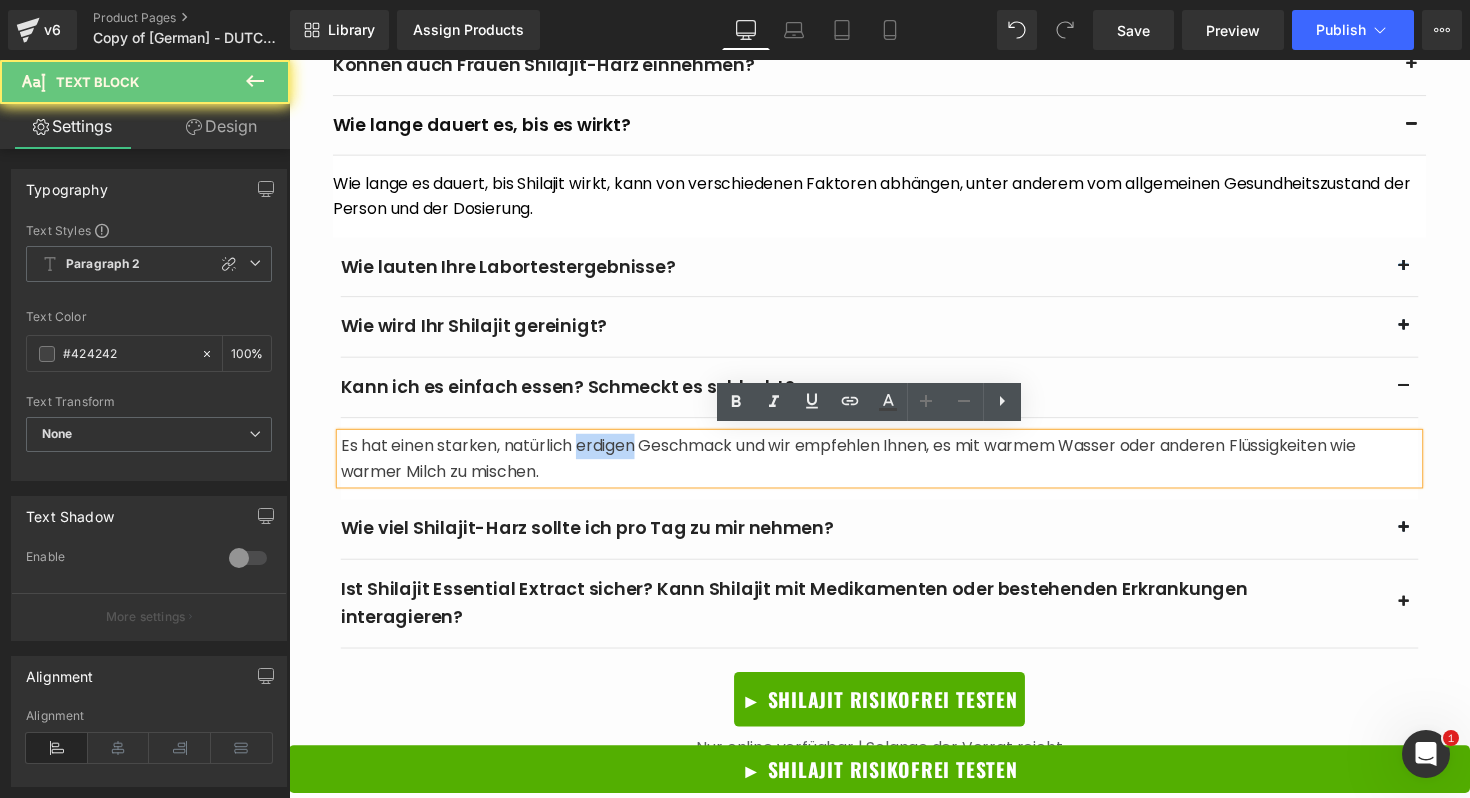 click on "Es hat einen starken, natürlich erdigen Geschmack und wir empfehlen Ihnen, es mit warmem Wasser oder anderen Flüssigkeiten wie warmer Milch zu mischen." at bounding box center [894, 468] 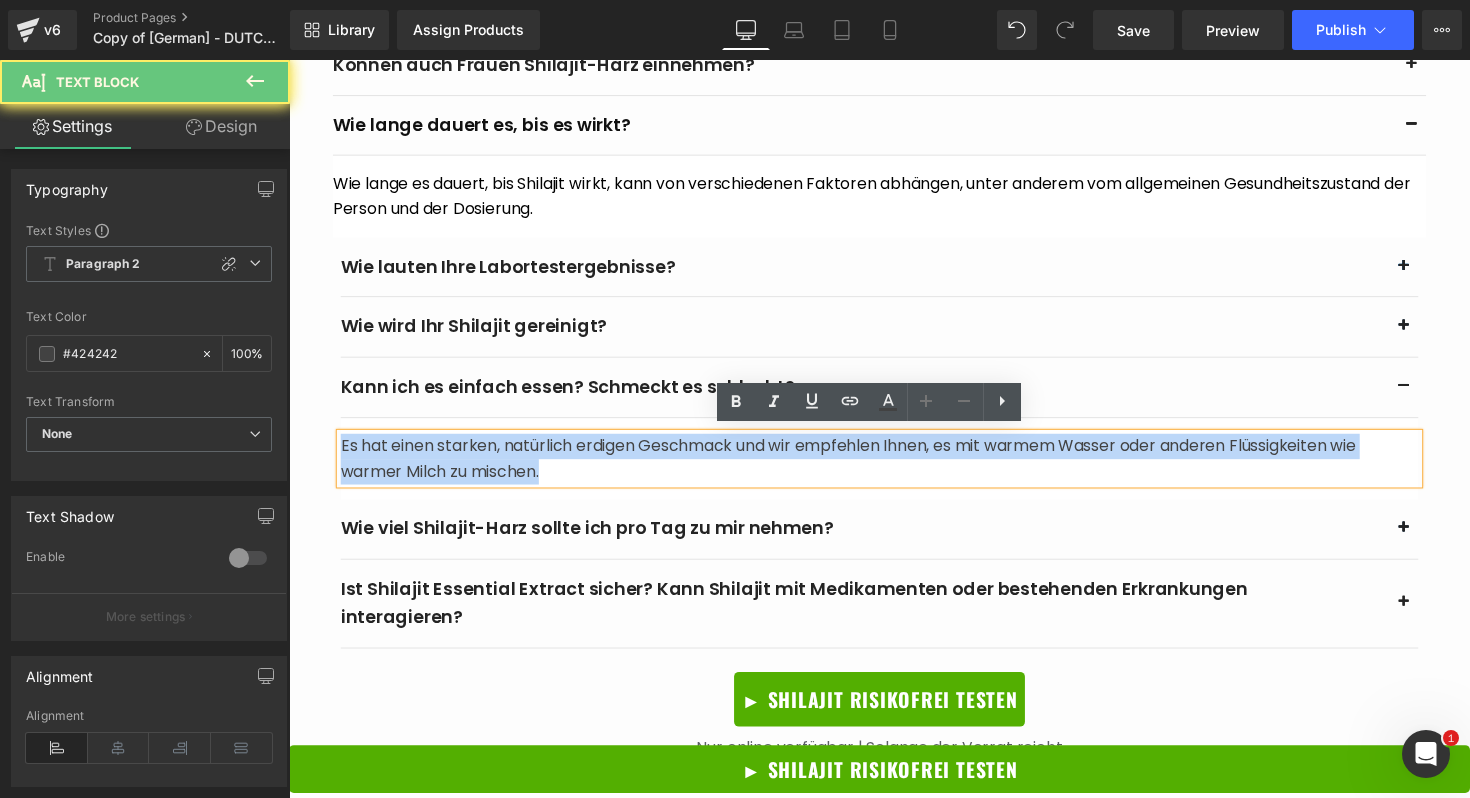 click on "Es hat einen starken, natürlich erdigen Geschmack und wir empfehlen Ihnen, es mit warmem Wasser oder anderen Flüssigkeiten wie warmer Milch zu mischen." at bounding box center (894, 468) 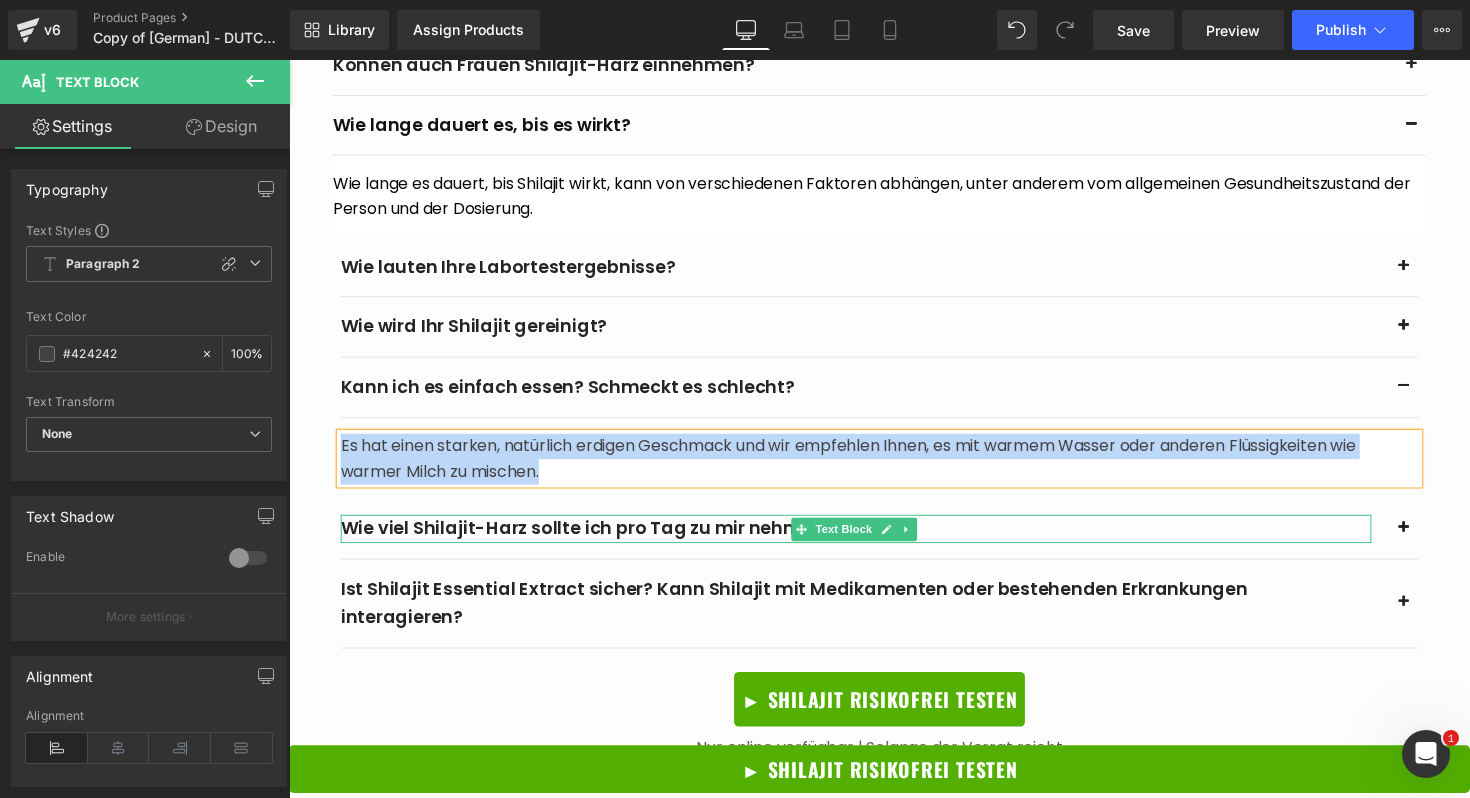 click on "Wie viel Shilajit-Harz sollte ich pro Tag zu mir nehmen?" at bounding box center [870, 540] 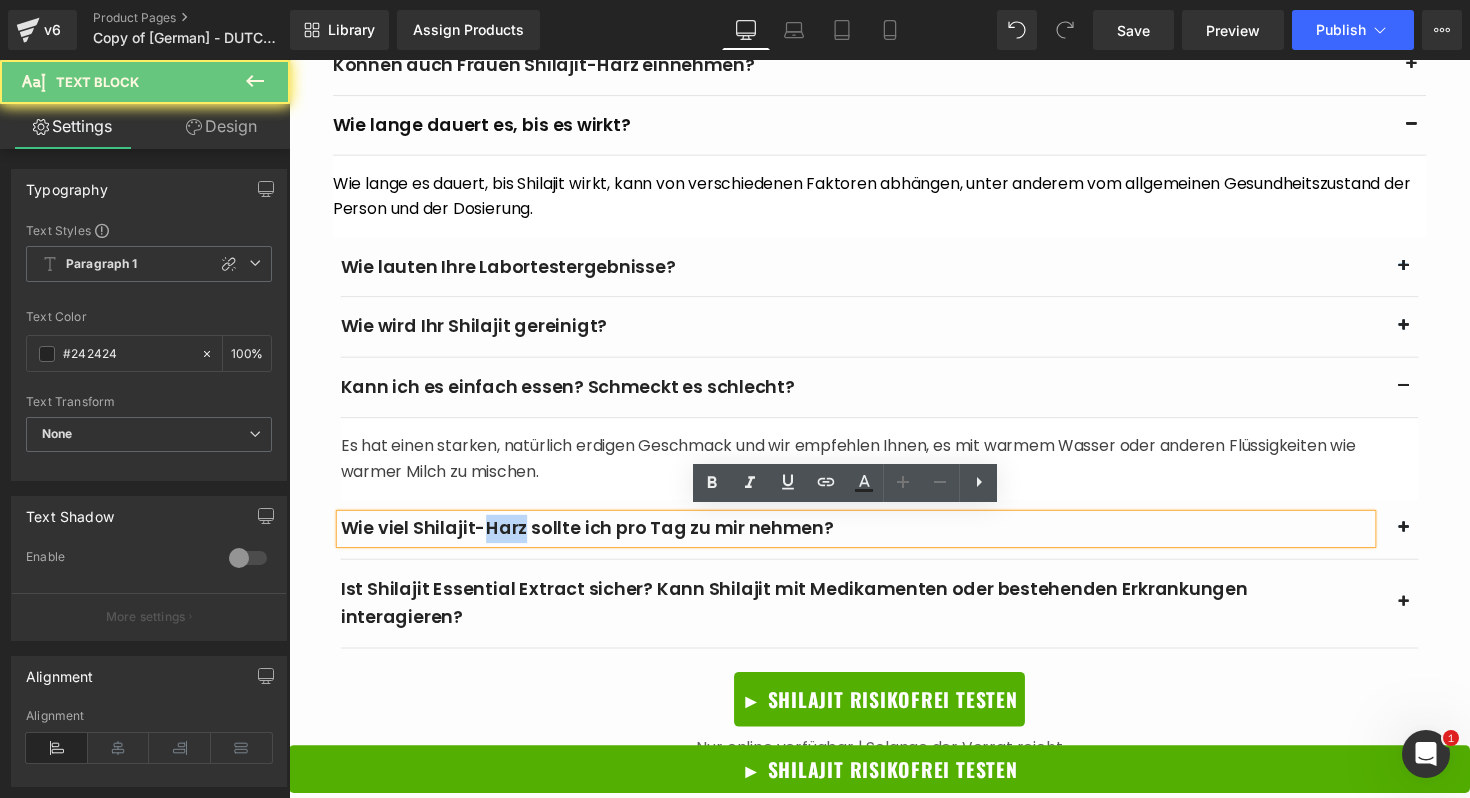 click on "Wie viel Shilajit-Harz sollte ich pro Tag zu mir nehmen?" at bounding box center [870, 540] 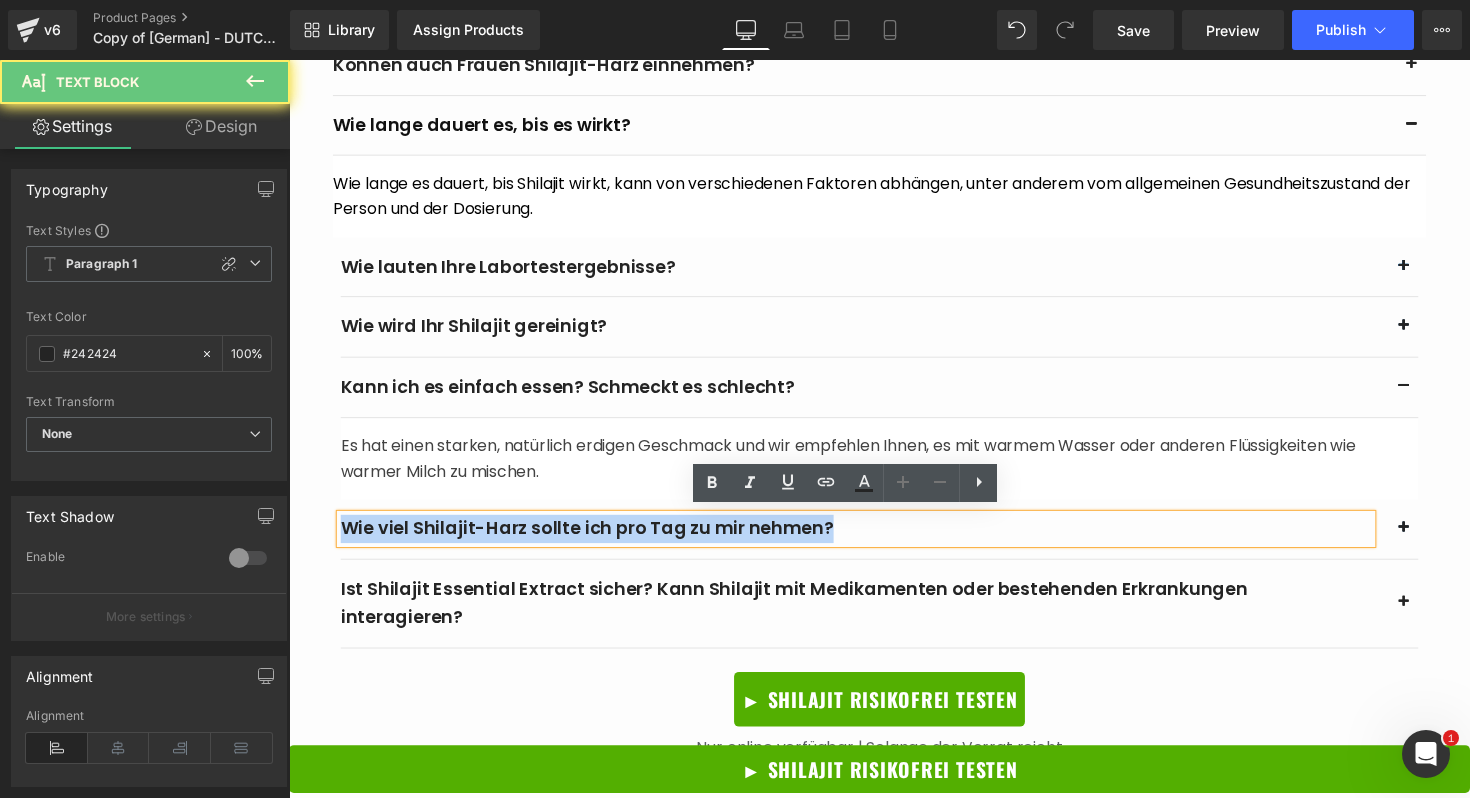 click on "Wie viel Shilajit-Harz sollte ich pro Tag zu mir nehmen?" at bounding box center (870, 540) 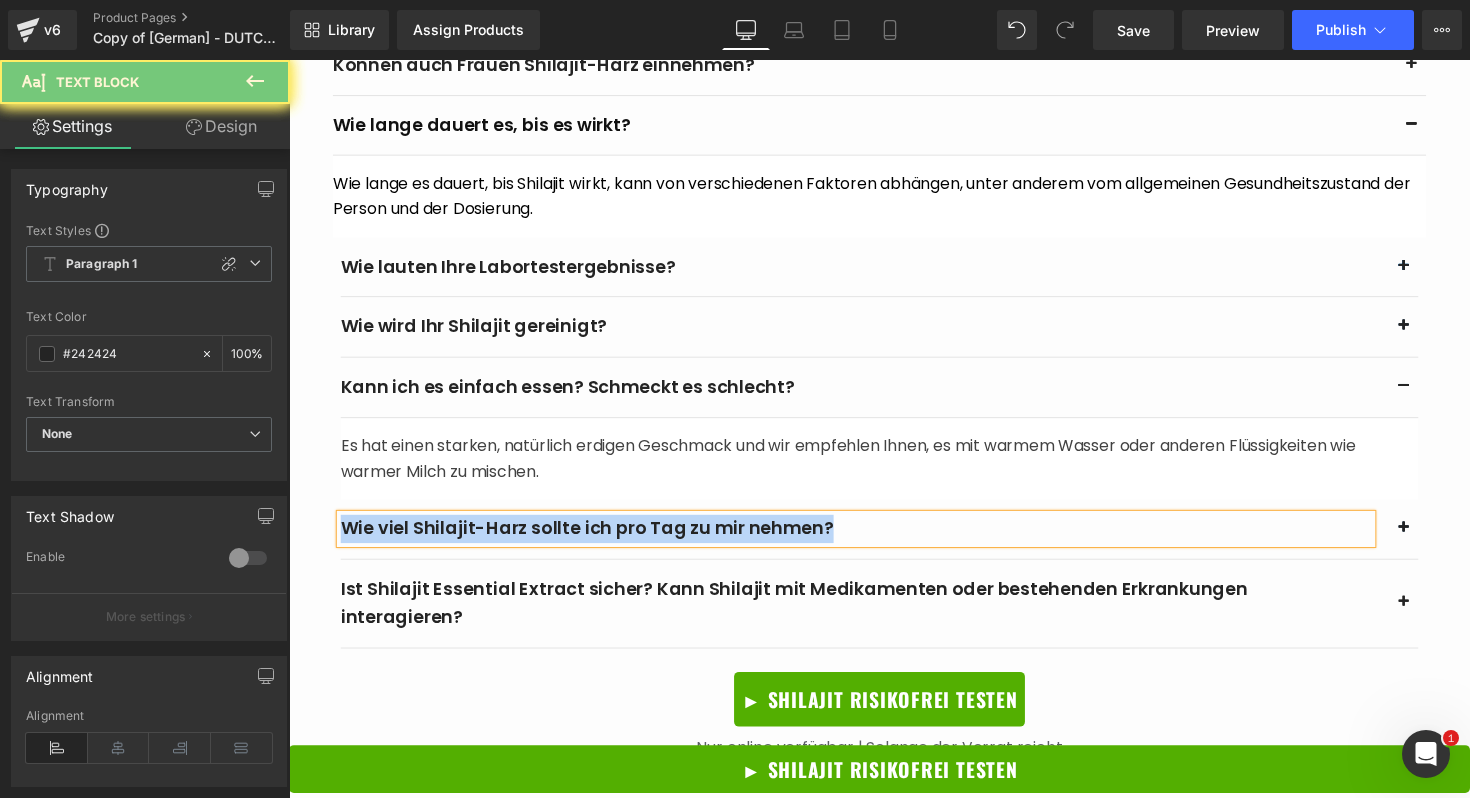 type 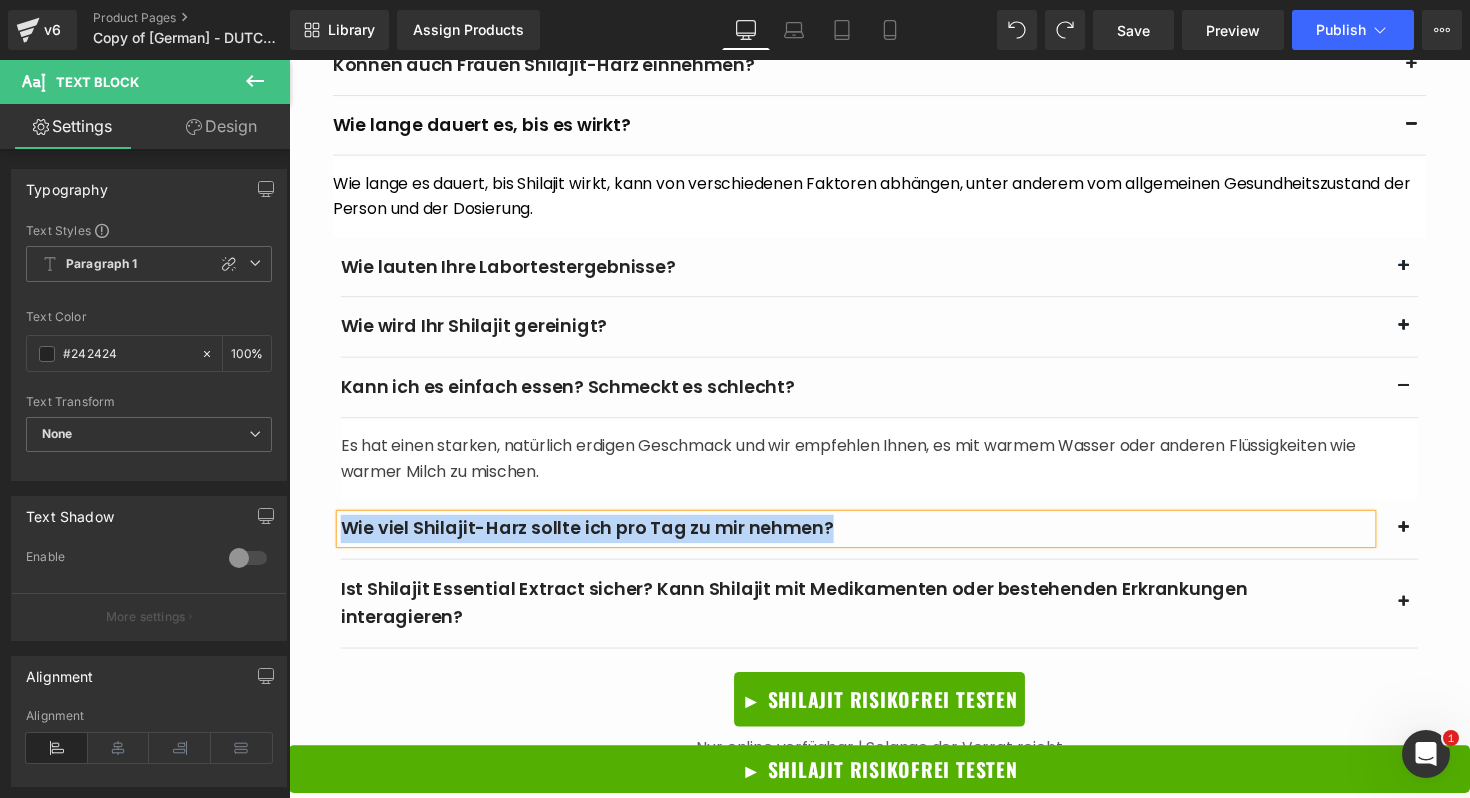 click on "Wie viel Shilajit-Harz sollte ich pro Tag zu mir nehmen? Text Block" at bounding box center (894, 541) 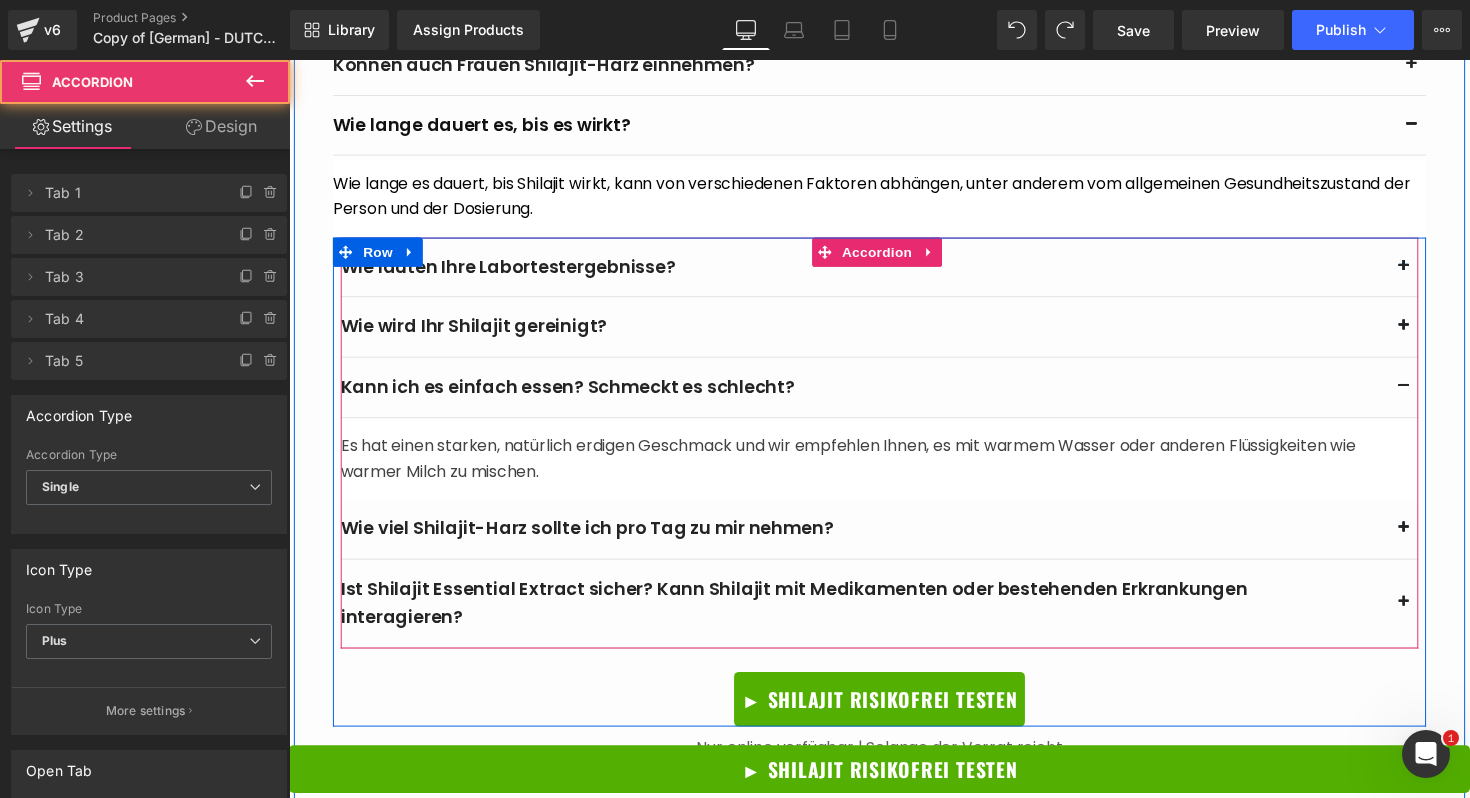 click at bounding box center [1433, 539] 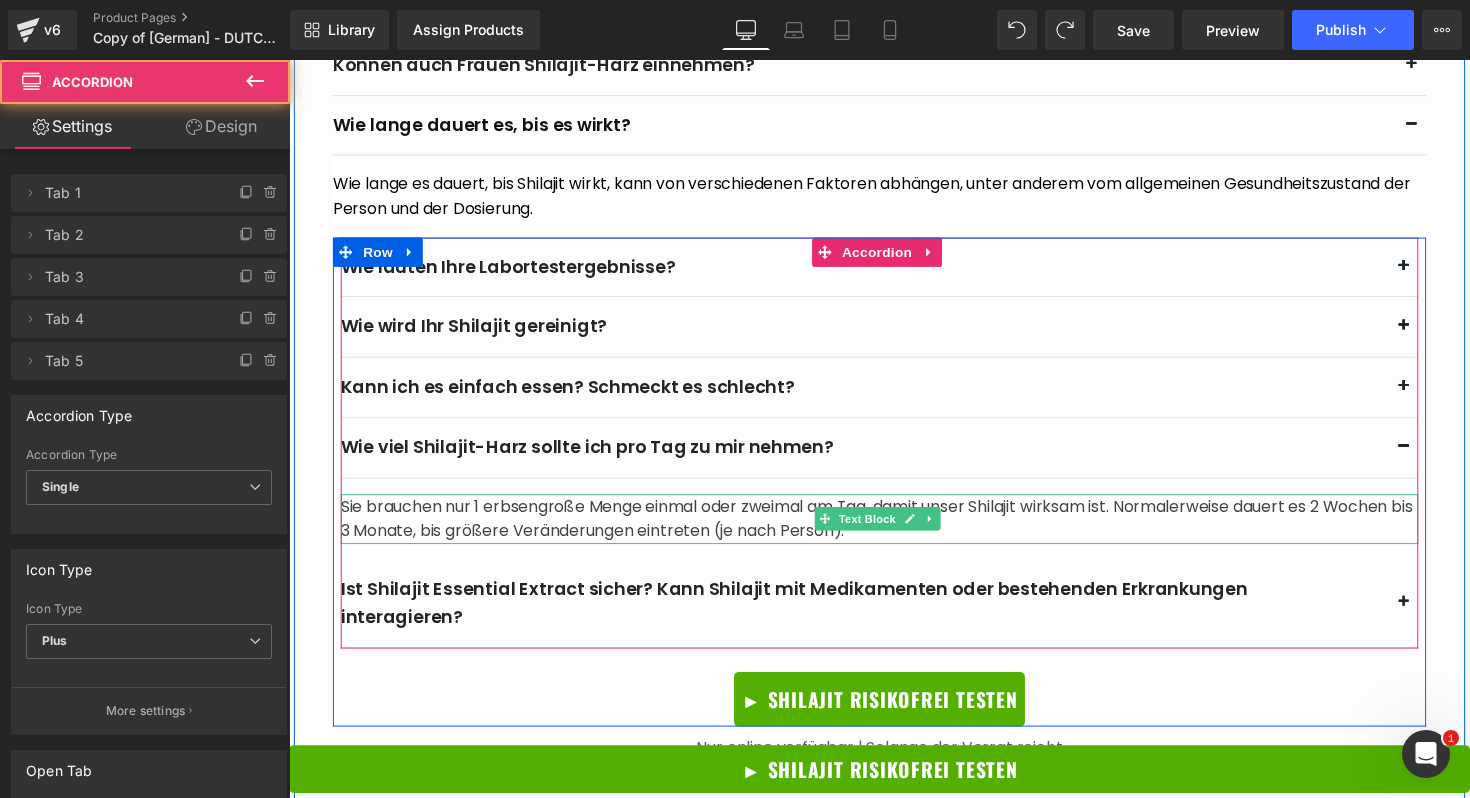 click on "Sie brauchen nur 1 erbsengroße Menge einmal oder zweimal am Tag, damit unser Shilajit wirksam ist. Normalerweise dauert es 2 Wochen bis 3 Monate, bis größere Veränderungen eintreten (je nach Person)." at bounding box center (894, 530) 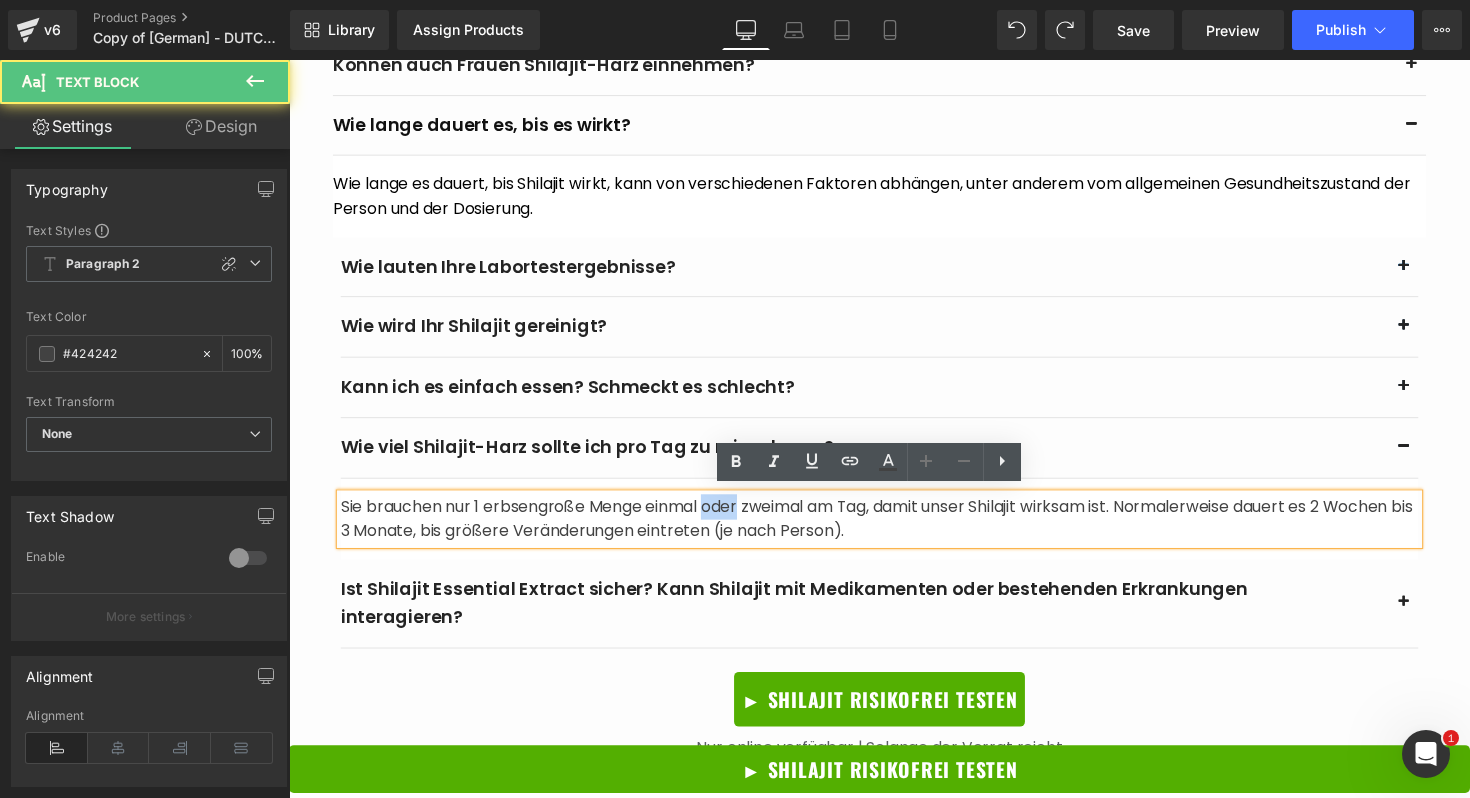 click on "Sie brauchen nur 1 erbsengroße Menge einmal oder zweimal am Tag, damit unser Shilajit wirksam ist. Normalerweise dauert es 2 Wochen bis 3 Monate, bis größere Veränderungen eintreten (je nach Person)." at bounding box center (894, 530) 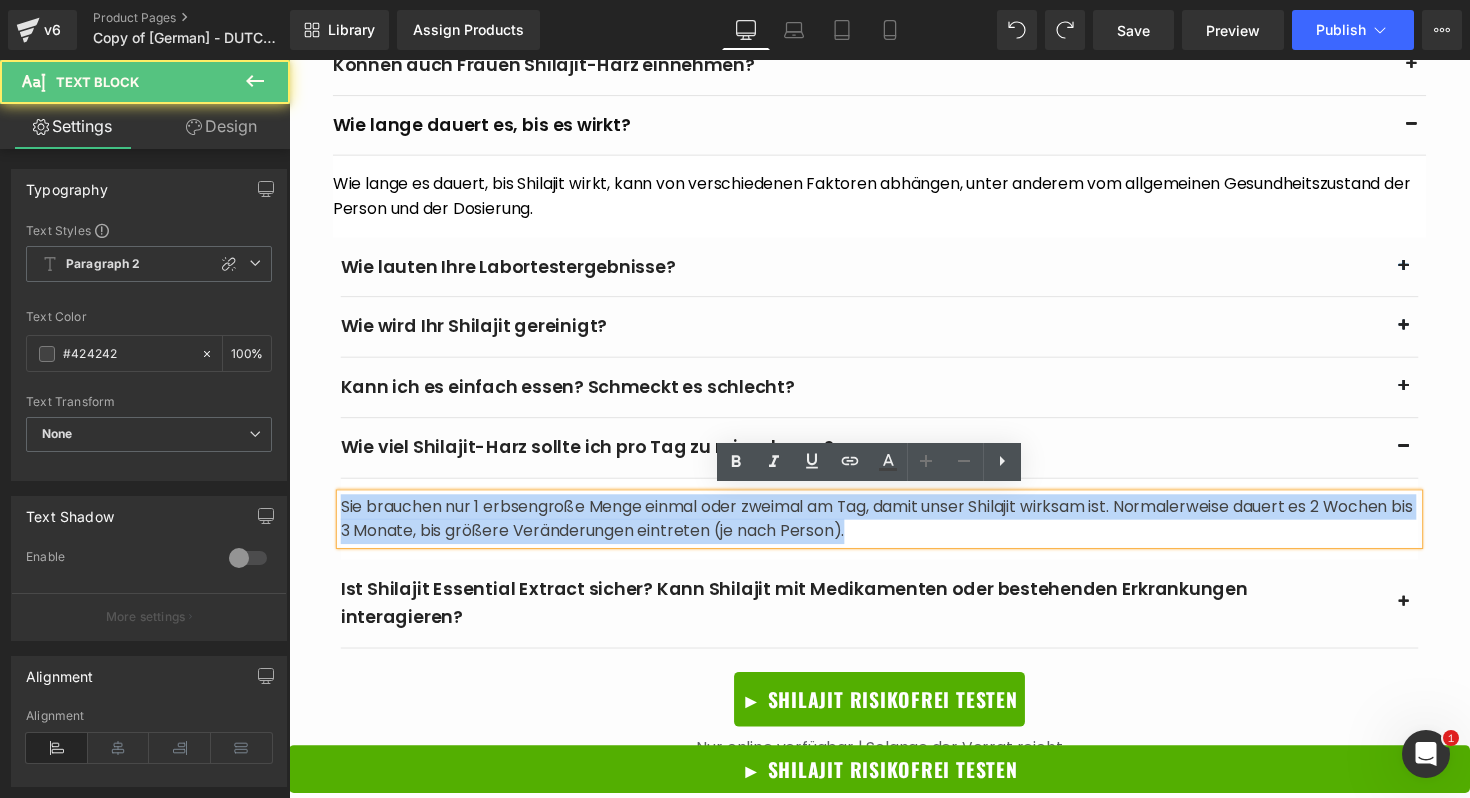 click on "Sie brauchen nur 1 erbsengroße Menge einmal oder zweimal am Tag, damit unser Shilajit wirksam ist. Normalerweise dauert es 2 Wochen bis 3 Monate, bis größere Veränderungen eintreten (je nach Person)." at bounding box center (894, 530) 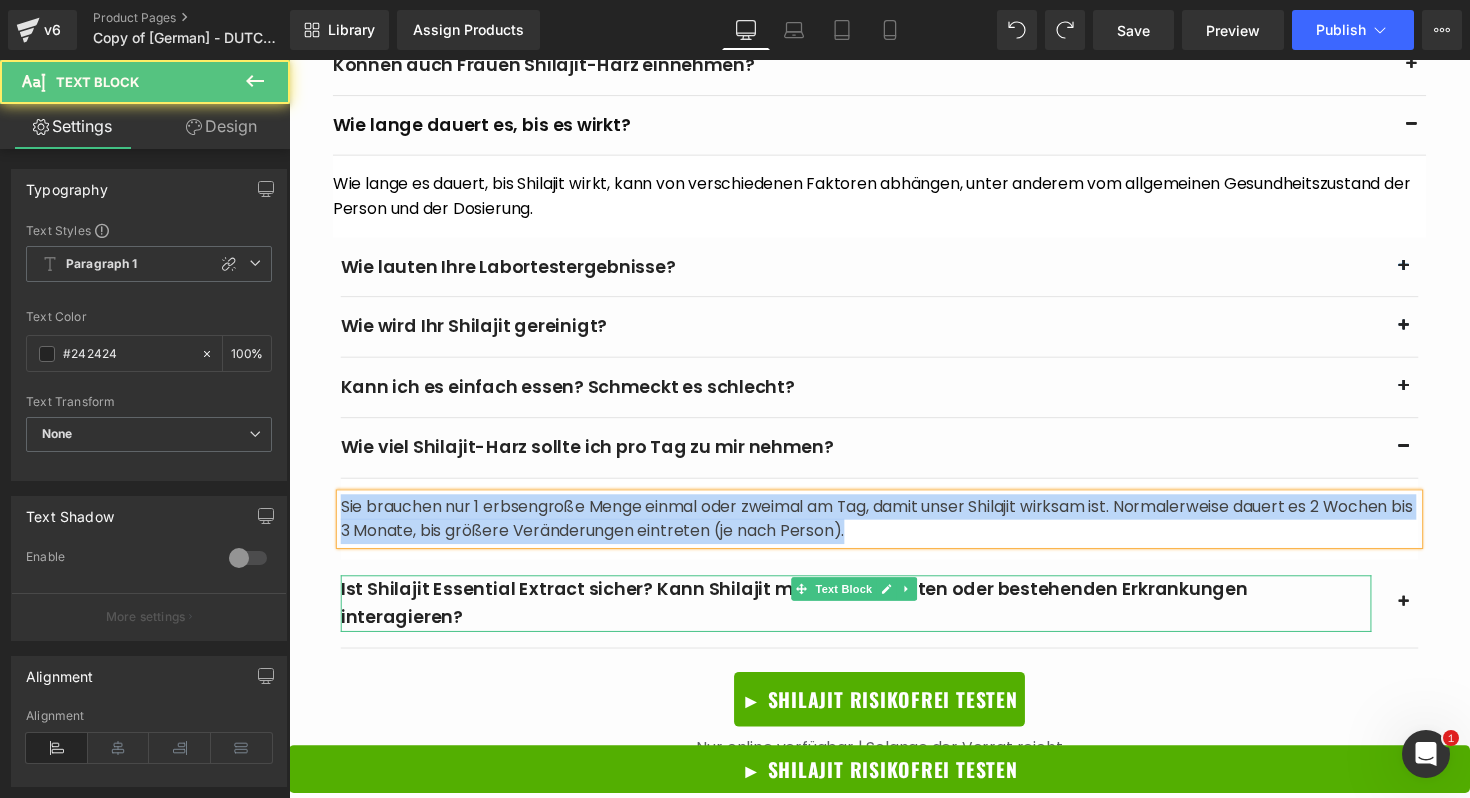 click on "Ist Shilajit Essential Extract sicher? Kann Shilajit mit Medikamenten oder bestehenden Erkrankungen interagieren?" at bounding box center (870, 617) 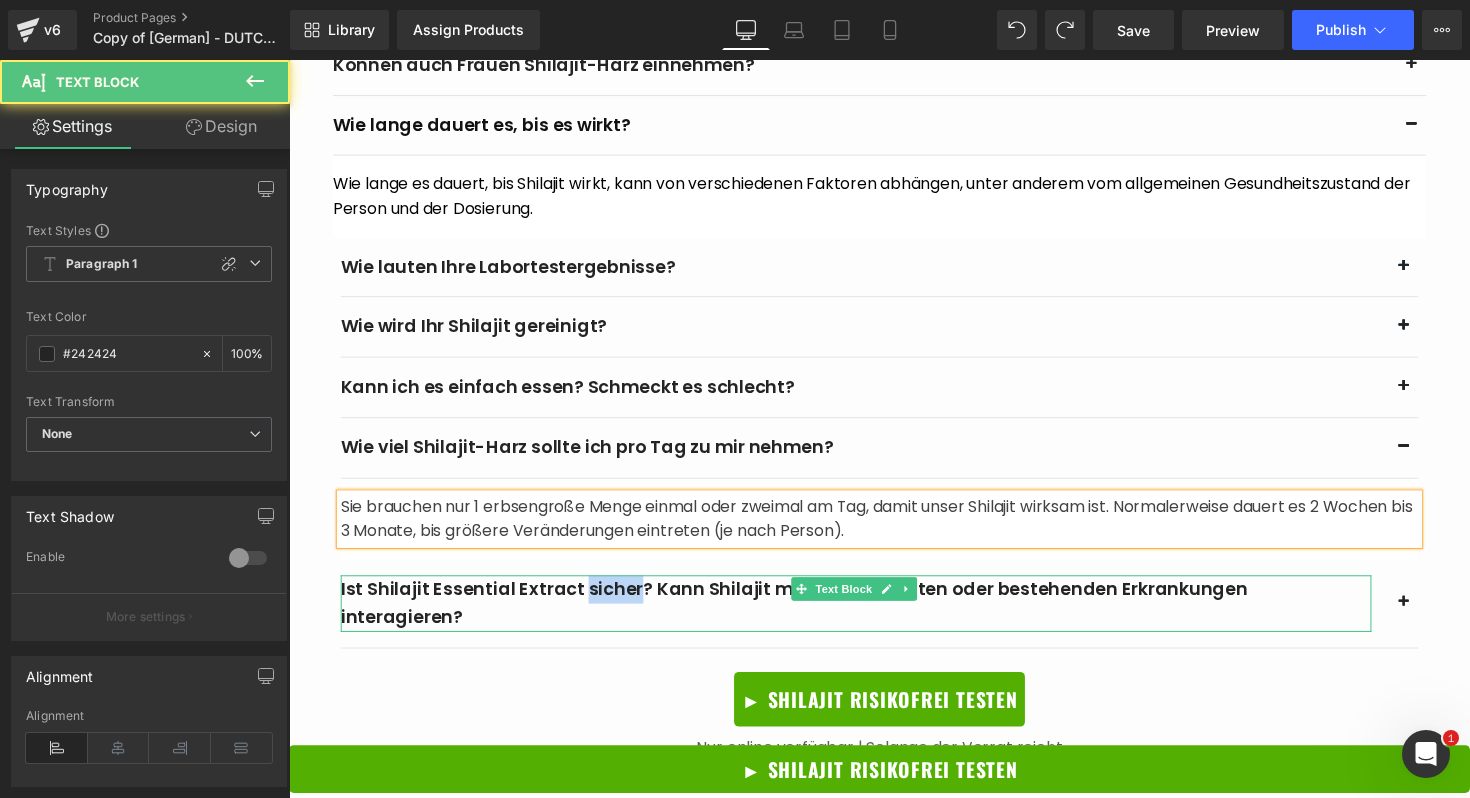 click on "Ist Shilajit Essential Extract sicher? Kann Shilajit mit Medikamenten oder bestehenden Erkrankungen interagieren?" at bounding box center (870, 617) 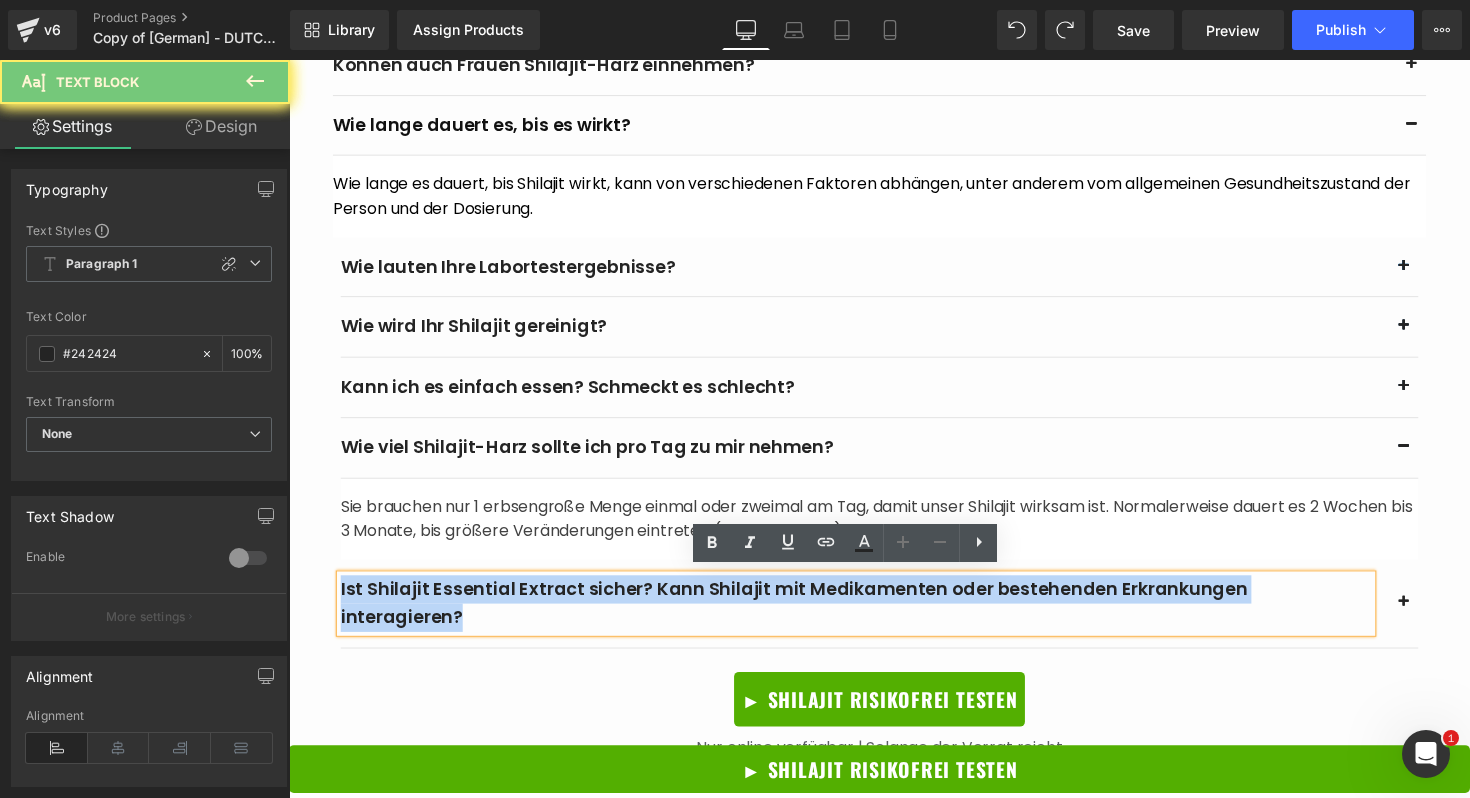 click on "Ist Shilajit Essential Extract sicher? Kann Shilajit mit Medikamenten oder bestehenden Erkrankungen interagieren?" at bounding box center [870, 617] 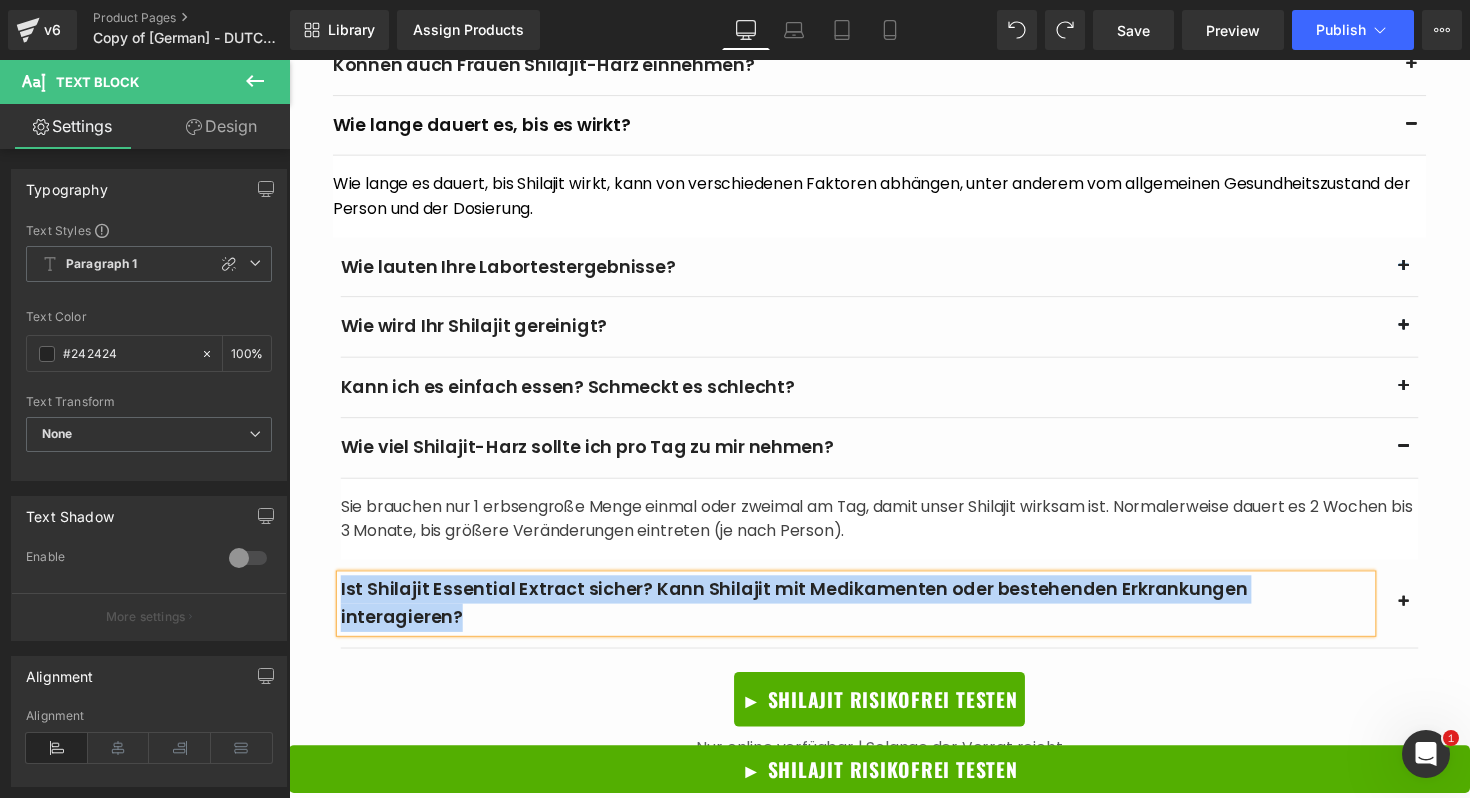 click at bounding box center (1433, 615) 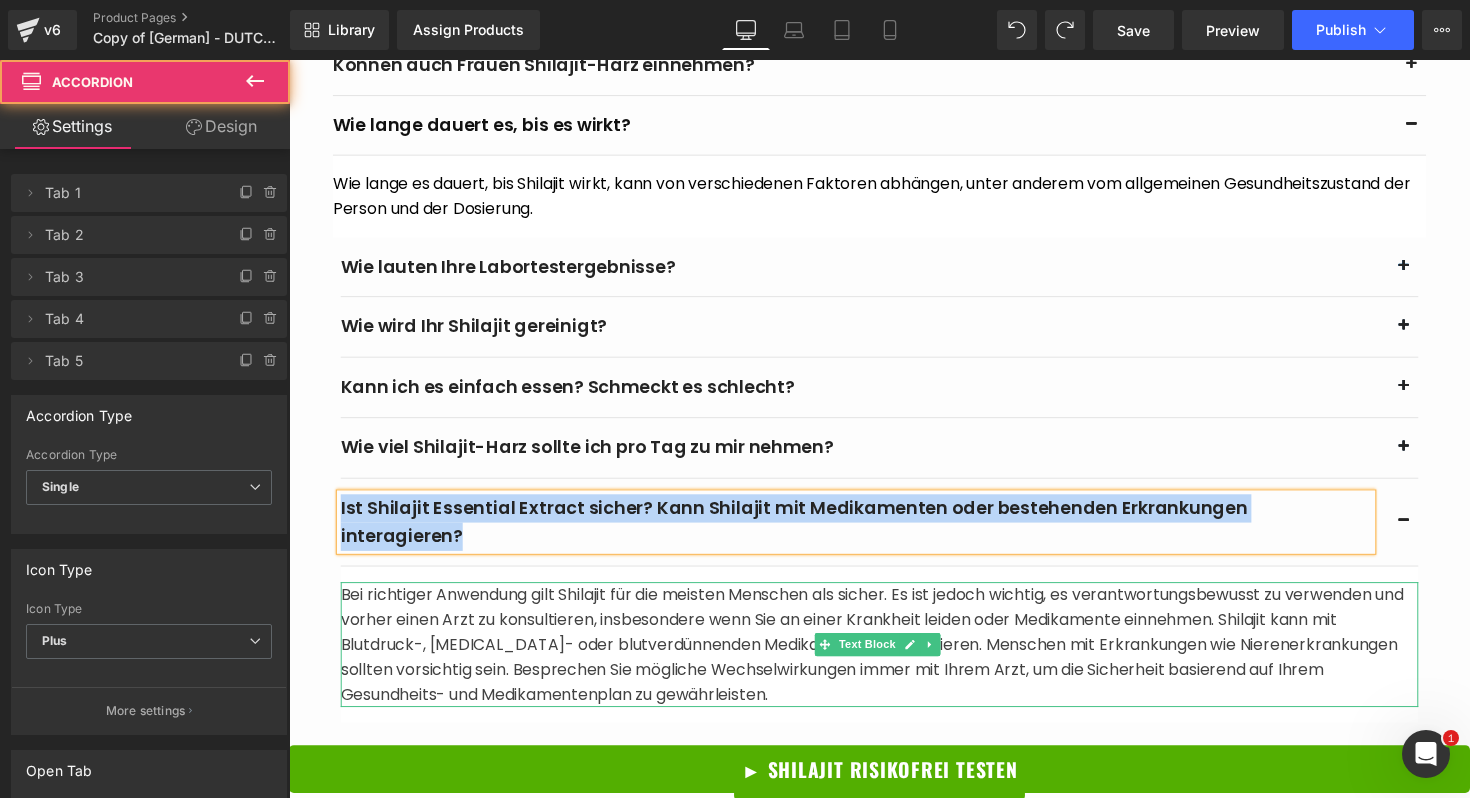click on "Bei richtiger Anwendung gilt Shilajit für die meisten Menschen als sicher. Es ist jedoch wichtig, es verantwortungsbewusst zu verwenden und vorher einen Arzt zu konsultieren, insbesondere wenn Sie an einer Krankheit leiden oder Medikamente einnehmen. Shilajit kann mit Blutdruck-, [MEDICAL_DATA]- oder blutverdünnenden Medikamenten interagieren. Menschen mit Erkrankungen wie Nierenerkrankungen sollten vorsichtig sein. Besprechen Sie mögliche Wechselwirkungen immer mit Ihrem Arzt, um die Sicherheit basierend auf Ihrem Gesundheits- und Medikamentenplan zu gewährleisten." at bounding box center (894, 659) 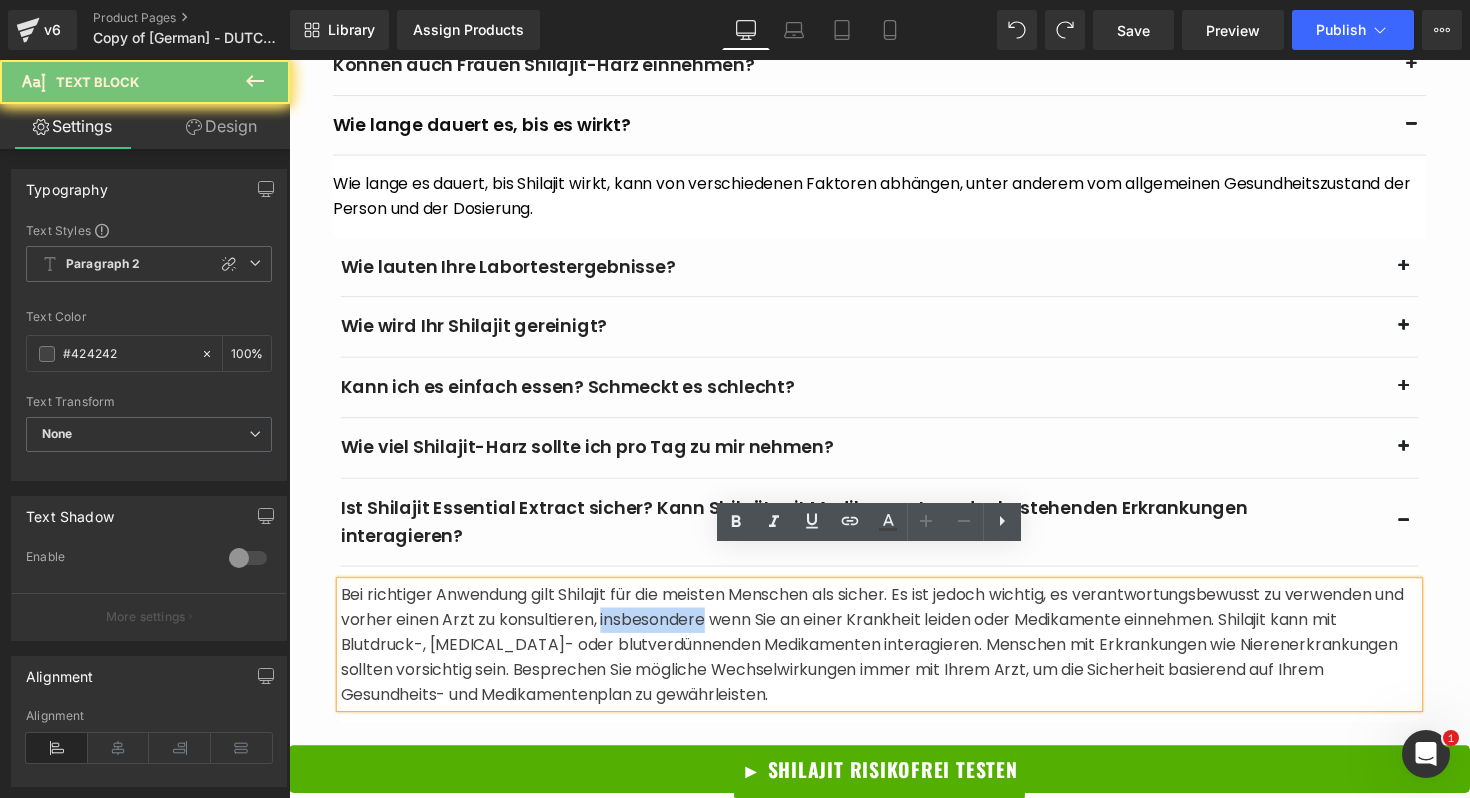 click on "Bei richtiger Anwendung gilt Shilajit für die meisten Menschen als sicher. Es ist jedoch wichtig, es verantwortungsbewusst zu verwenden und vorher einen Arzt zu konsultieren, insbesondere wenn Sie an einer Krankheit leiden oder Medikamente einnehmen. Shilajit kann mit Blutdruck-, [MEDICAL_DATA]- oder blutverdünnenden Medikamenten interagieren. Menschen mit Erkrankungen wie Nierenerkrankungen sollten vorsichtig sein. Besprechen Sie mögliche Wechselwirkungen immer mit Ihrem Arzt, um die Sicherheit basierend auf Ihrem Gesundheits- und Medikamentenplan zu gewährleisten." at bounding box center (894, 659) 